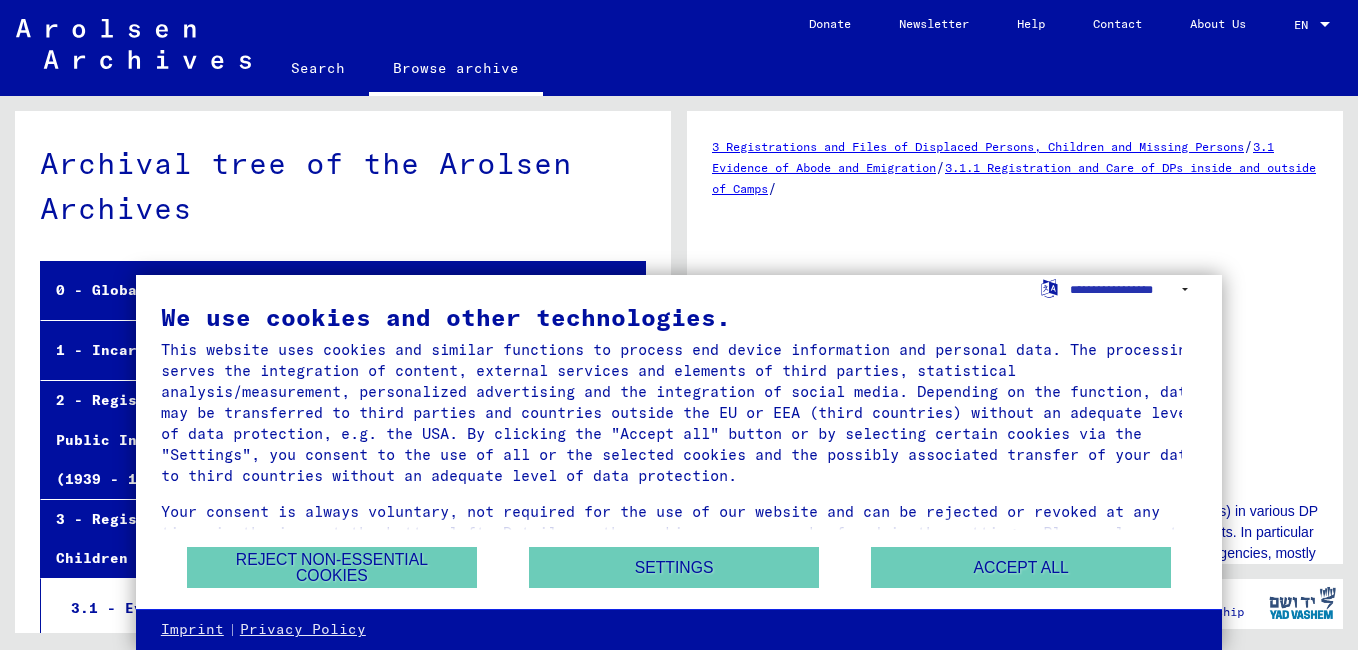 scroll, scrollTop: 0, scrollLeft: 0, axis: both 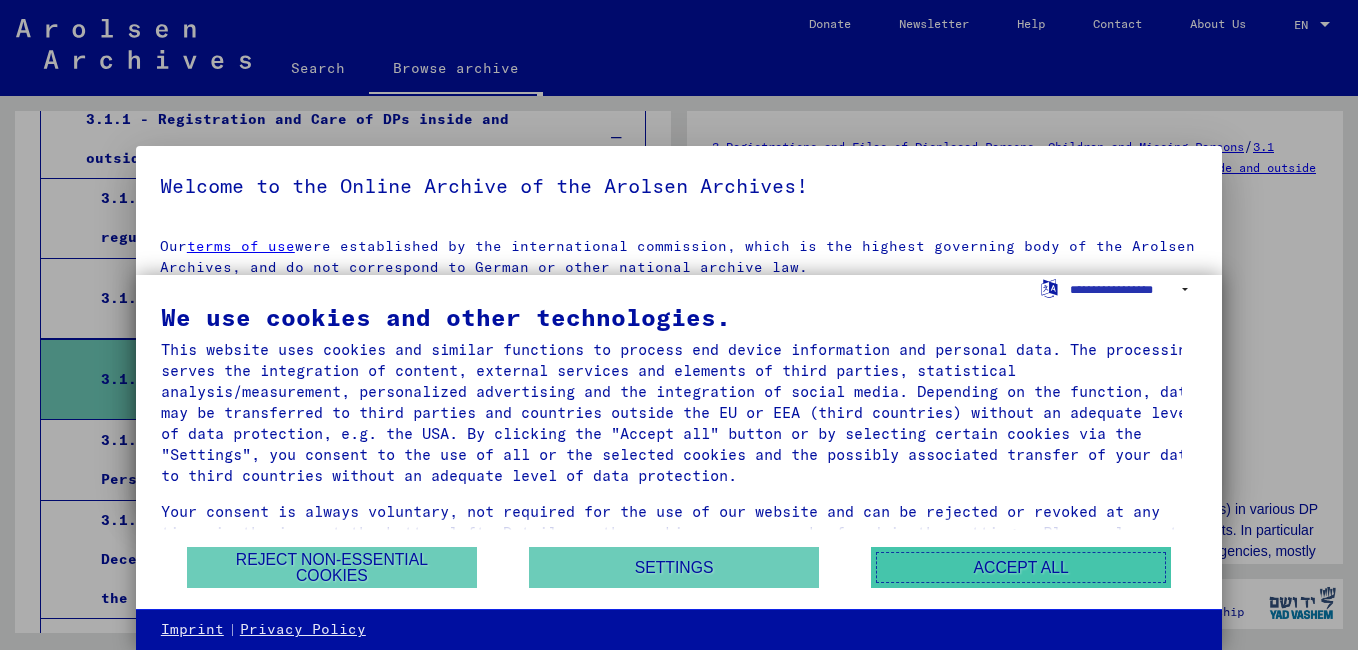 click on "Accept all" at bounding box center (1021, 567) 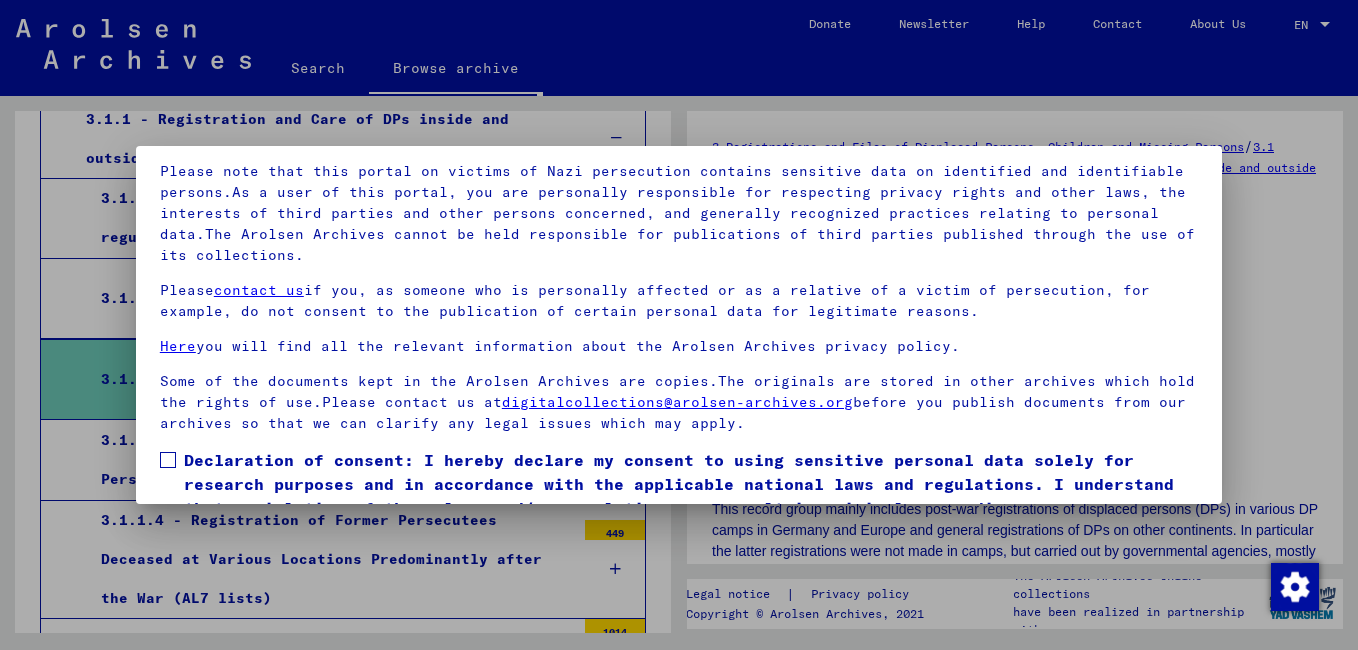 scroll, scrollTop: 165, scrollLeft: 0, axis: vertical 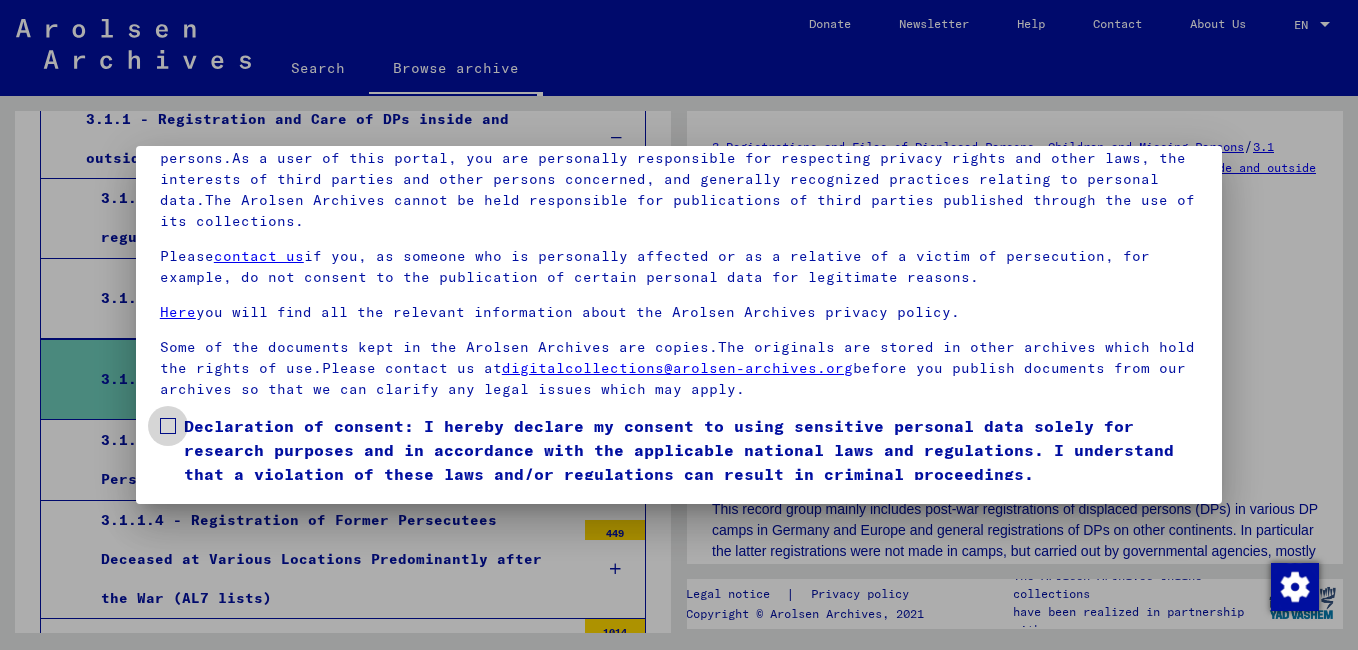 click at bounding box center [168, 426] 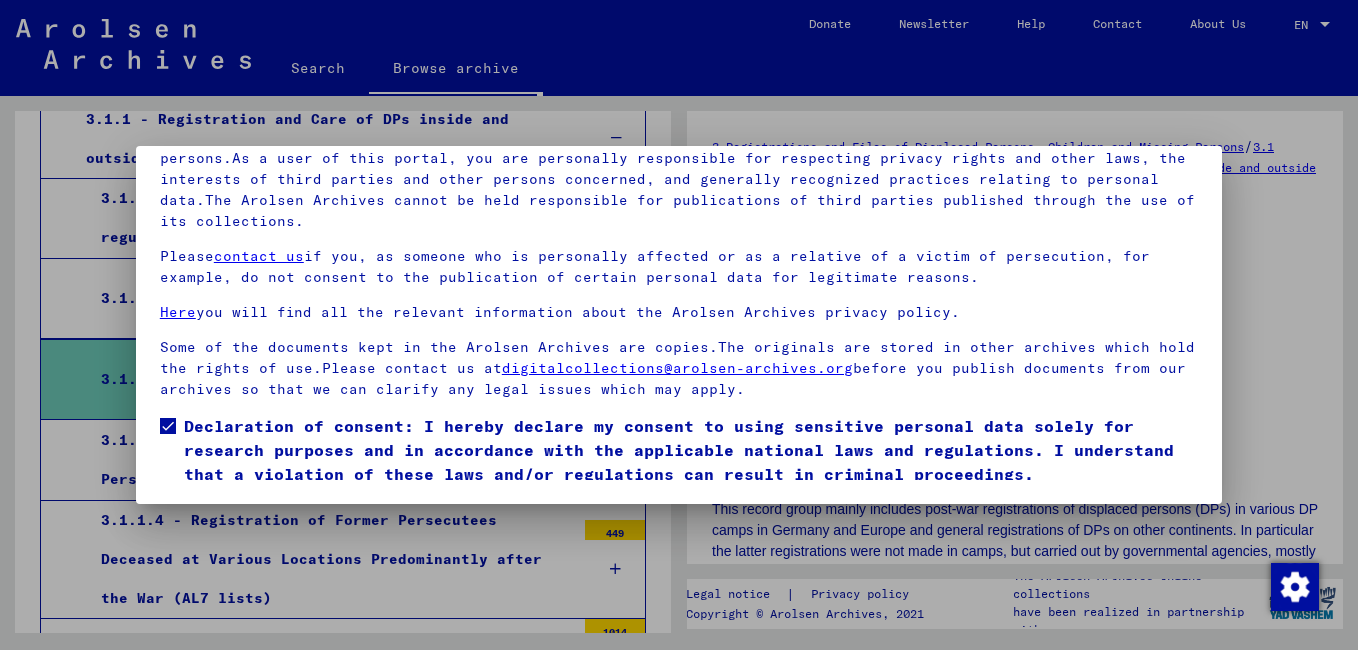 click on "Here" at bounding box center [178, 312] 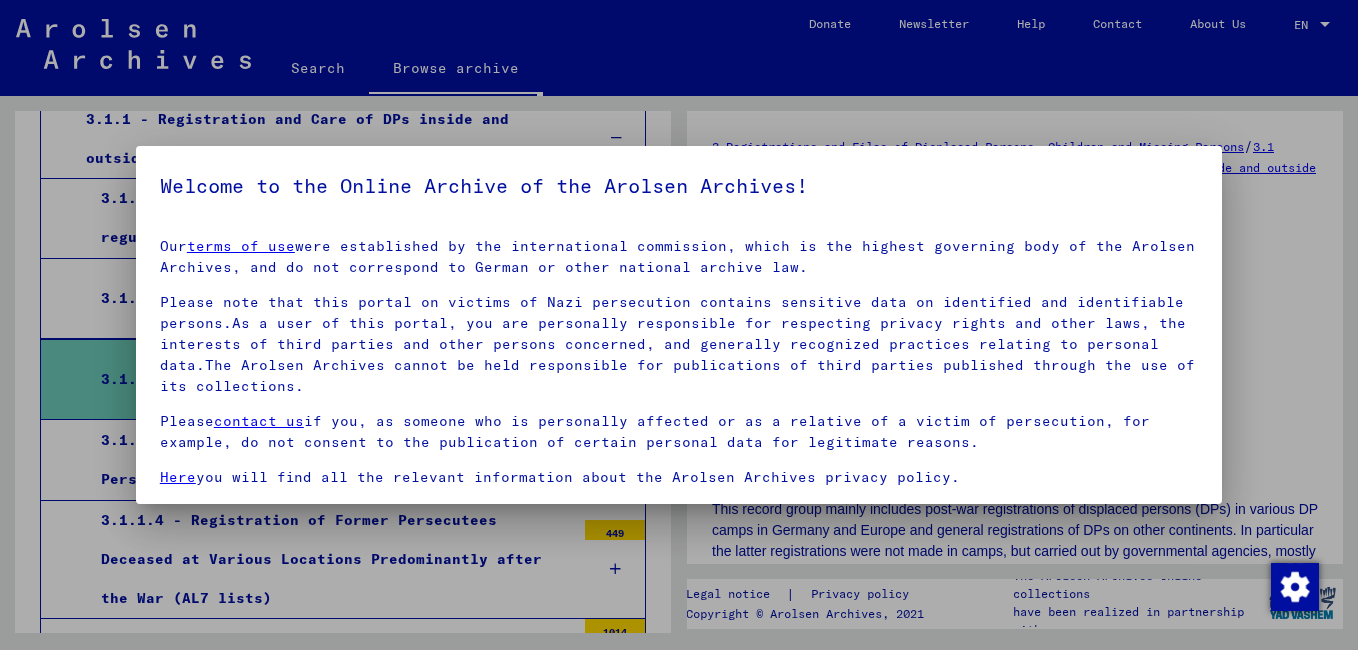 scroll, scrollTop: 165, scrollLeft: 0, axis: vertical 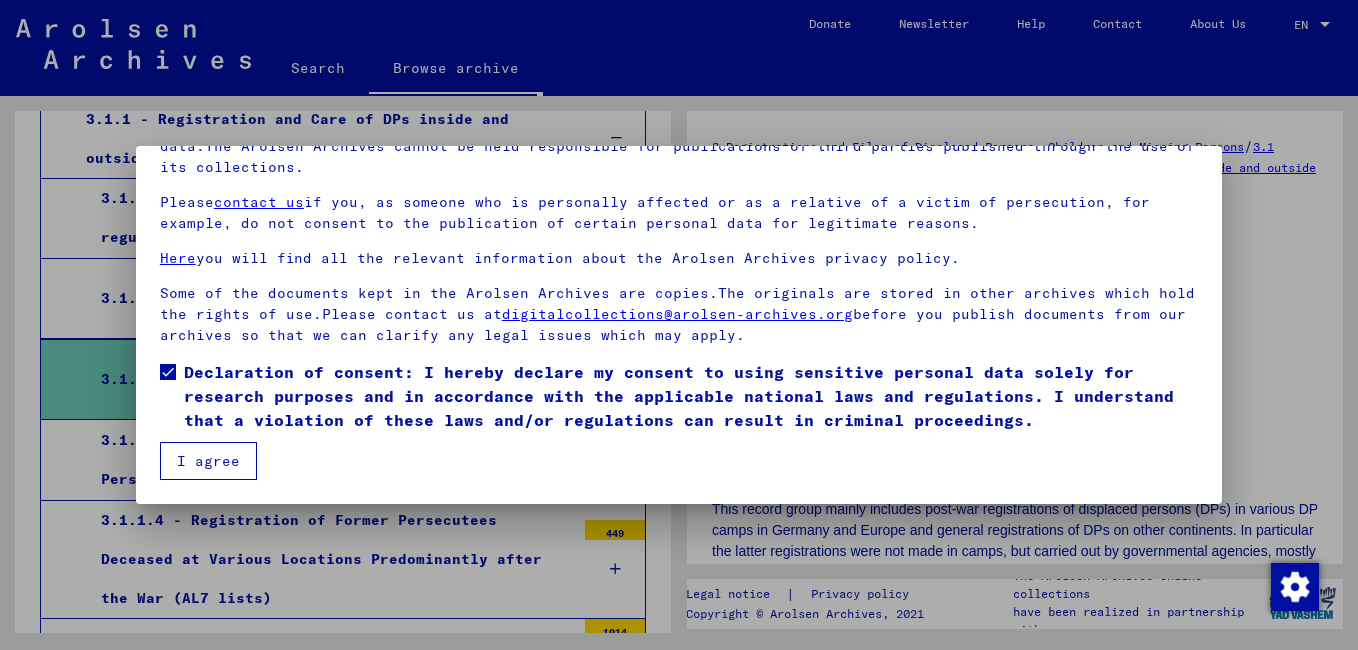 click on "I agree" at bounding box center (208, 461) 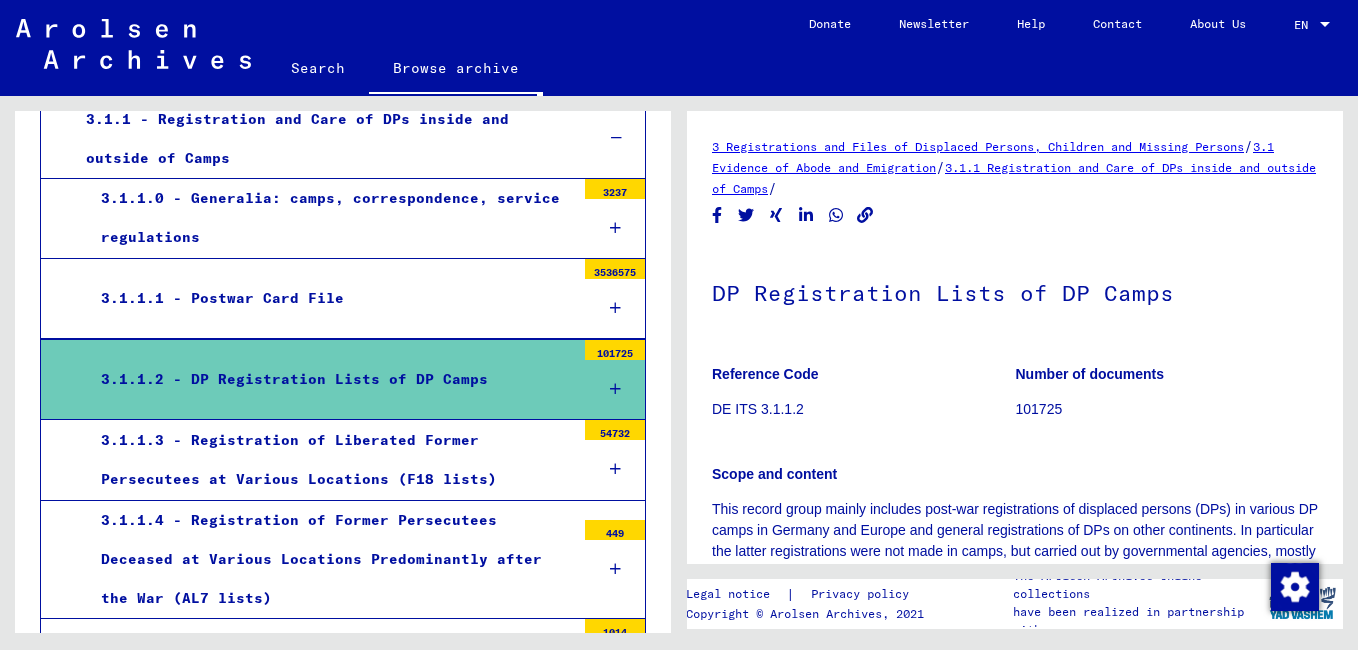 click on "3.1.1.4 - Registration of Former Persecutees Deceased at Various Locations Predominantly after the War (AL7 lists)" at bounding box center [330, 560] 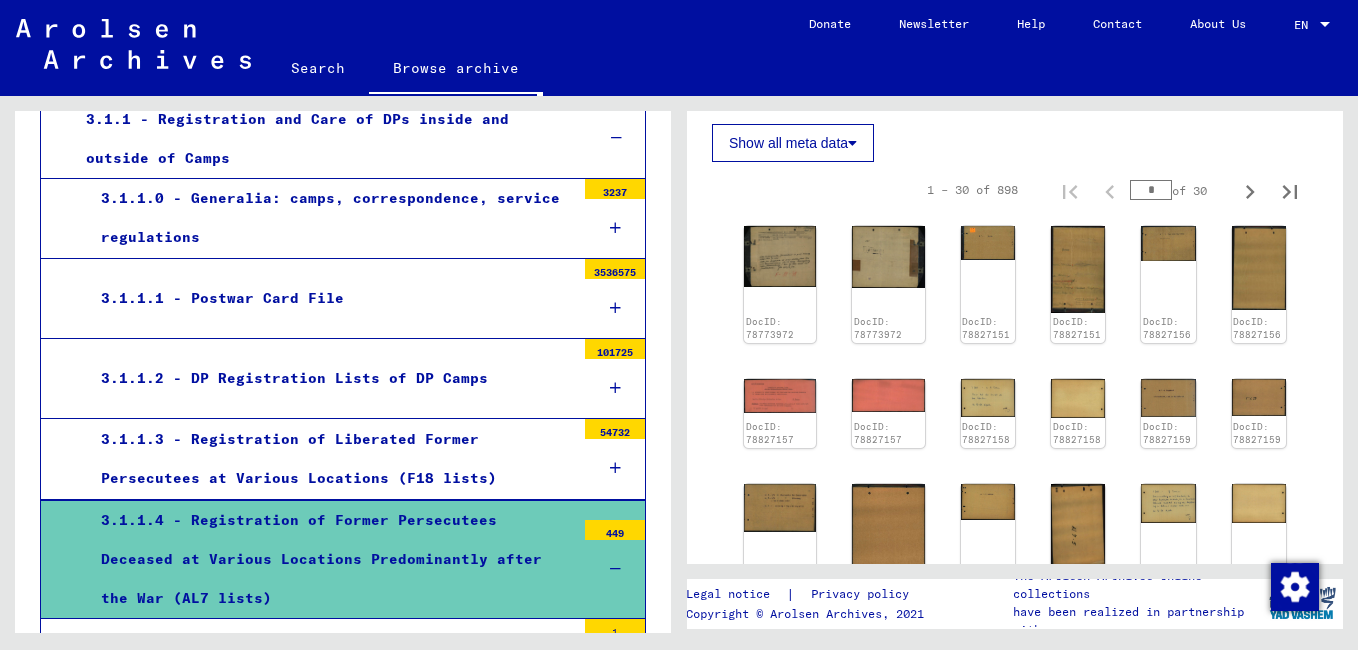 scroll, scrollTop: 580, scrollLeft: 0, axis: vertical 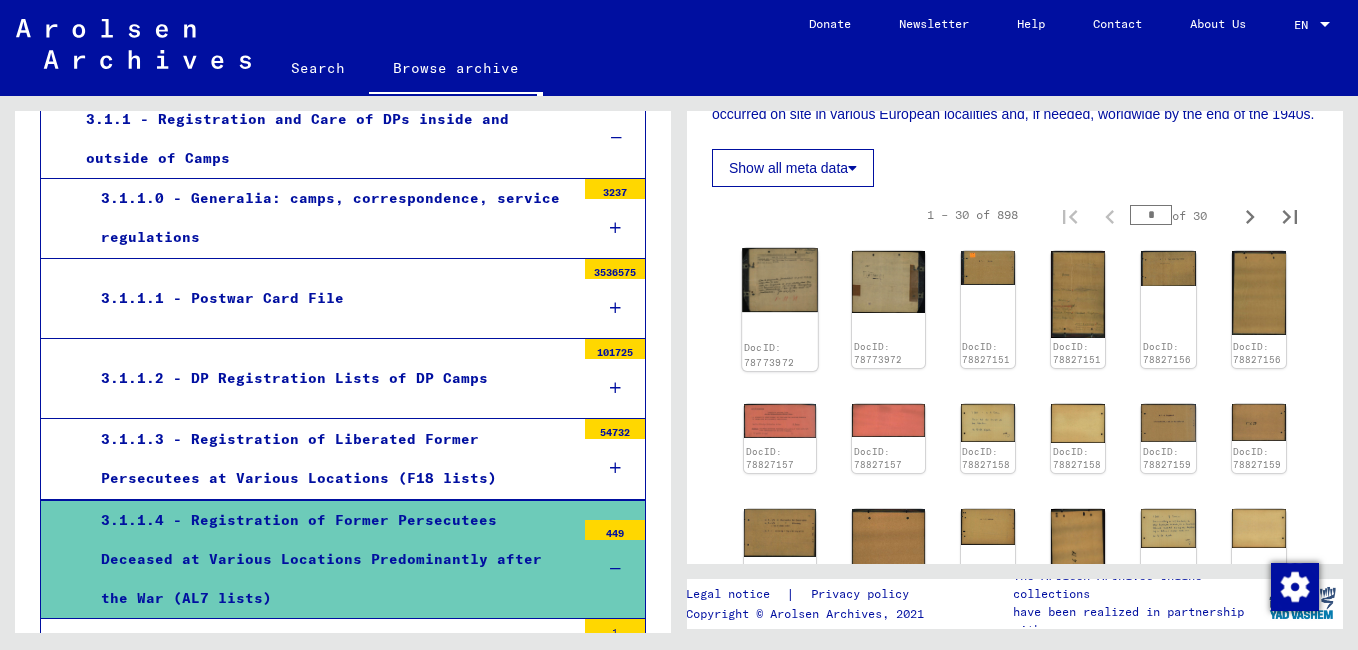 click on "DocID: 78773972" 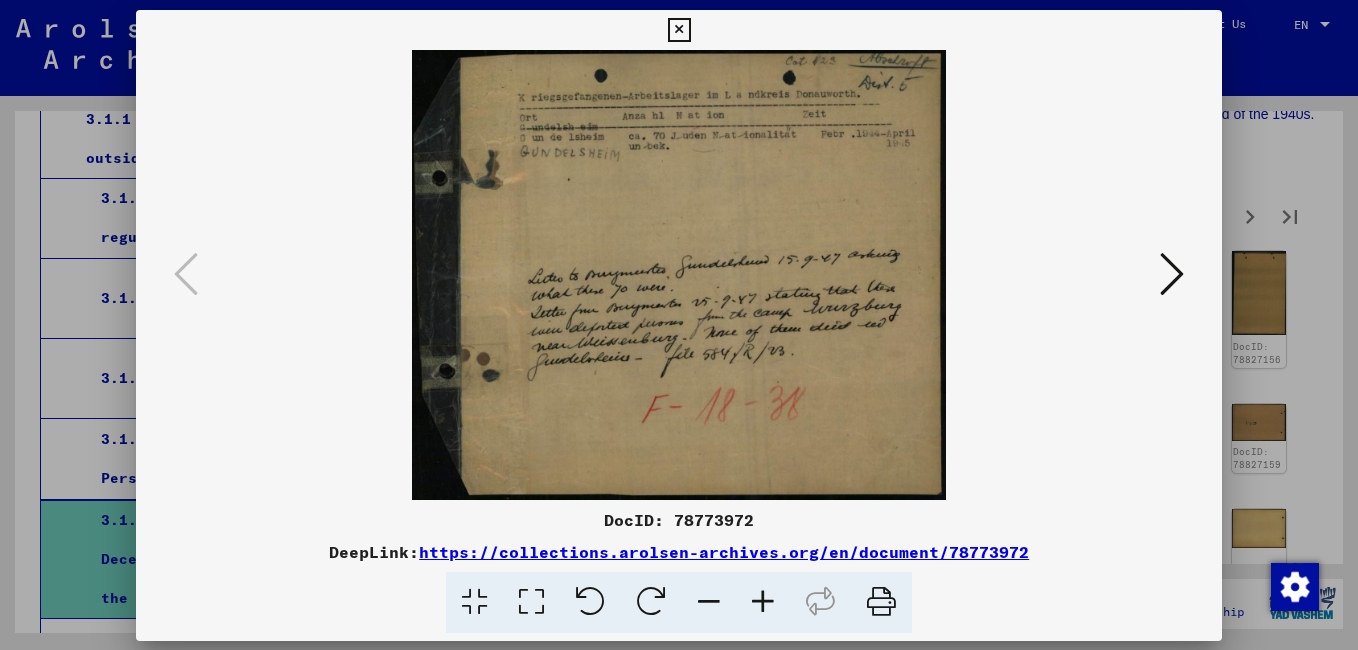 click at bounding box center [679, 275] 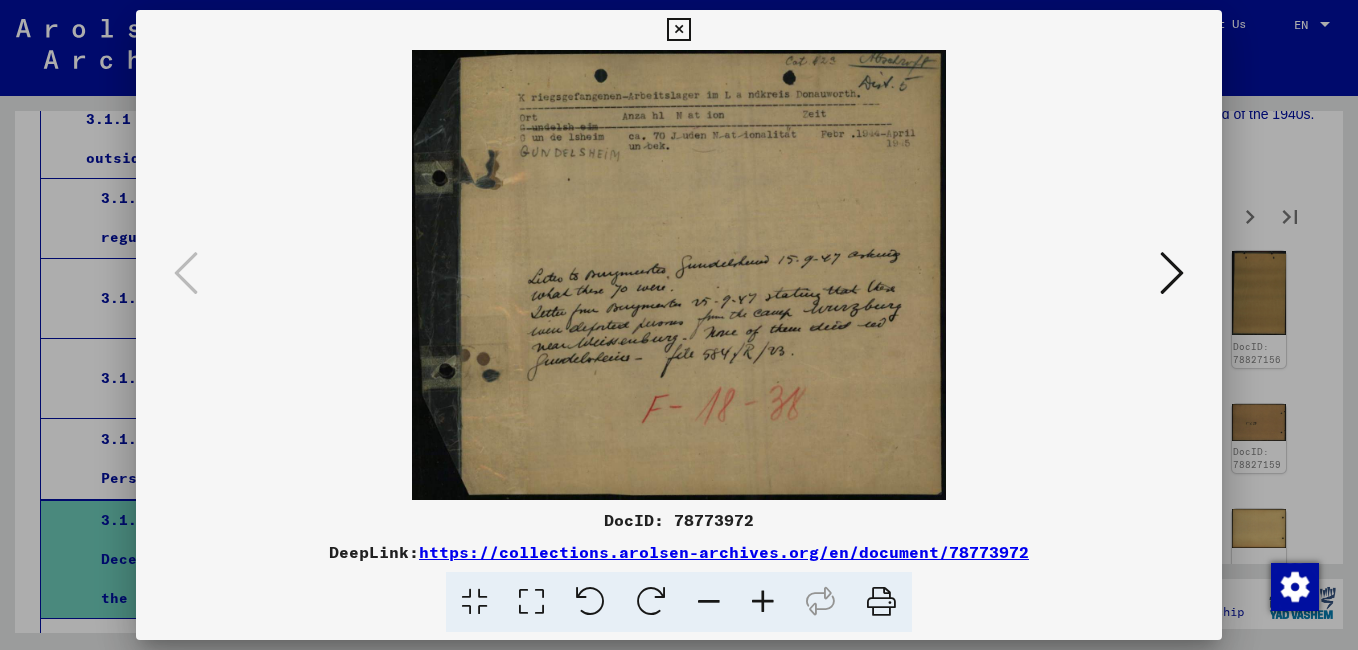 click at bounding box center [678, 30] 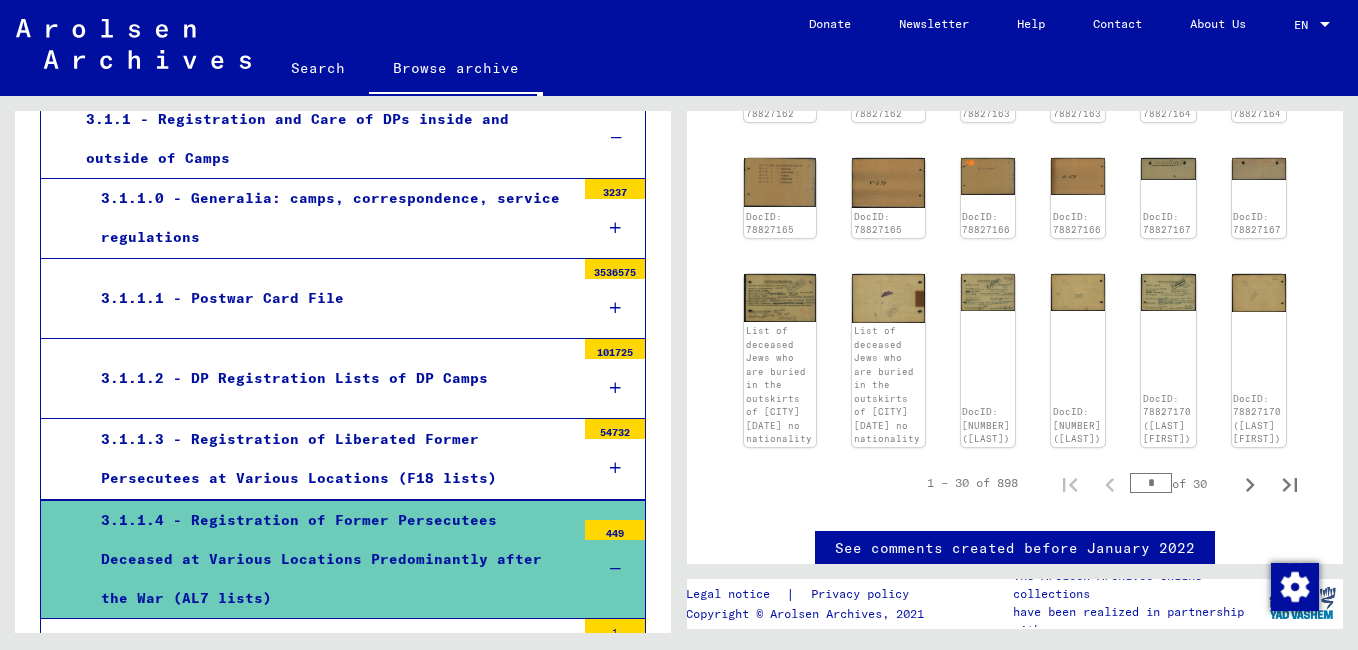 scroll, scrollTop: 1049, scrollLeft: 0, axis: vertical 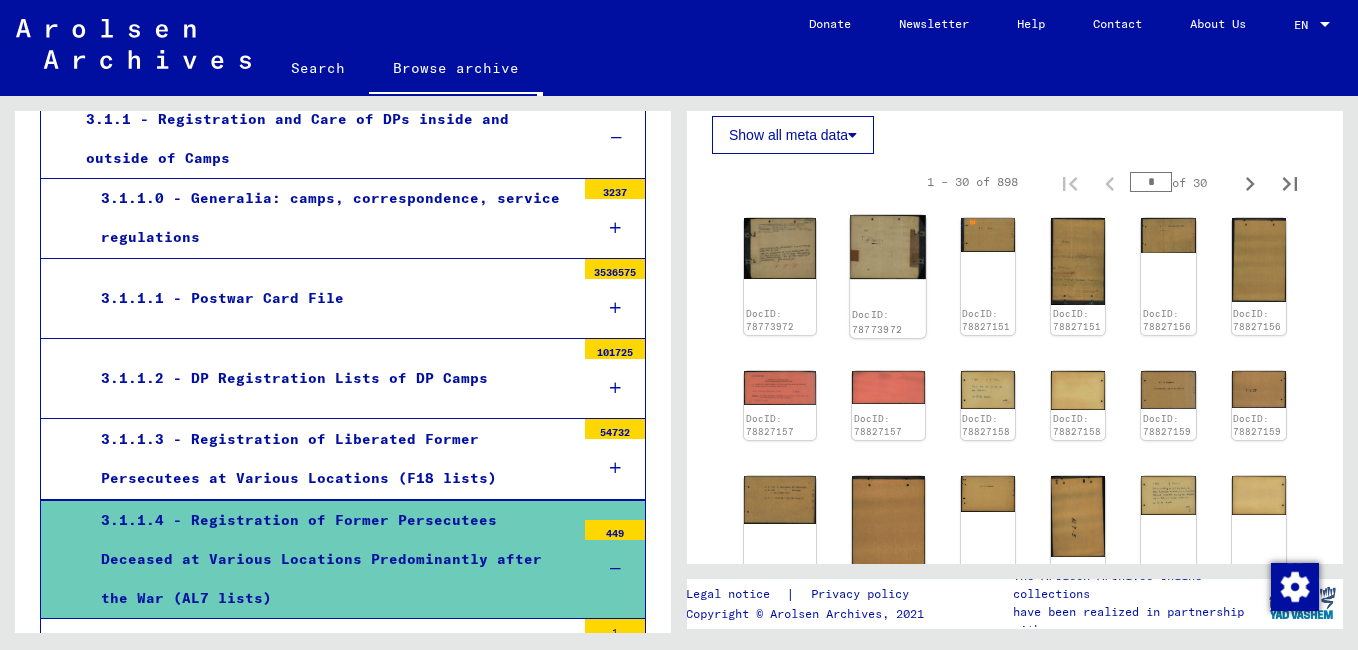 click on "DocID: 78773972" 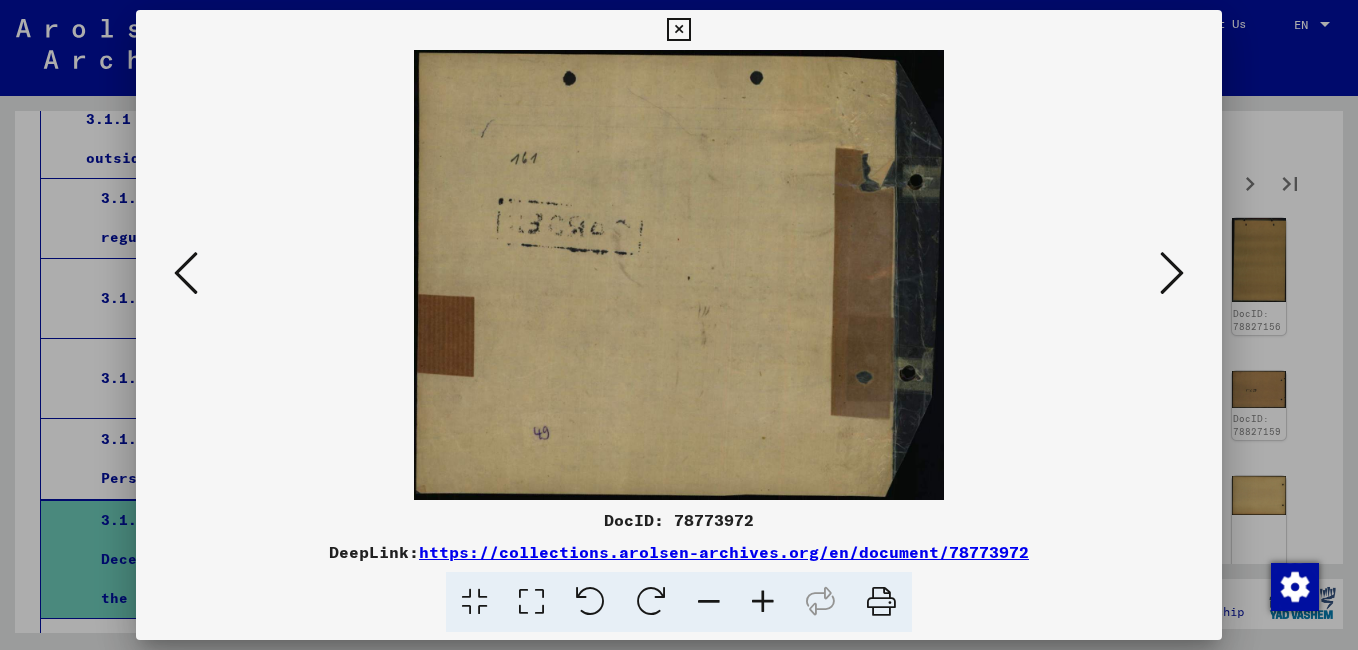 click at bounding box center [1172, 273] 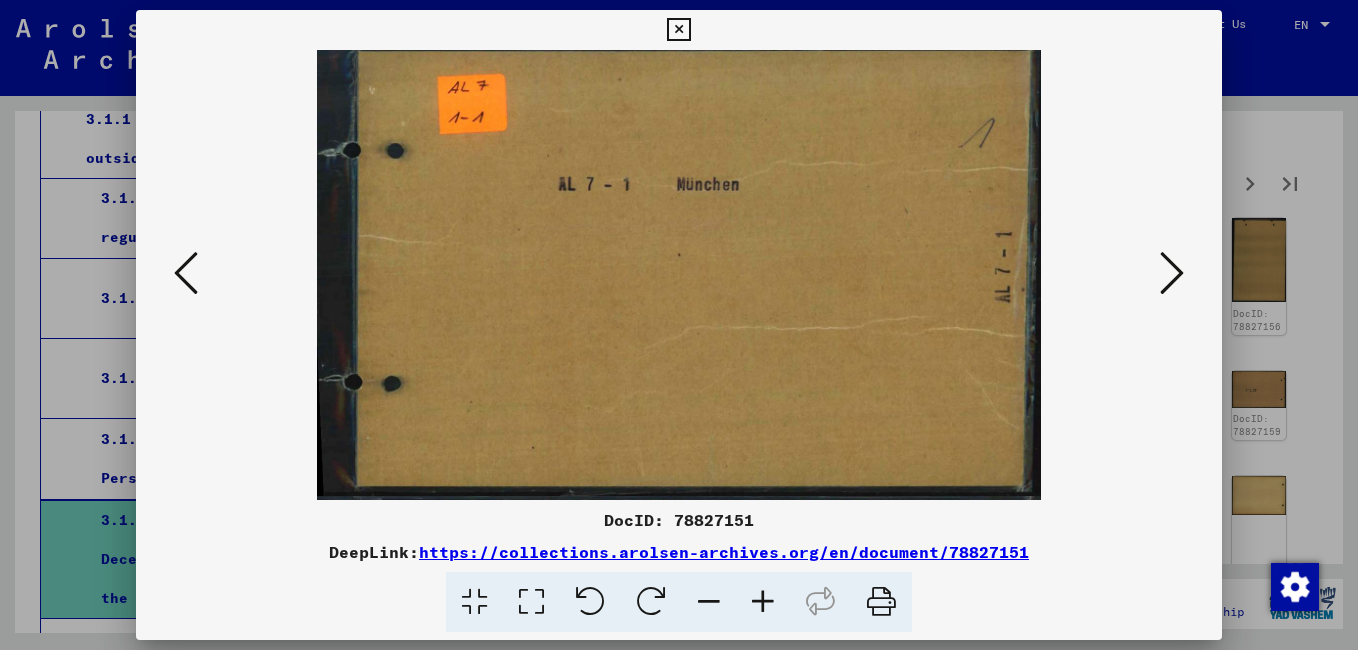 click at bounding box center (1172, 273) 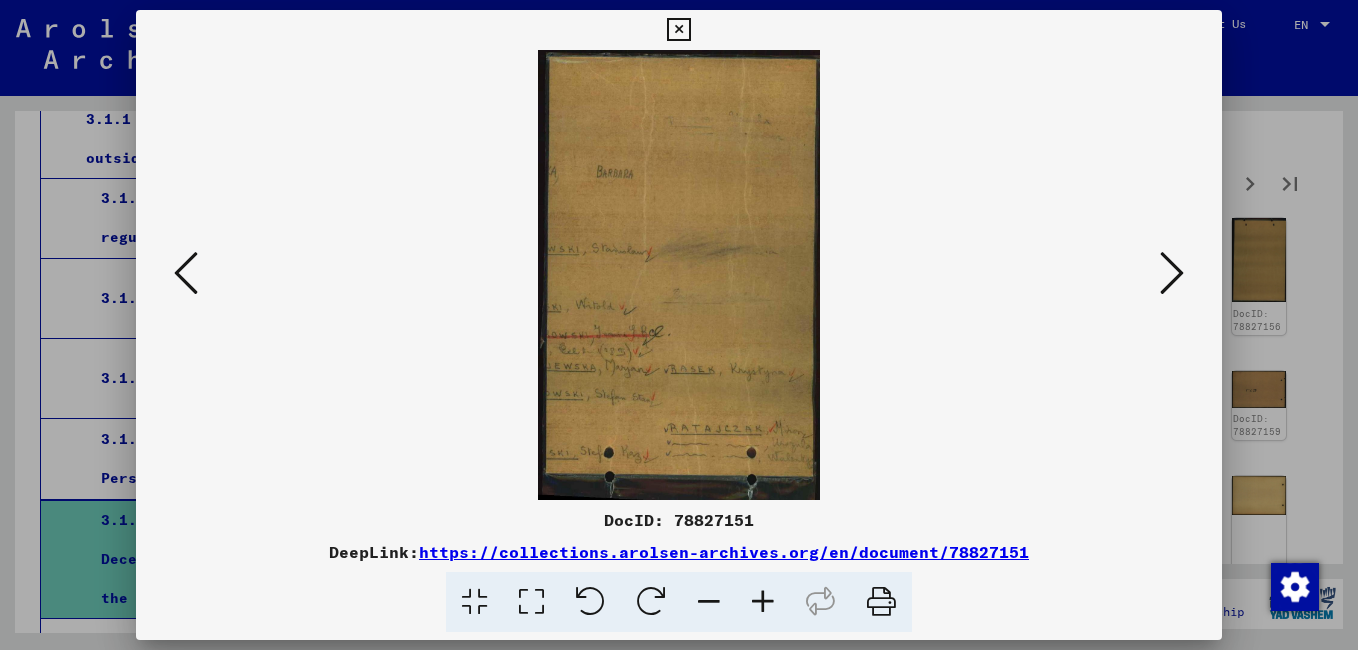 click at bounding box center (1172, 273) 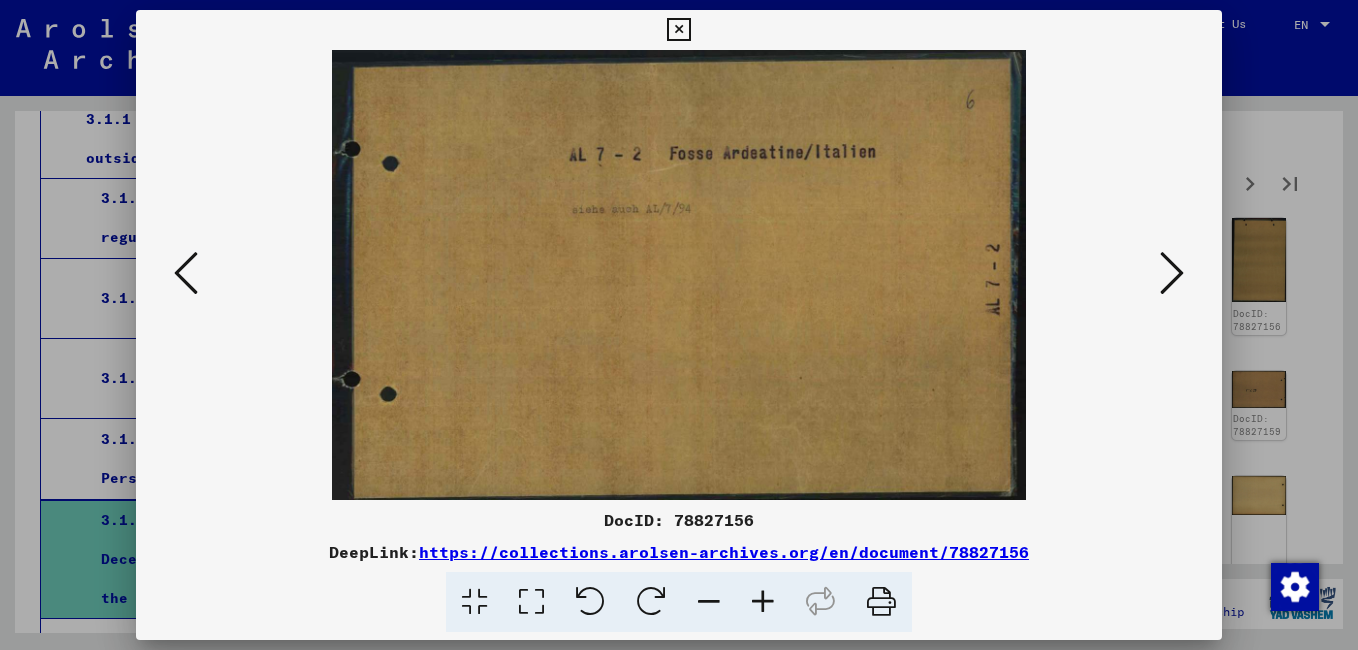 click at bounding box center [1172, 273] 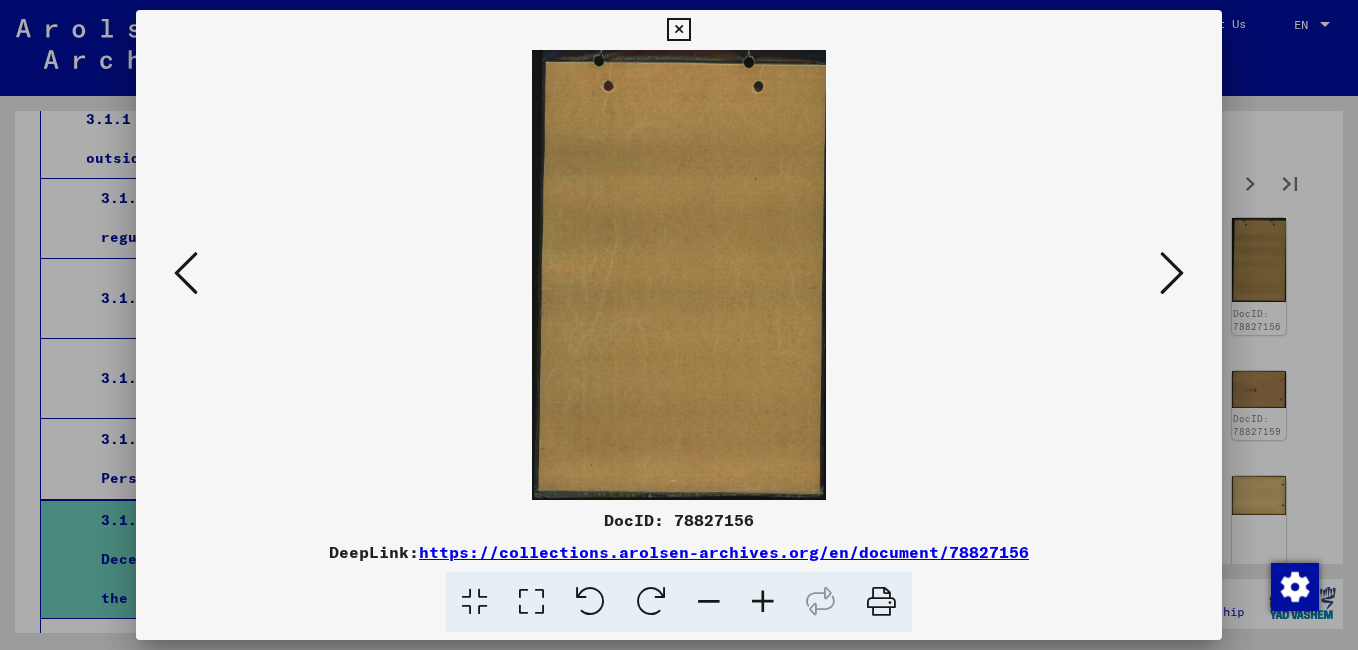 click at bounding box center [1172, 273] 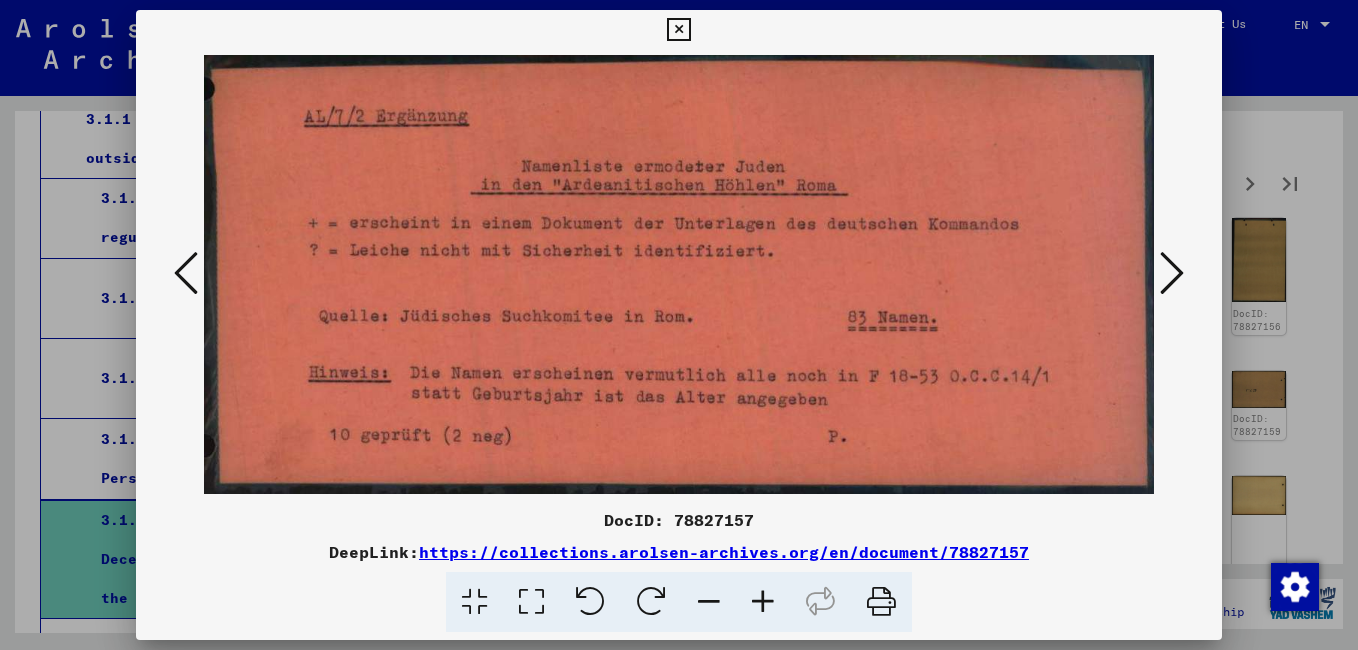 click at bounding box center (1172, 273) 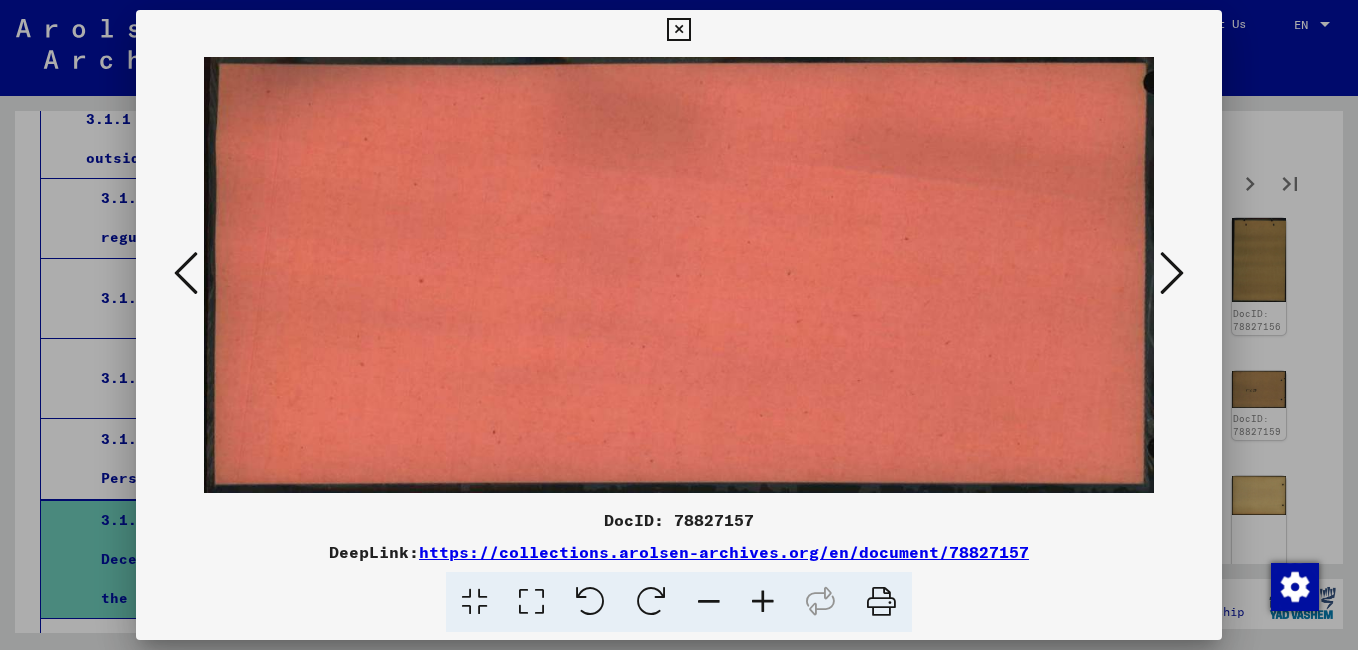 click at bounding box center [1172, 273] 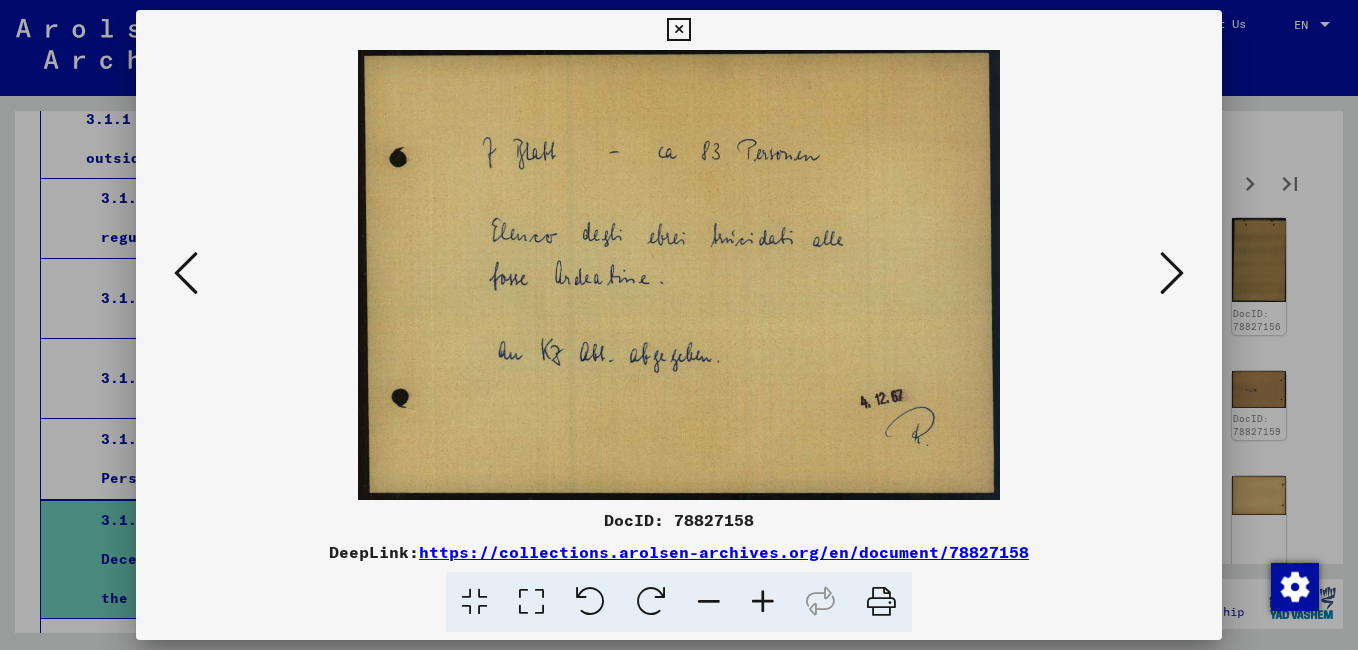 click at bounding box center [1172, 273] 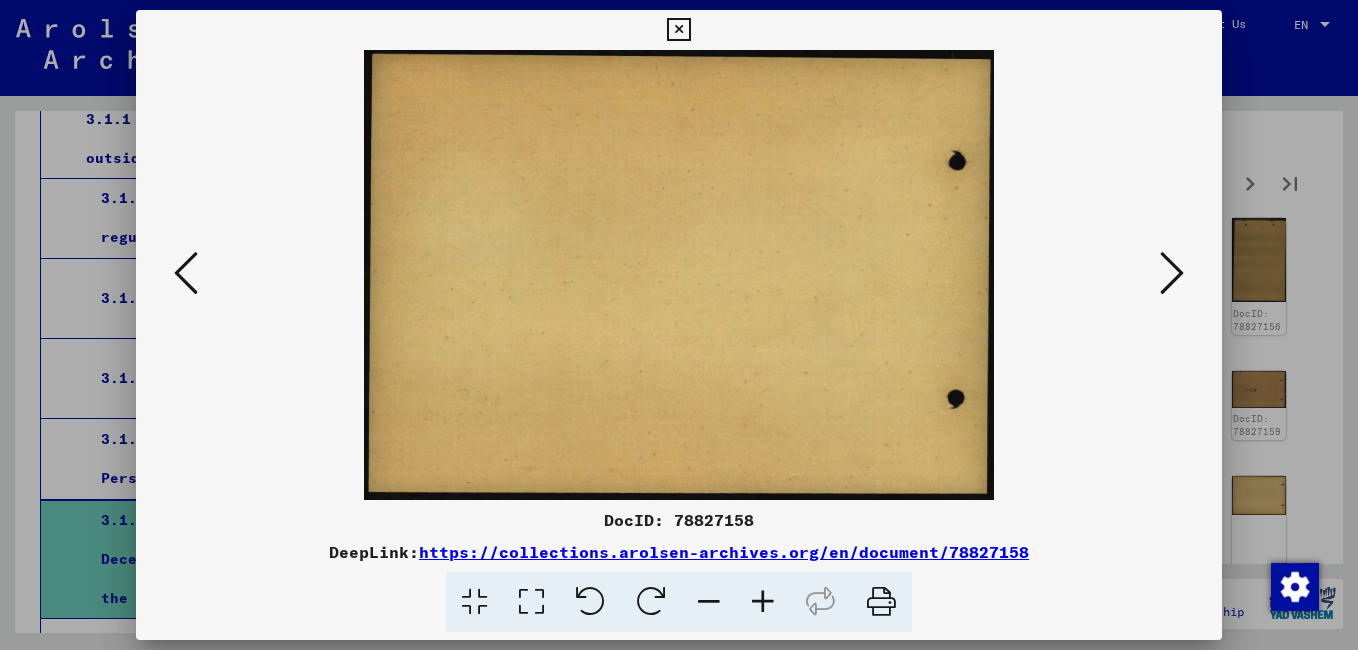 click at bounding box center (1172, 273) 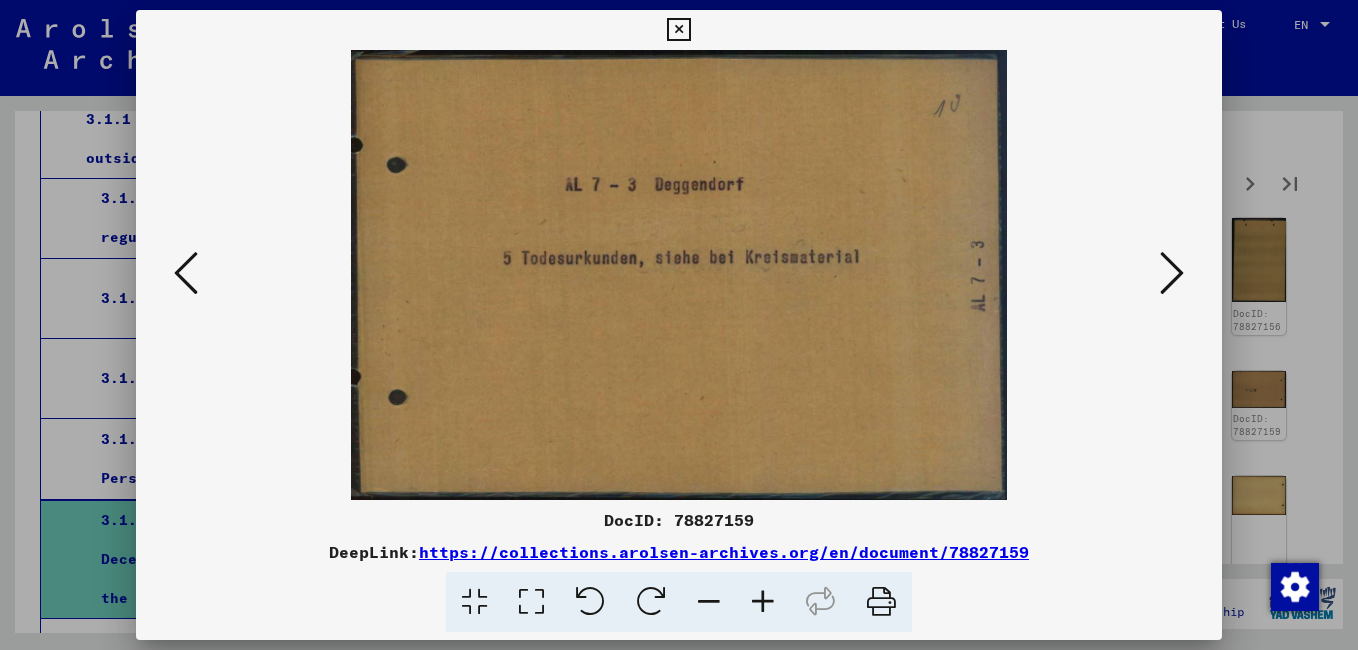 click at bounding box center (1172, 273) 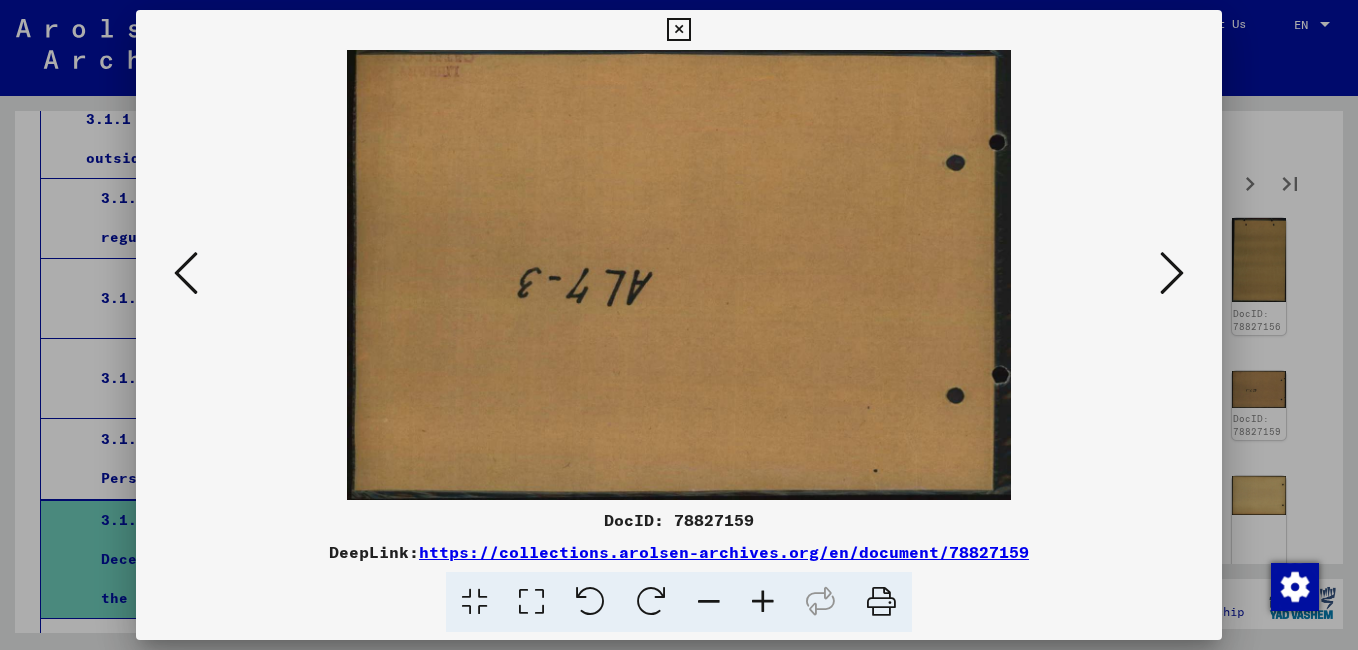 click at bounding box center (1172, 273) 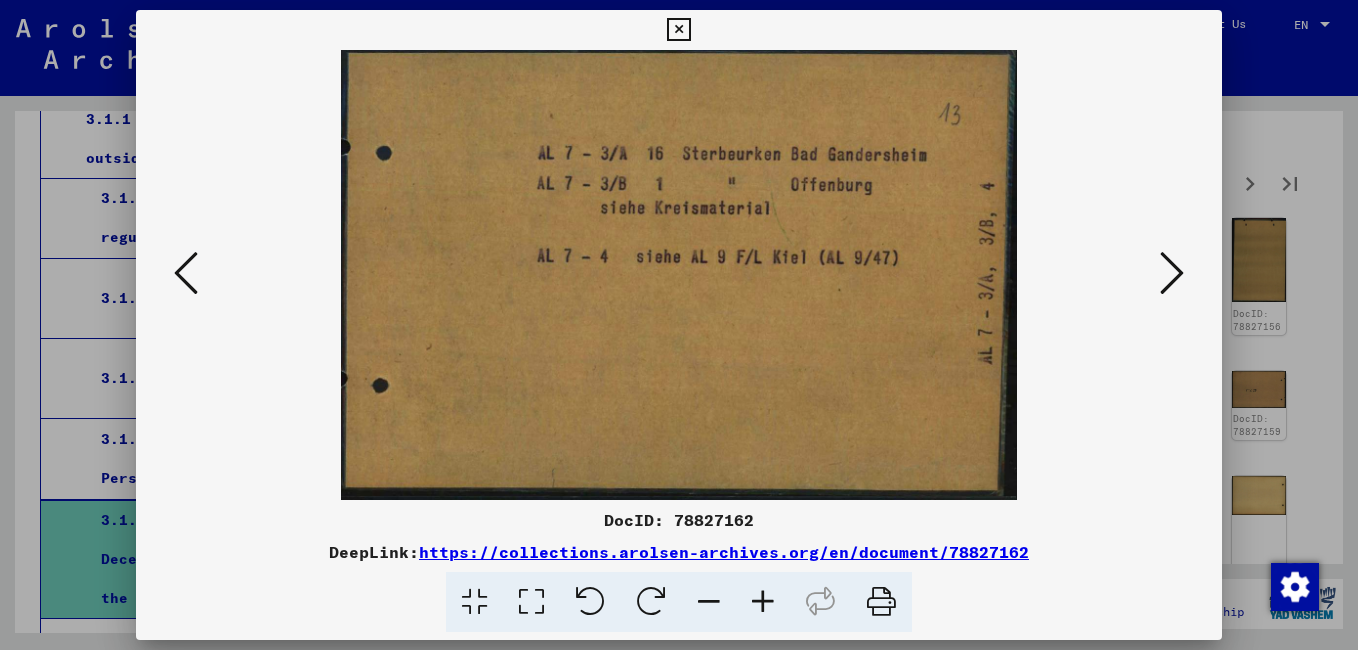 click at bounding box center [1172, 273] 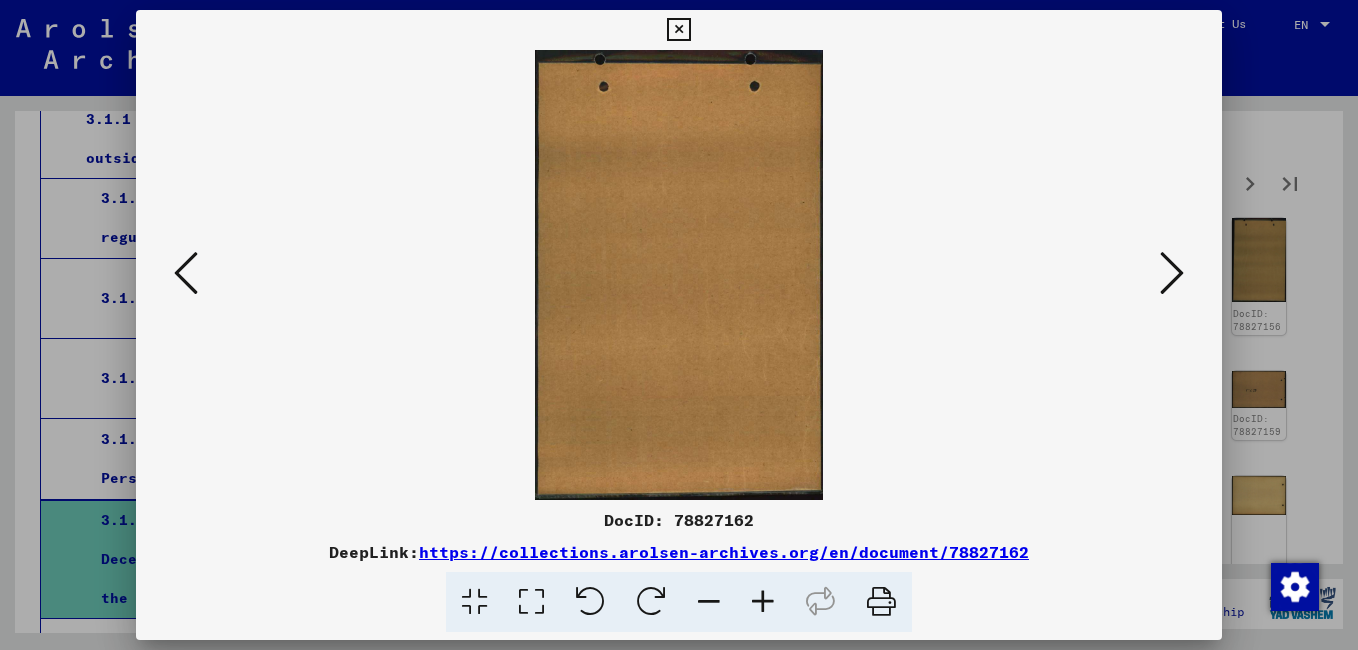 click at bounding box center [1172, 273] 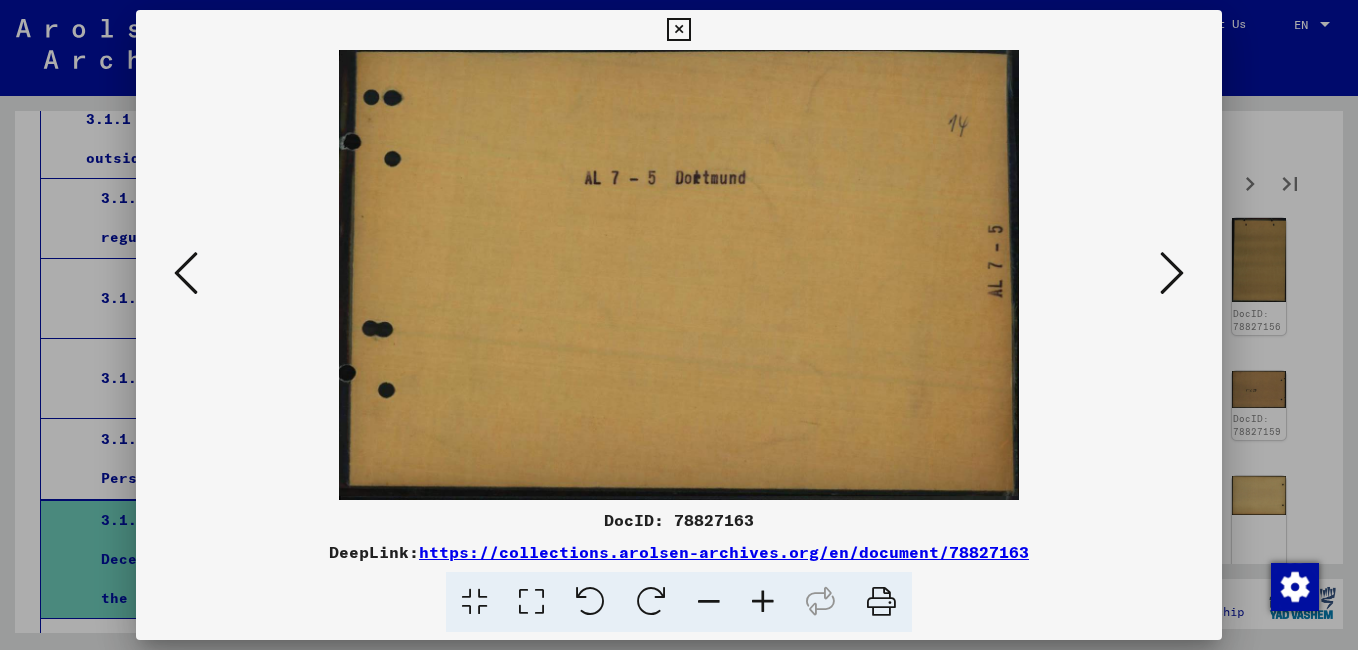 click at bounding box center [1172, 273] 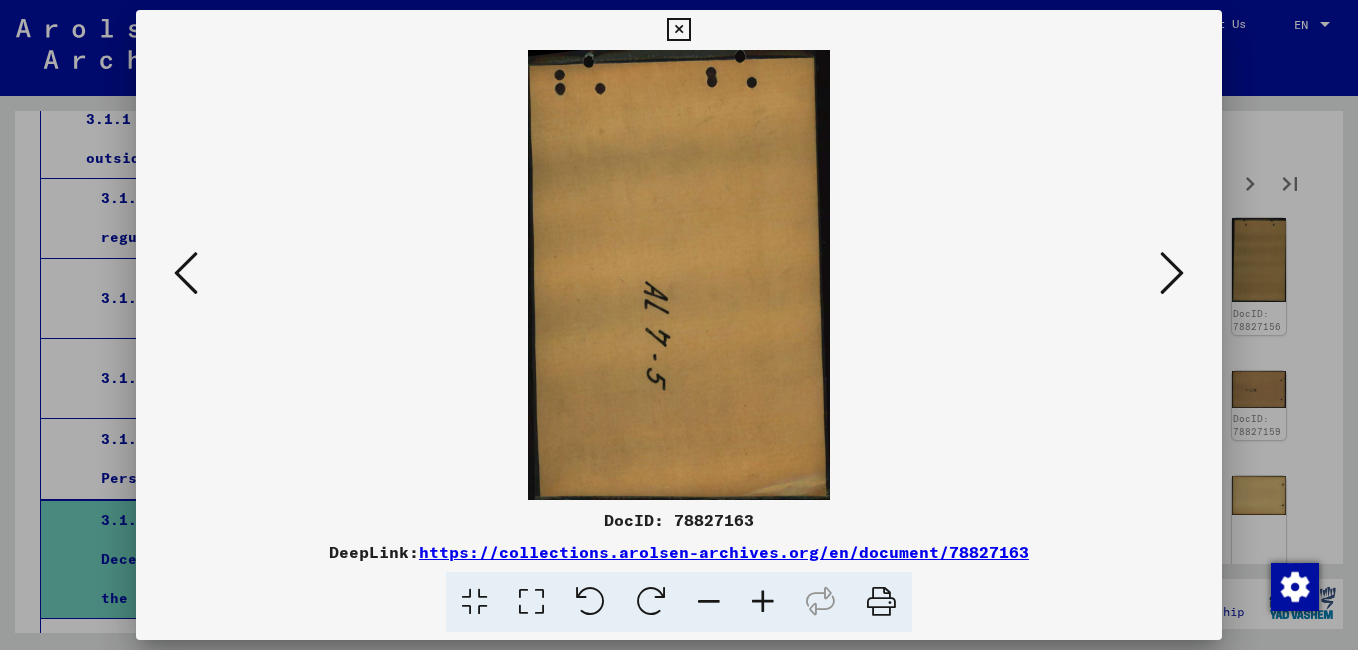 click at bounding box center [1172, 273] 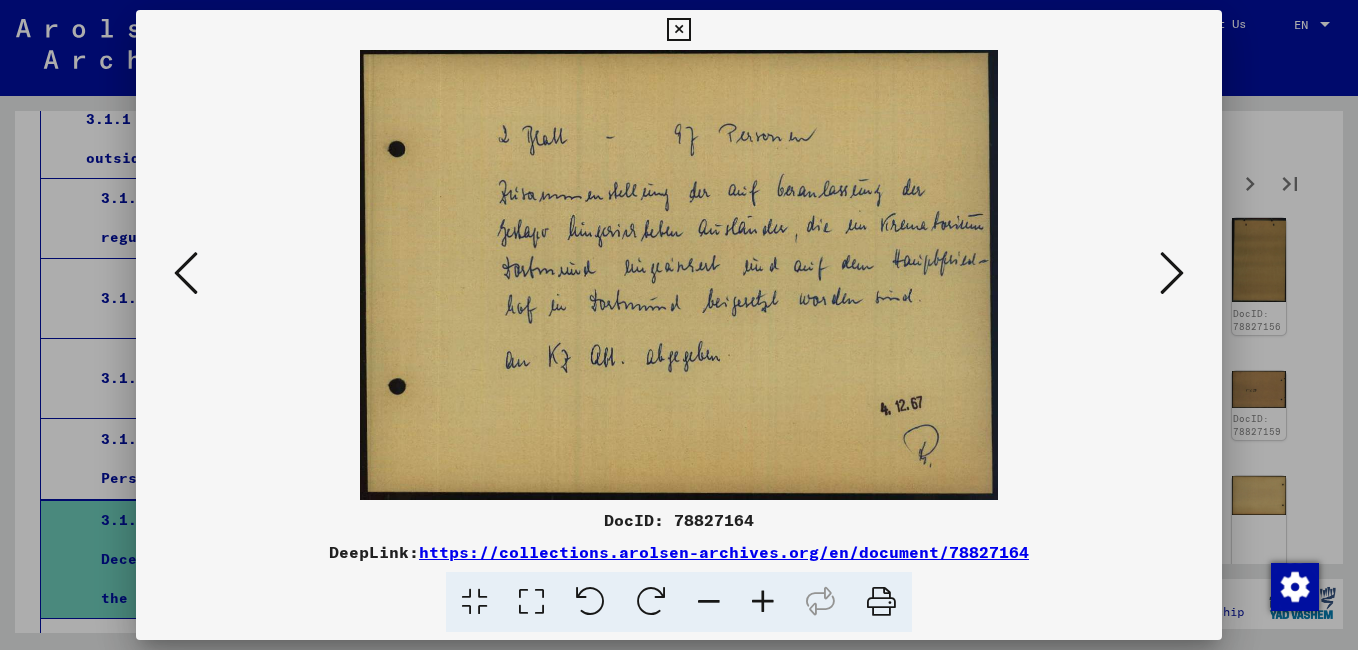 click at bounding box center (1172, 273) 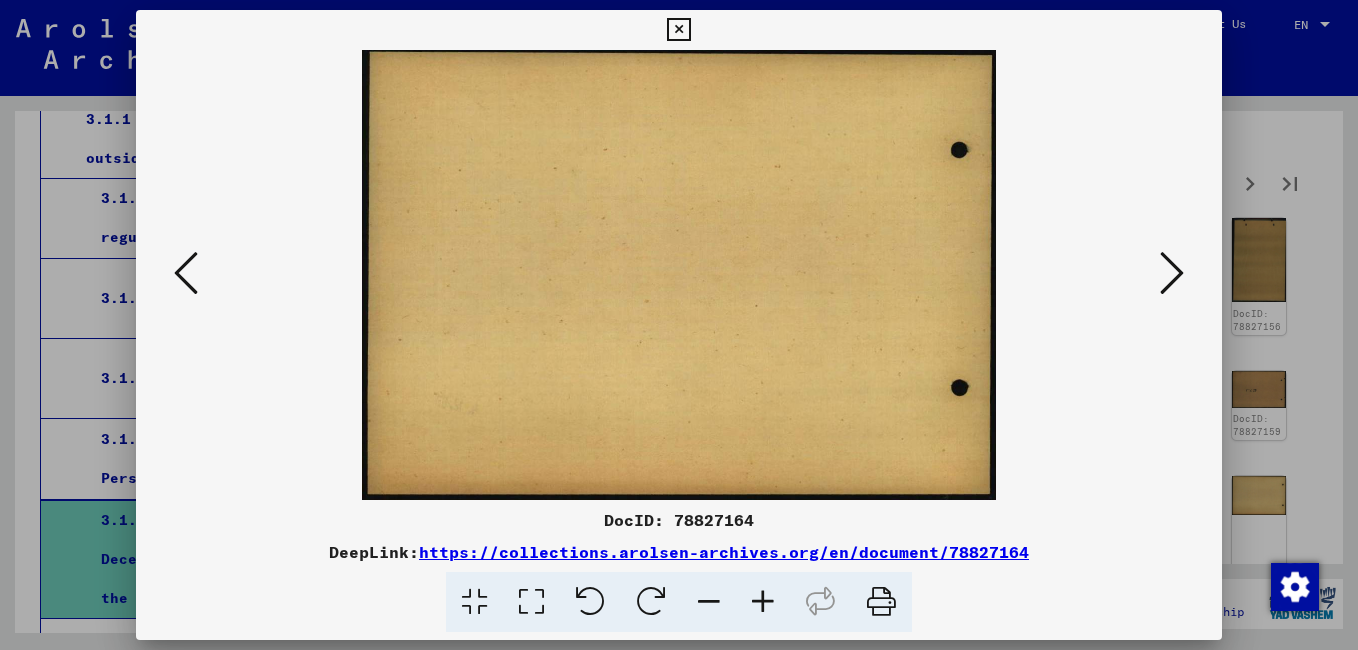 click at bounding box center (1172, 273) 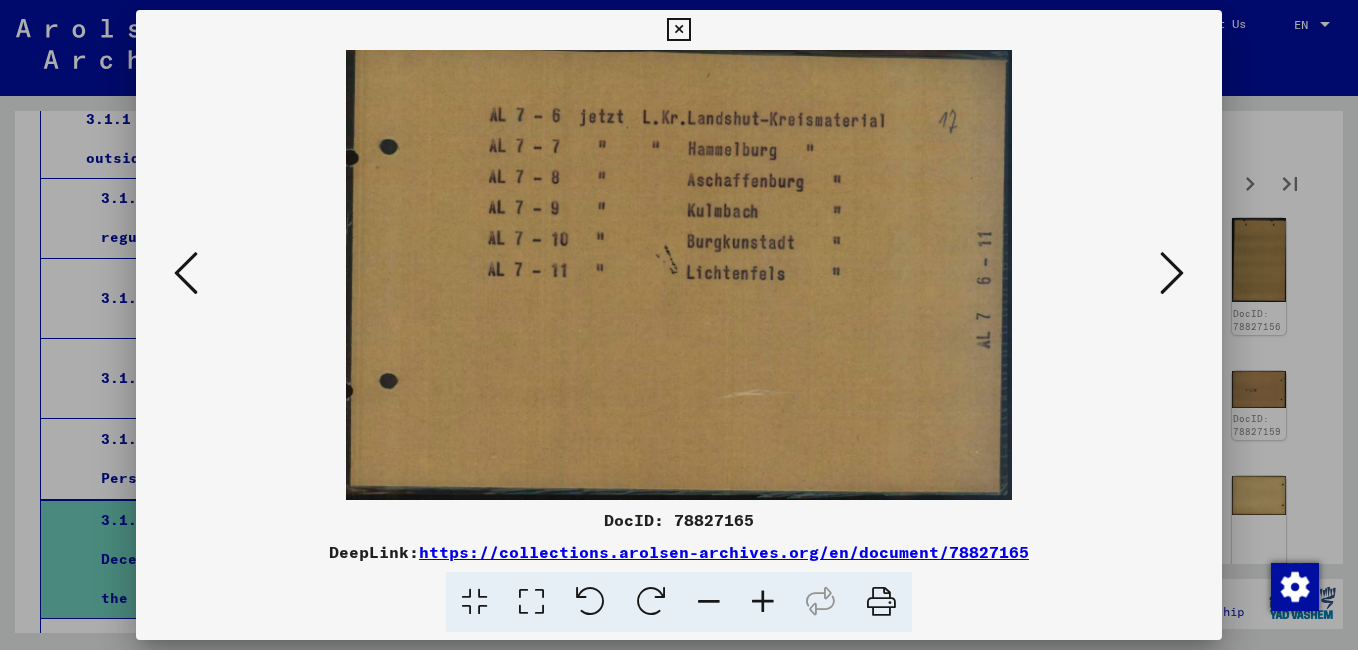 click at bounding box center [1172, 273] 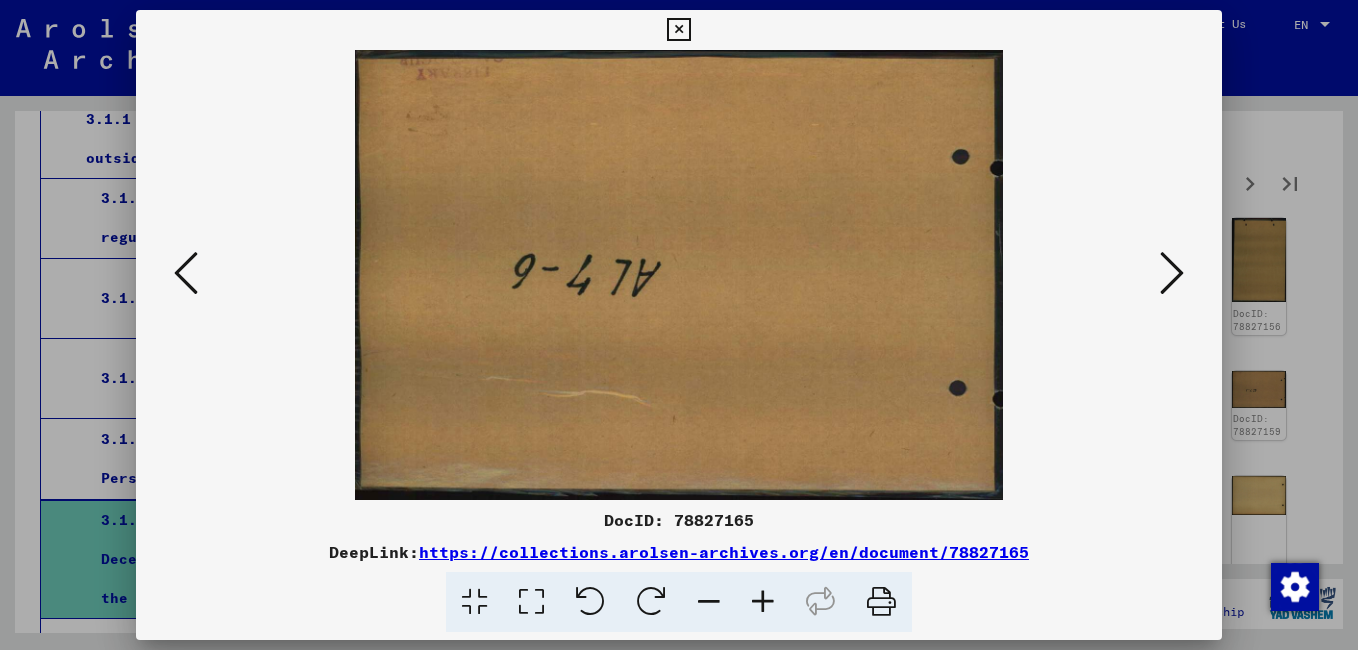 click at bounding box center (1172, 273) 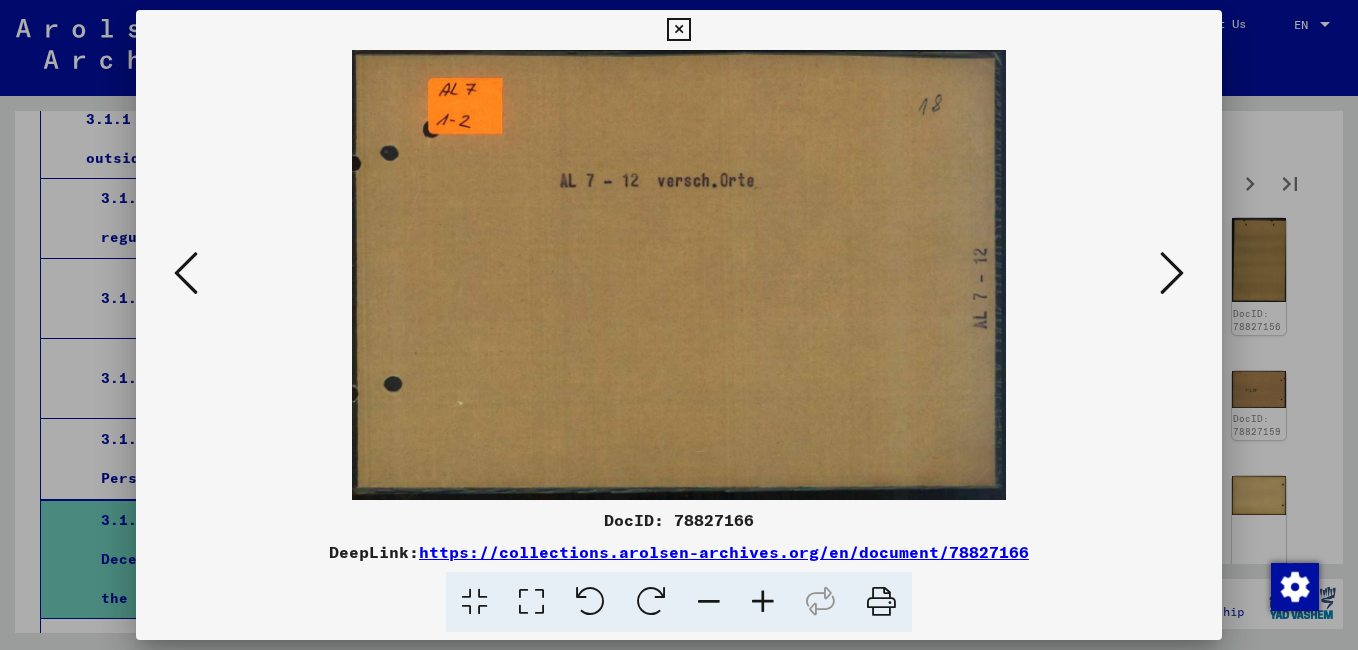 click at bounding box center (1172, 273) 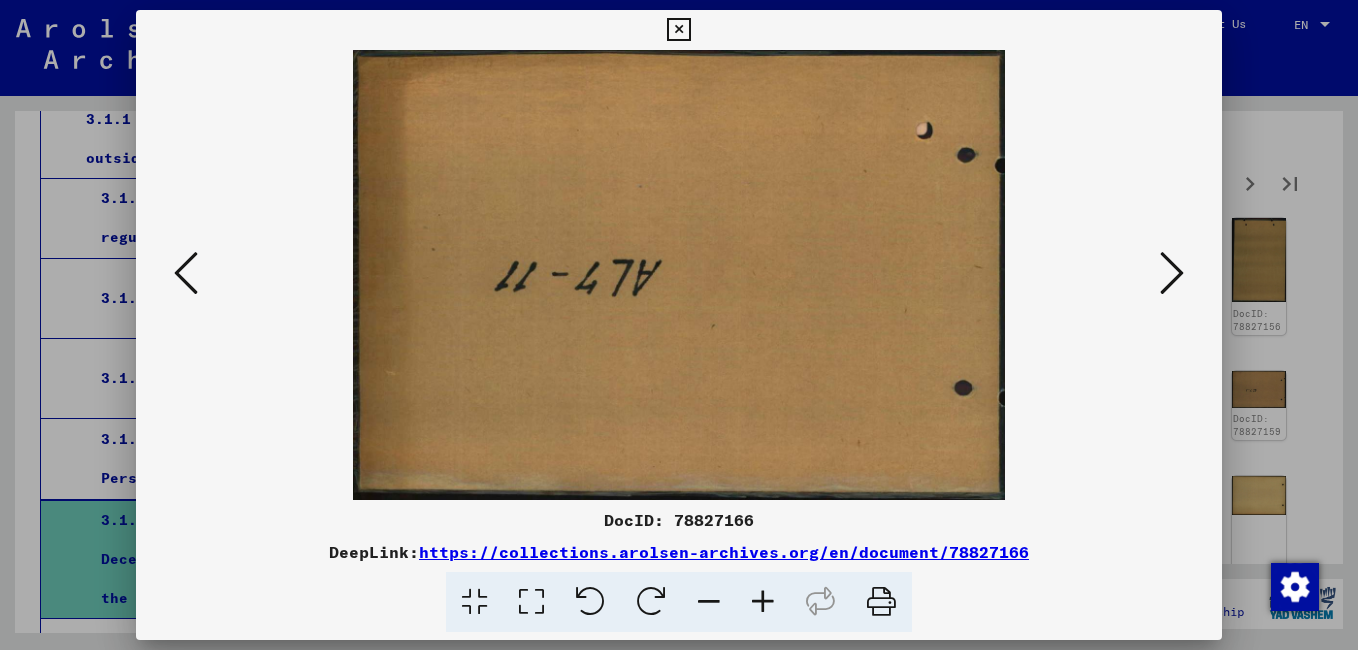 click at bounding box center (1172, 273) 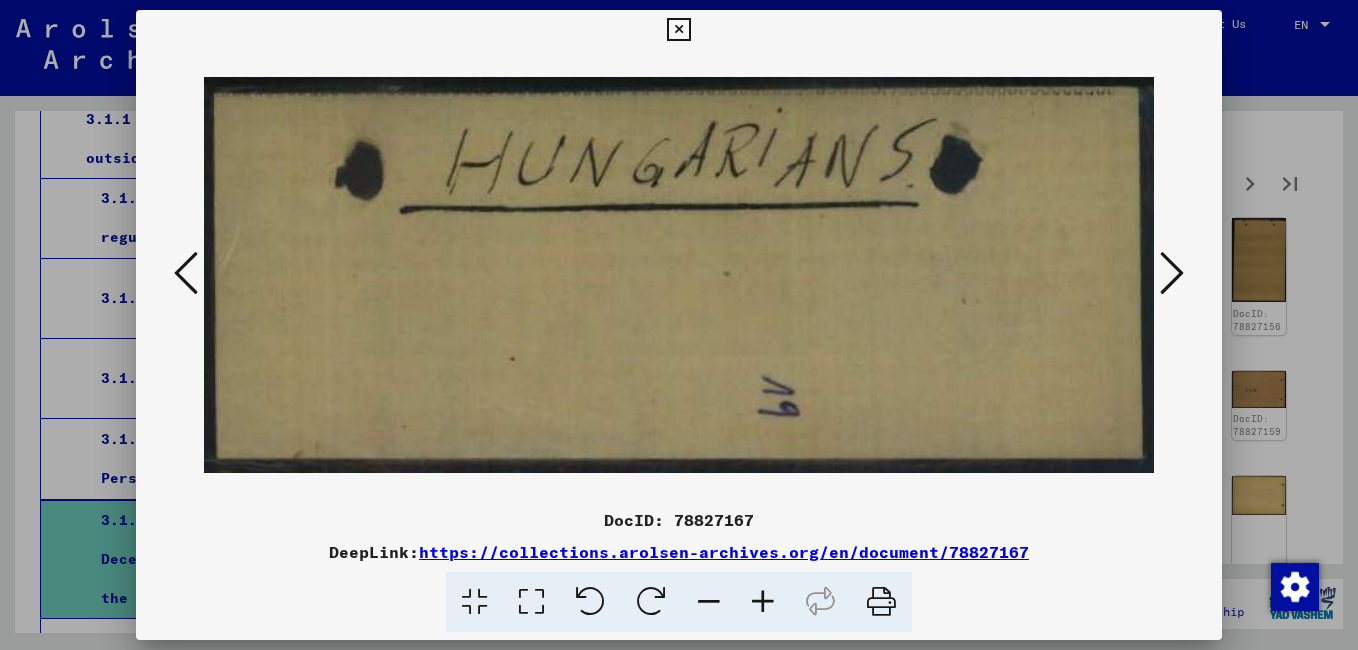 click at bounding box center (1172, 273) 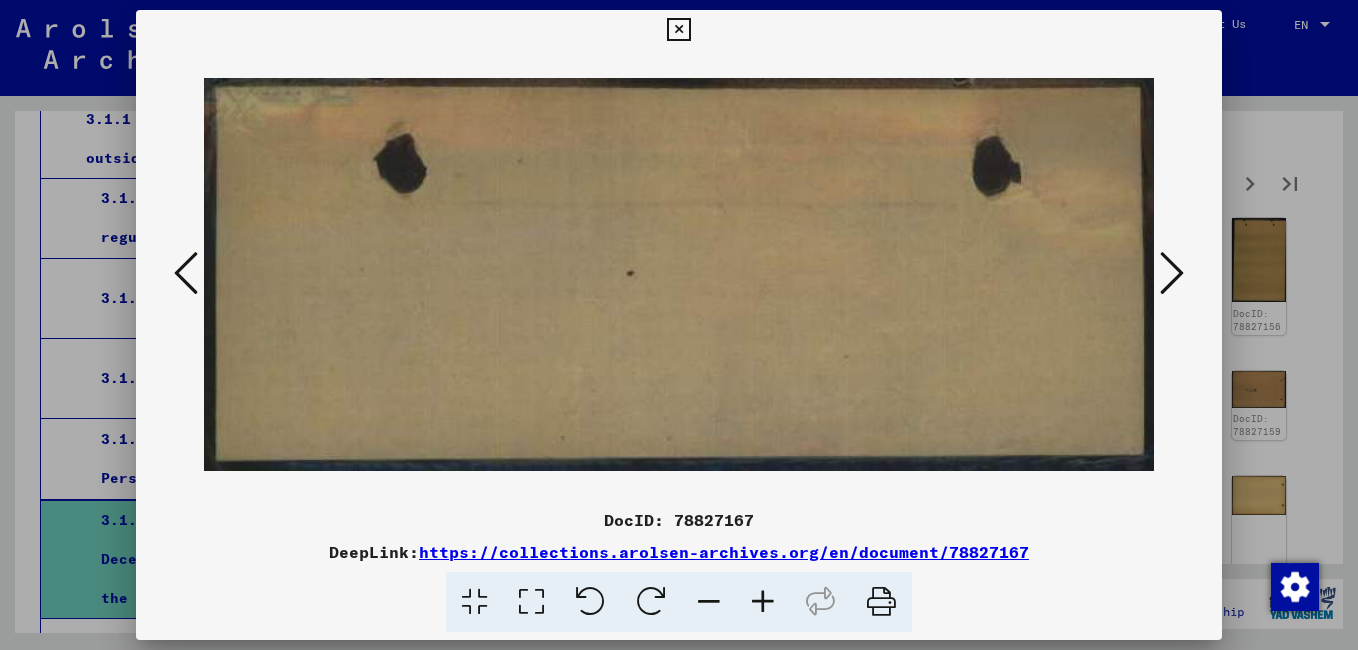 click at bounding box center (1172, 273) 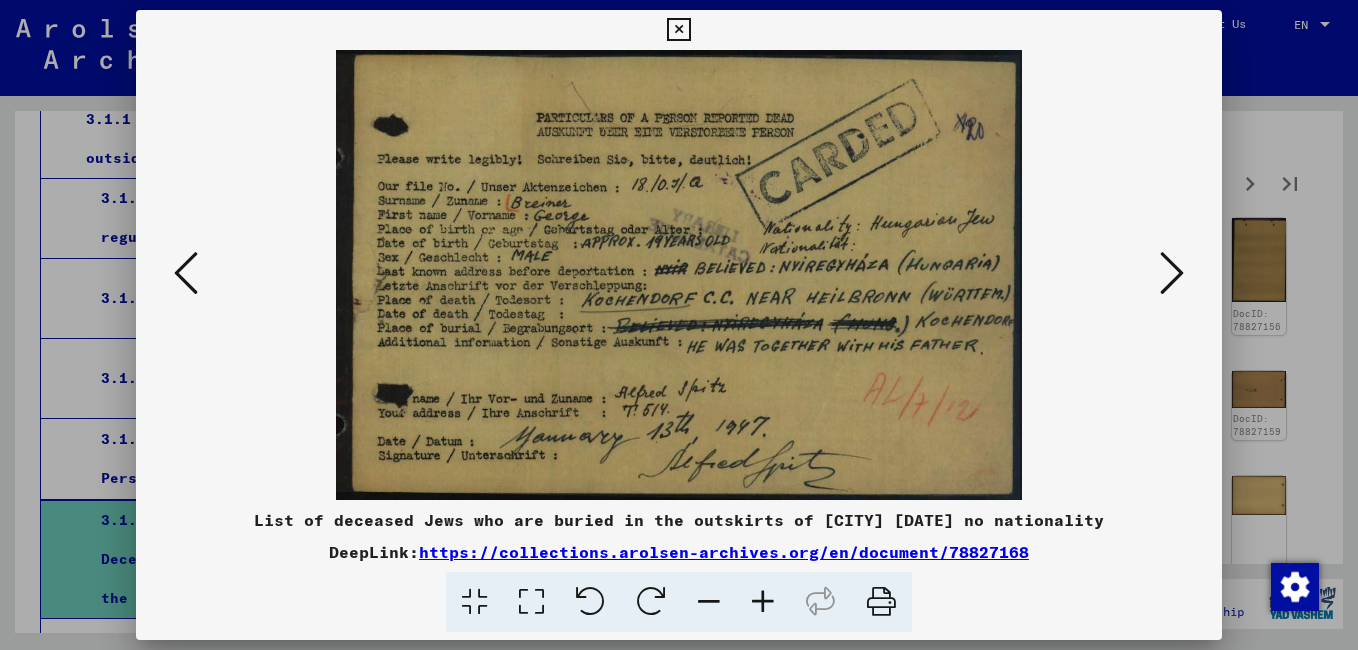 click at bounding box center (1172, 273) 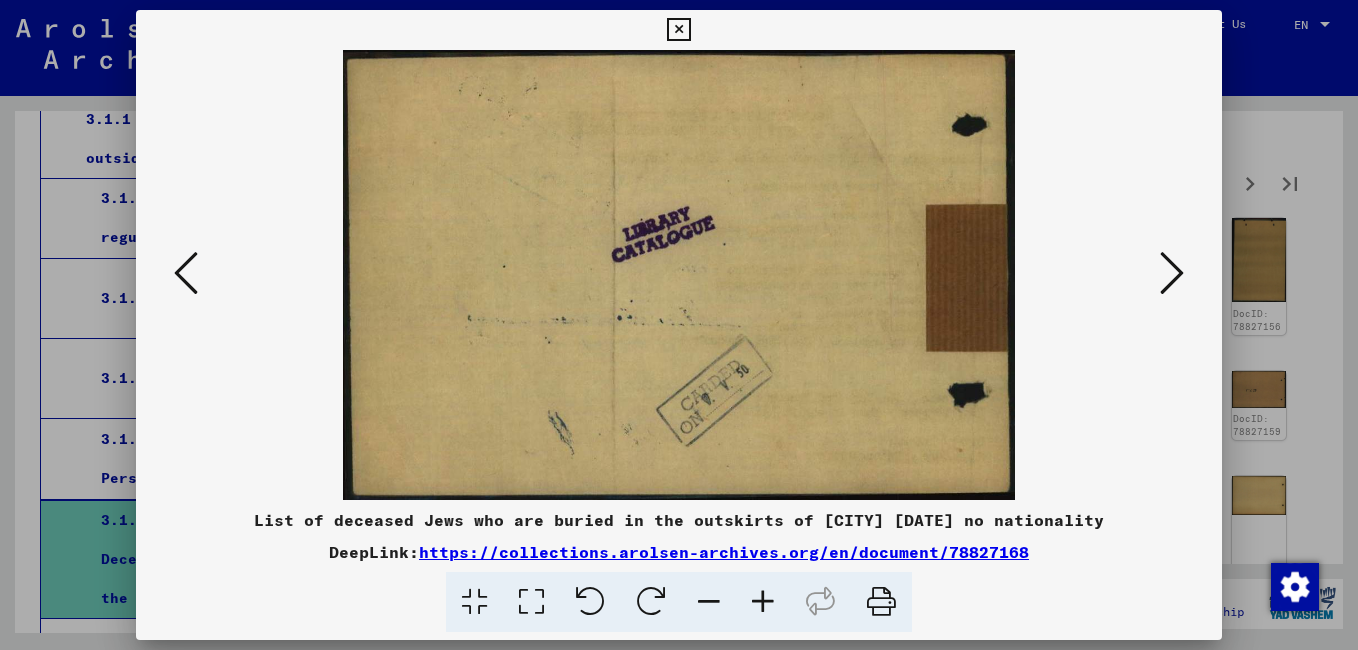 click at bounding box center [1172, 273] 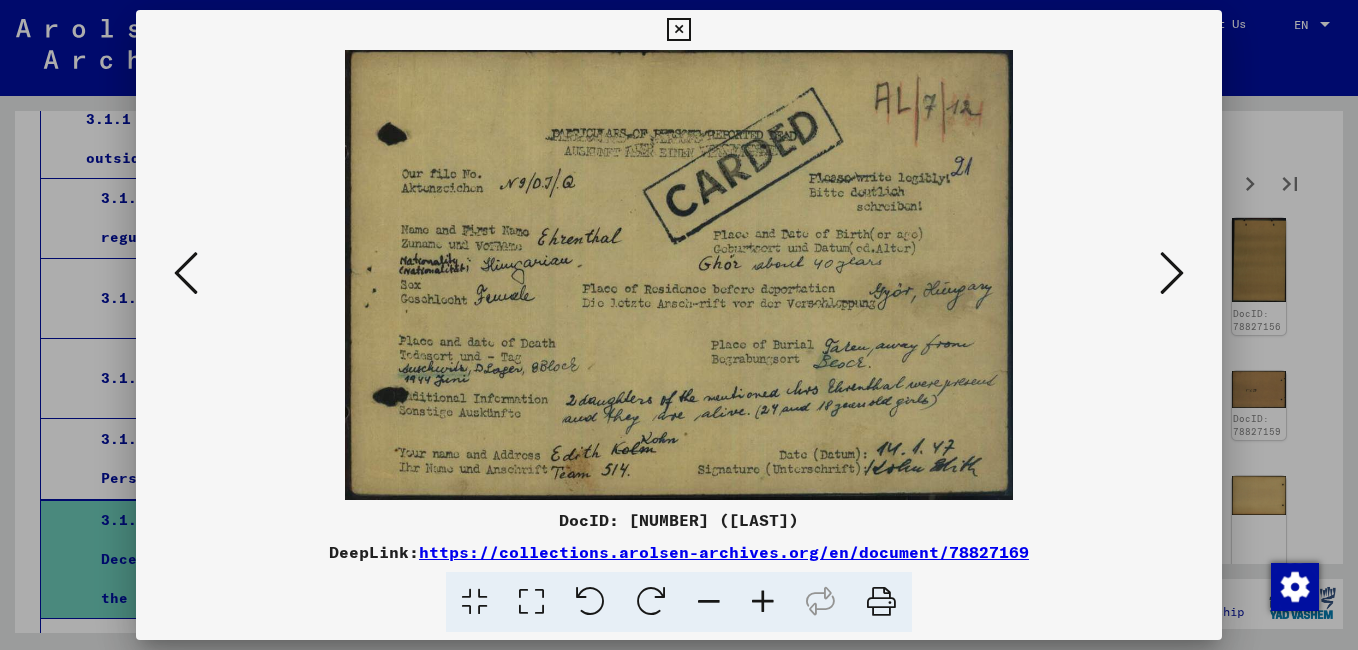 click at bounding box center [1172, 273] 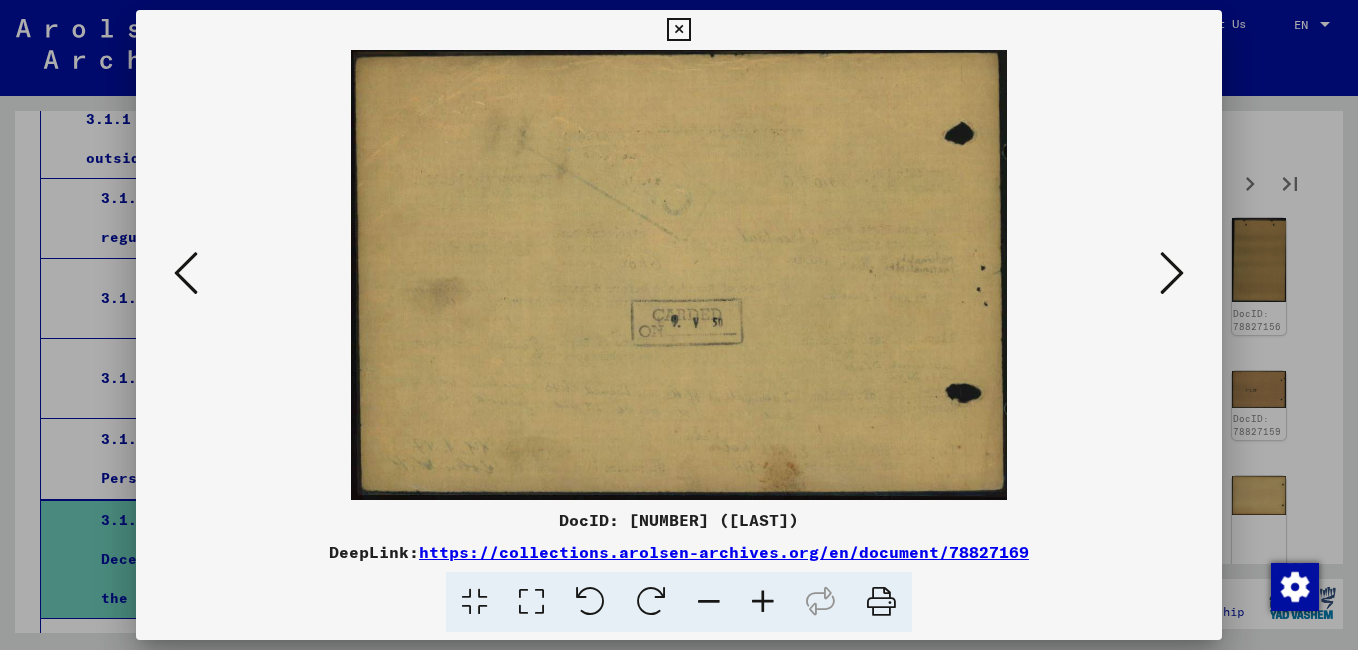 click at bounding box center (1172, 273) 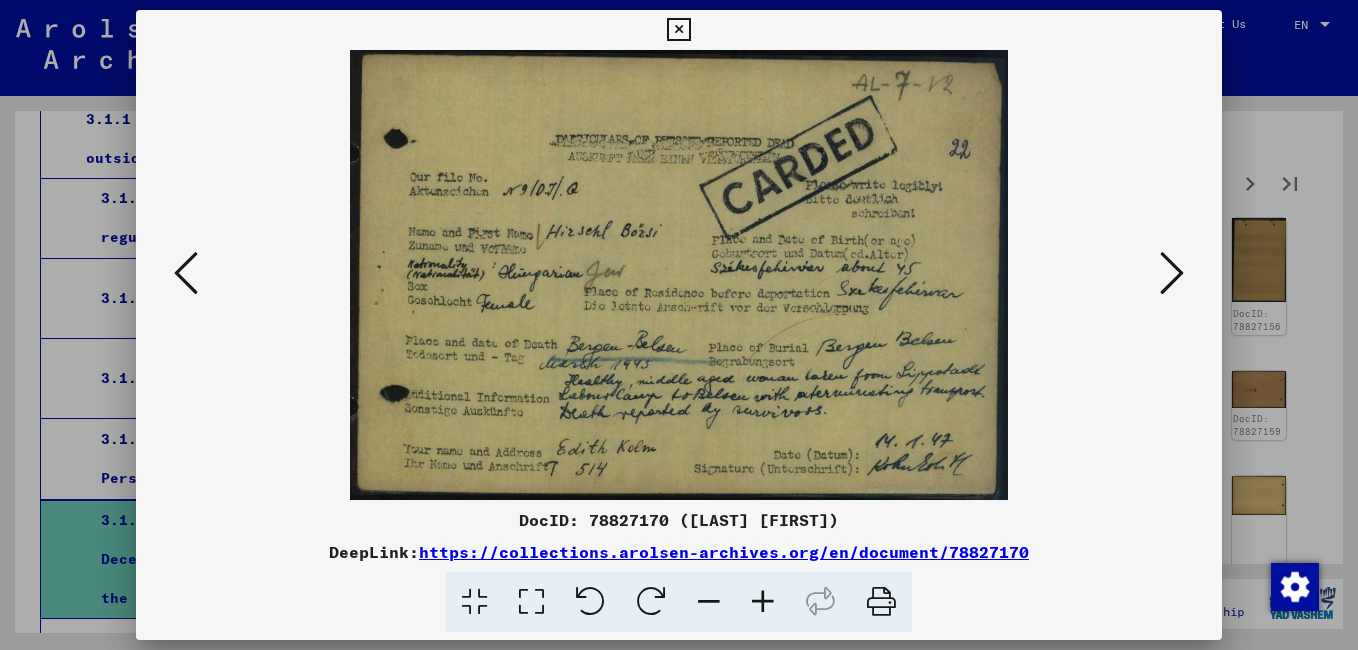 click at bounding box center (1172, 273) 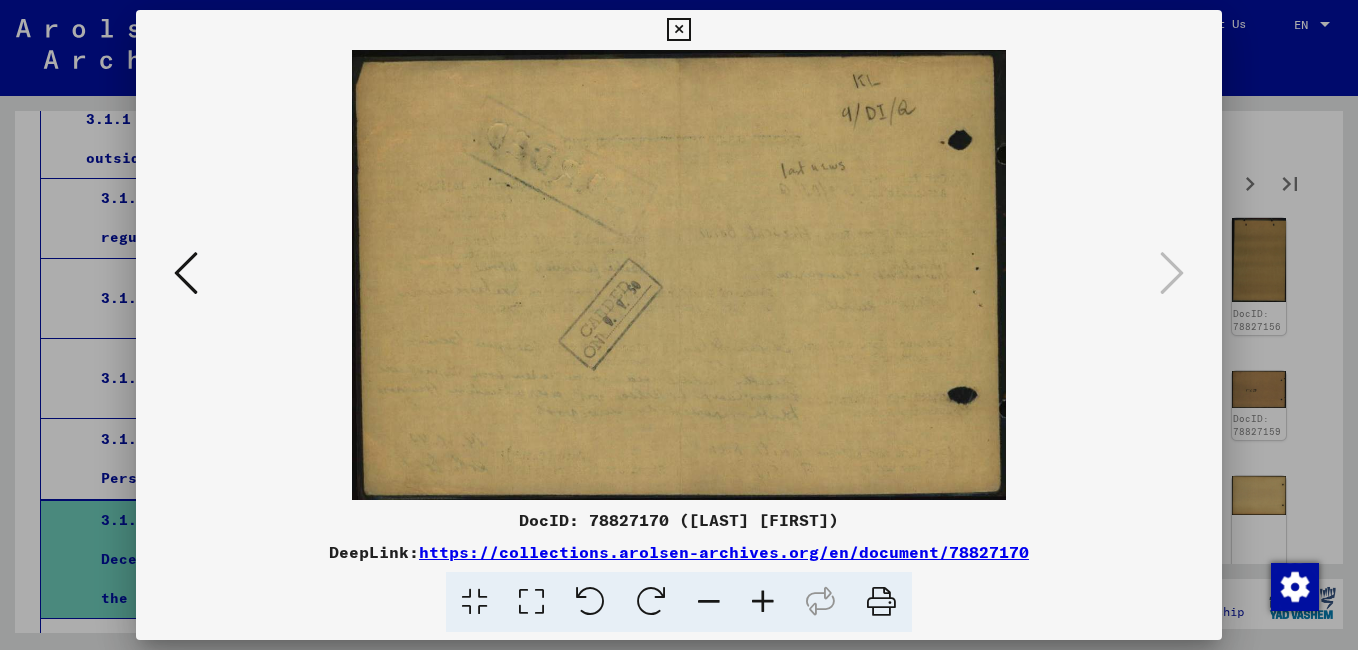 click at bounding box center [678, 30] 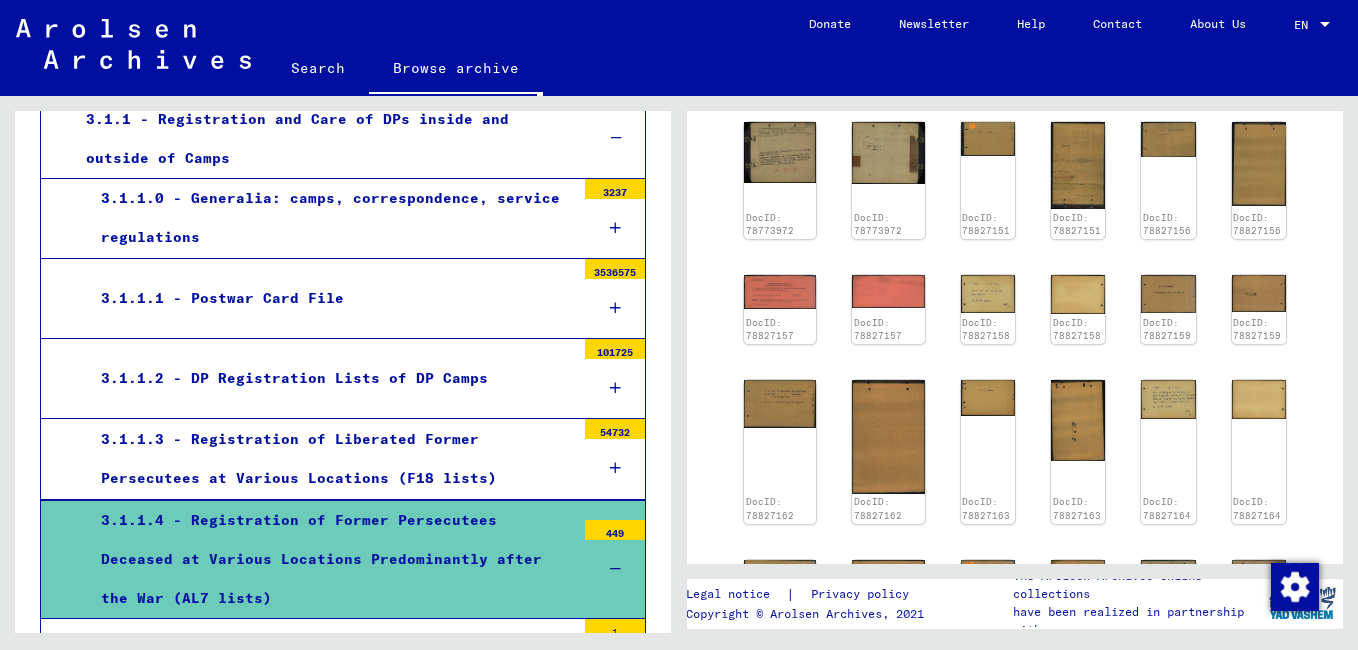 scroll, scrollTop: 679, scrollLeft: 0, axis: vertical 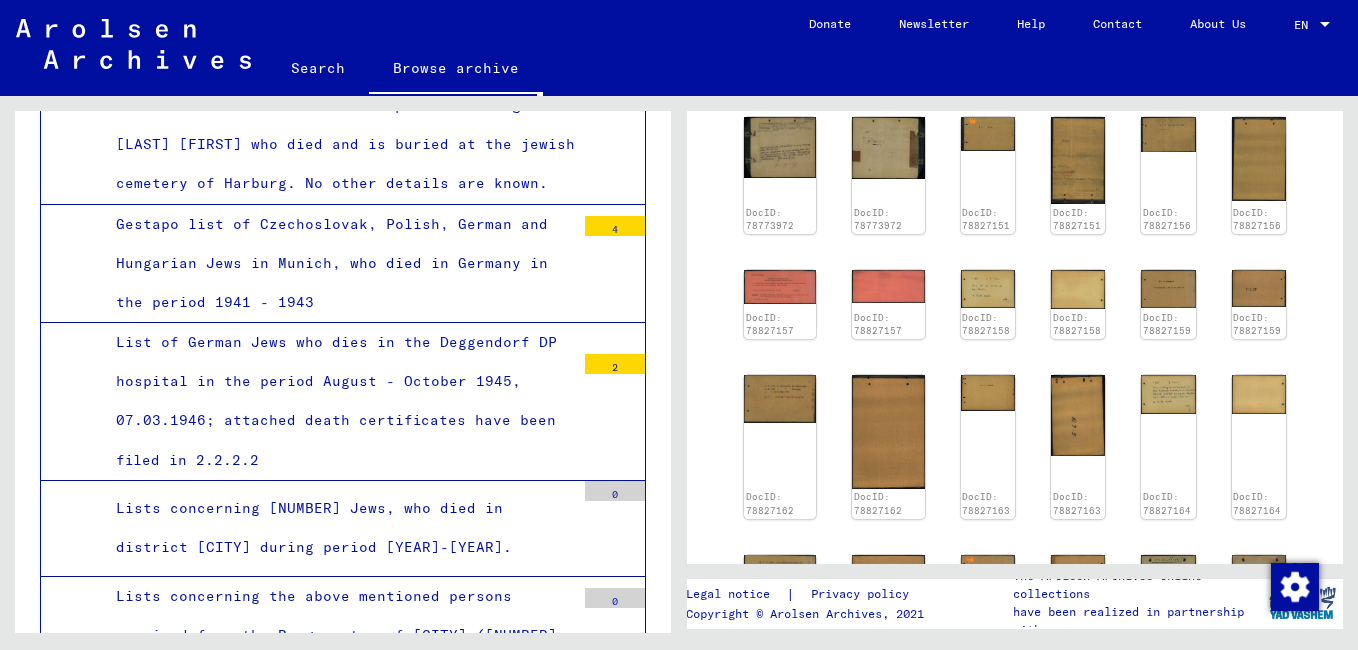 click on "Gestapo list of Czechoslovak, Polish, German and Hungarian Jews in Munich, who died in Germany in the period 1941 - 1943 4" at bounding box center [343, 264] 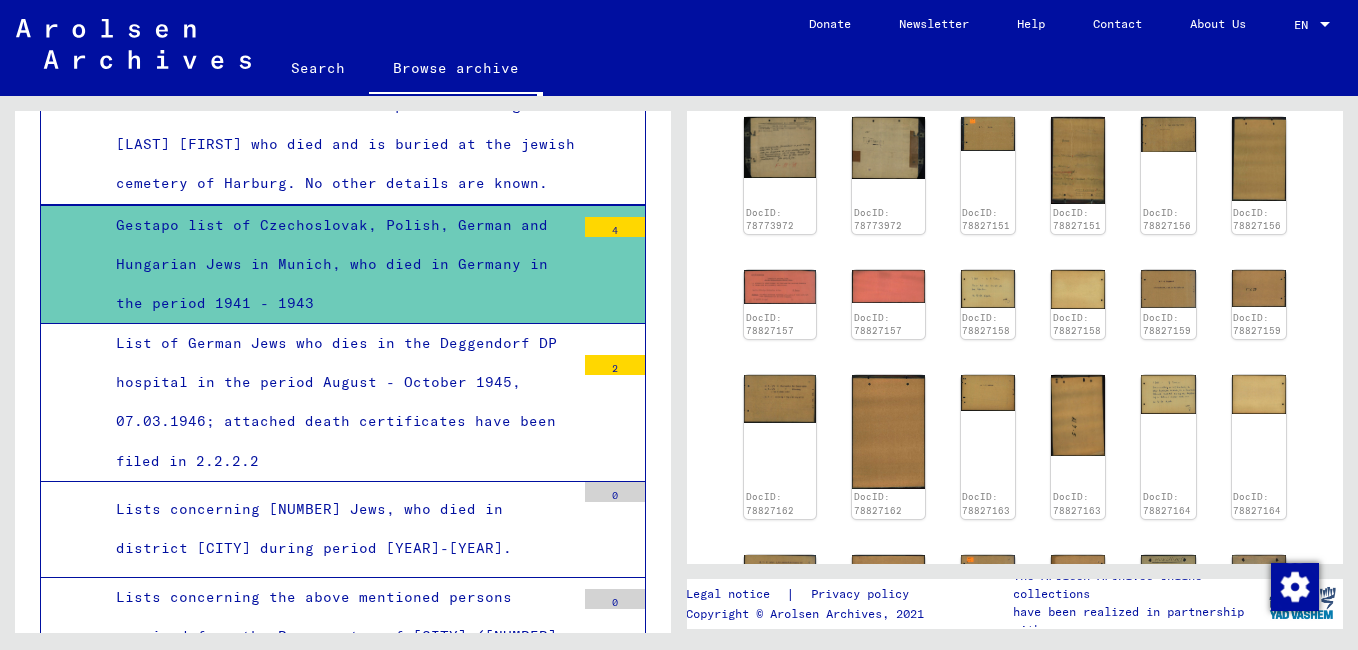 click on "Gestapo list of Czechoslovak, Polish, German and Hungarian Jews in Munich, who died in Germany in the period 1941 - 1943" at bounding box center (338, 265) 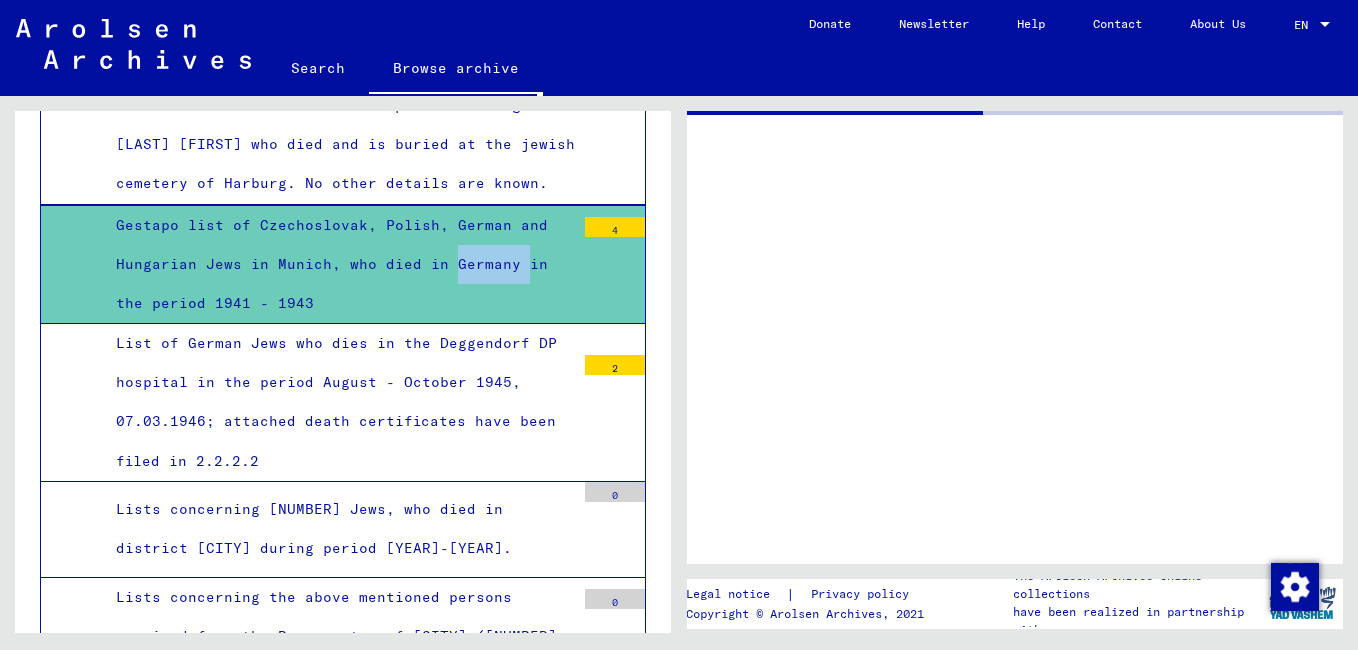 scroll, scrollTop: 0, scrollLeft: 0, axis: both 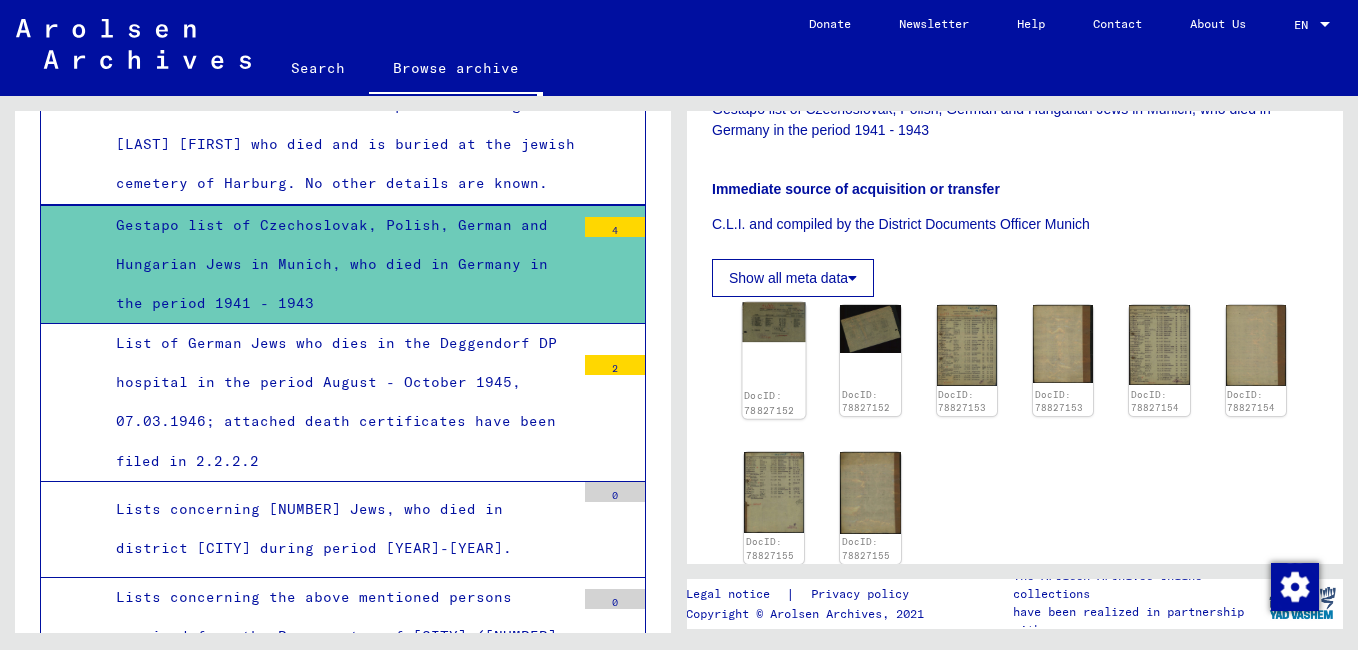click on "DocID: 78827152" 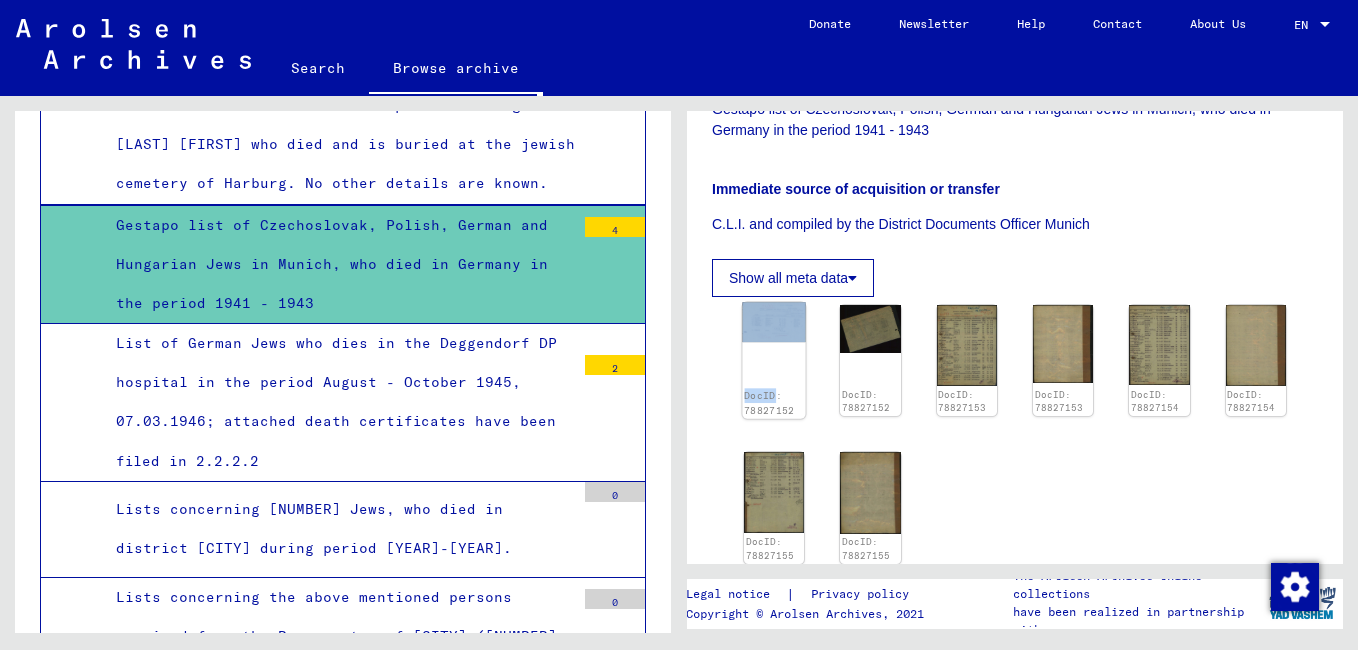 click on "DocID: 78827152" 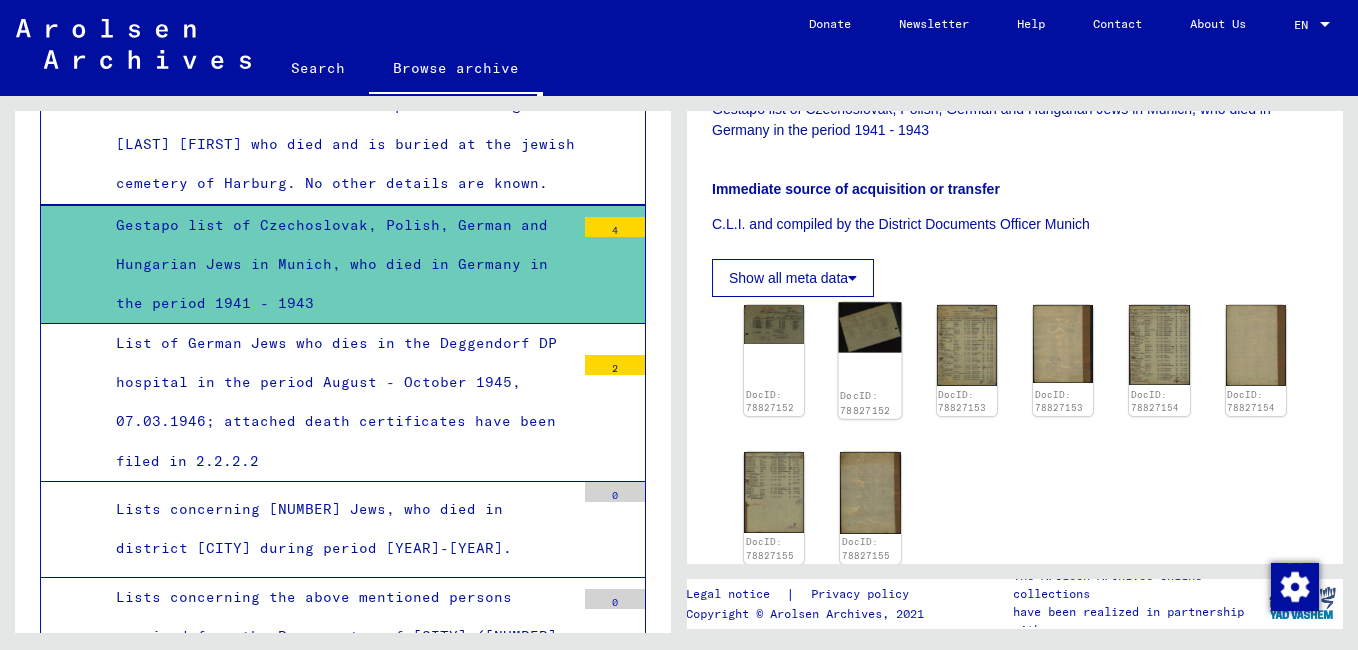 click 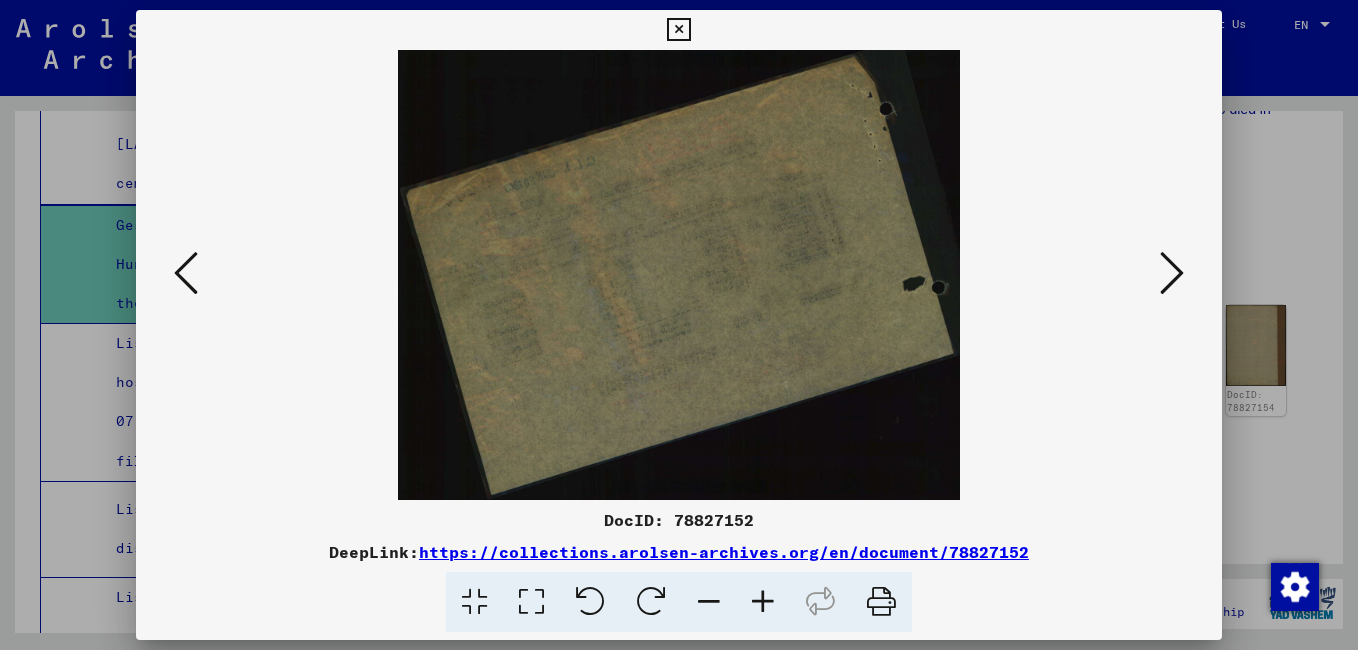 click at bounding box center [186, 273] 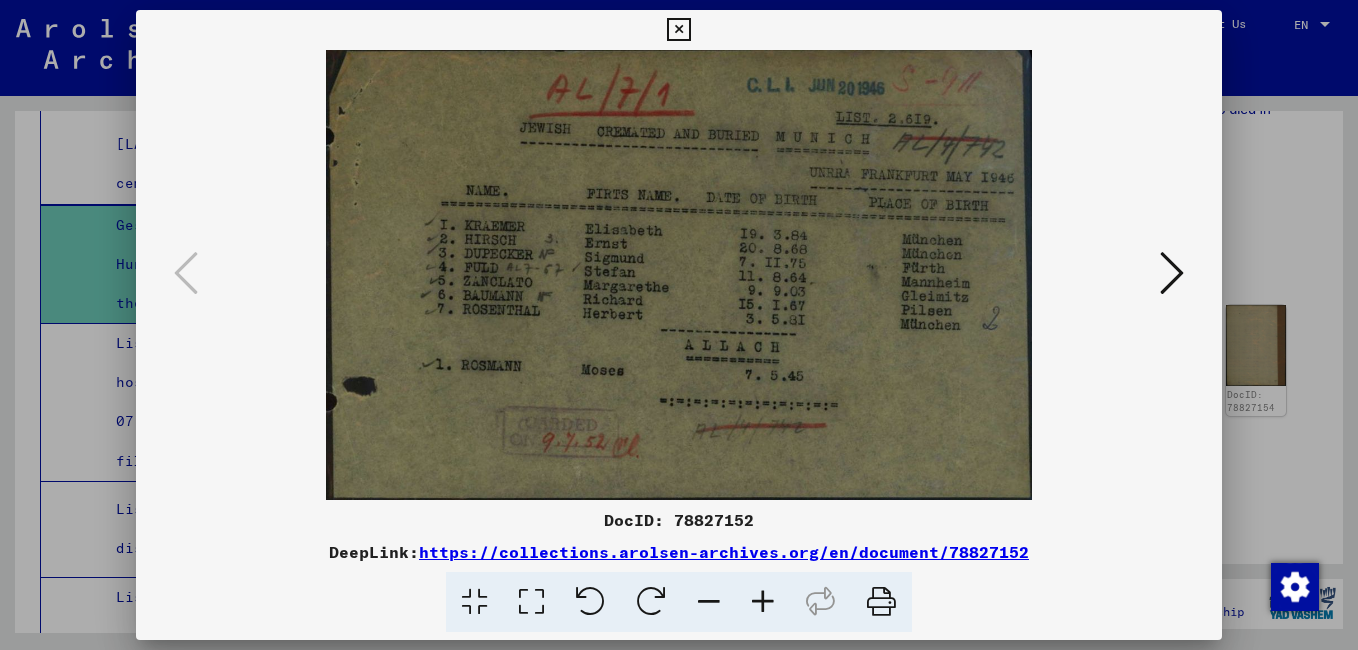 click at bounding box center [1172, 273] 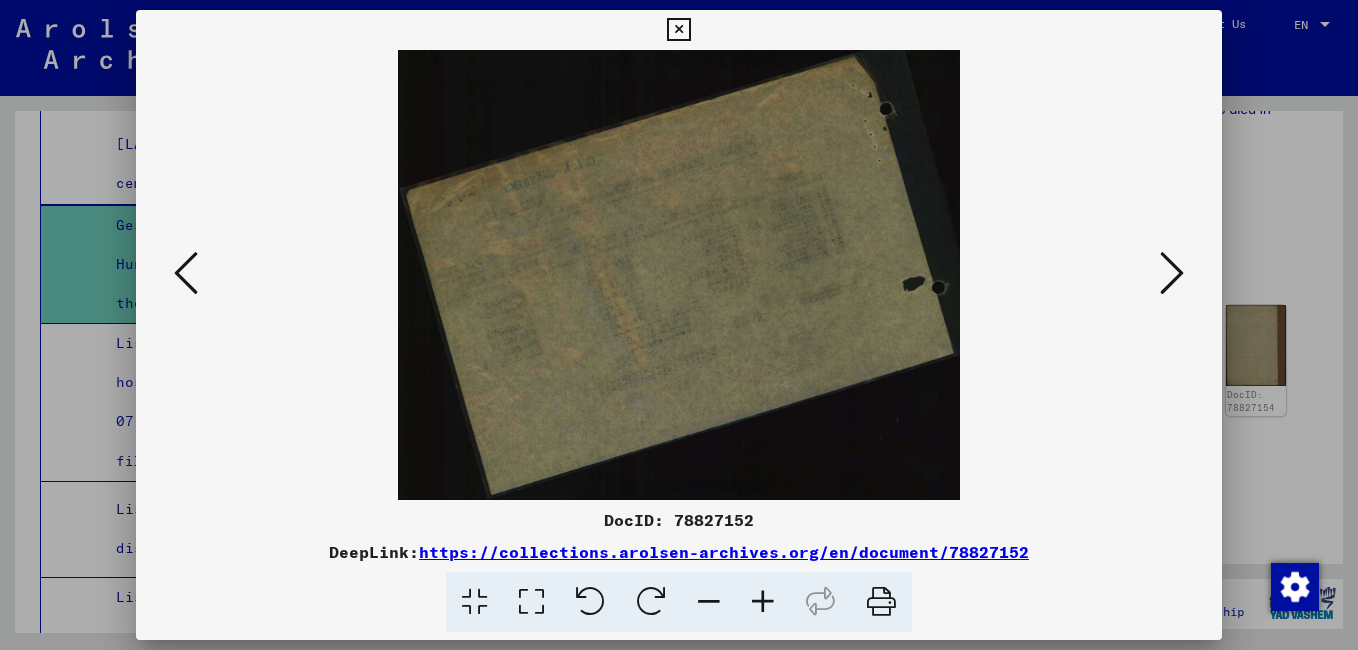 click at bounding box center (1172, 273) 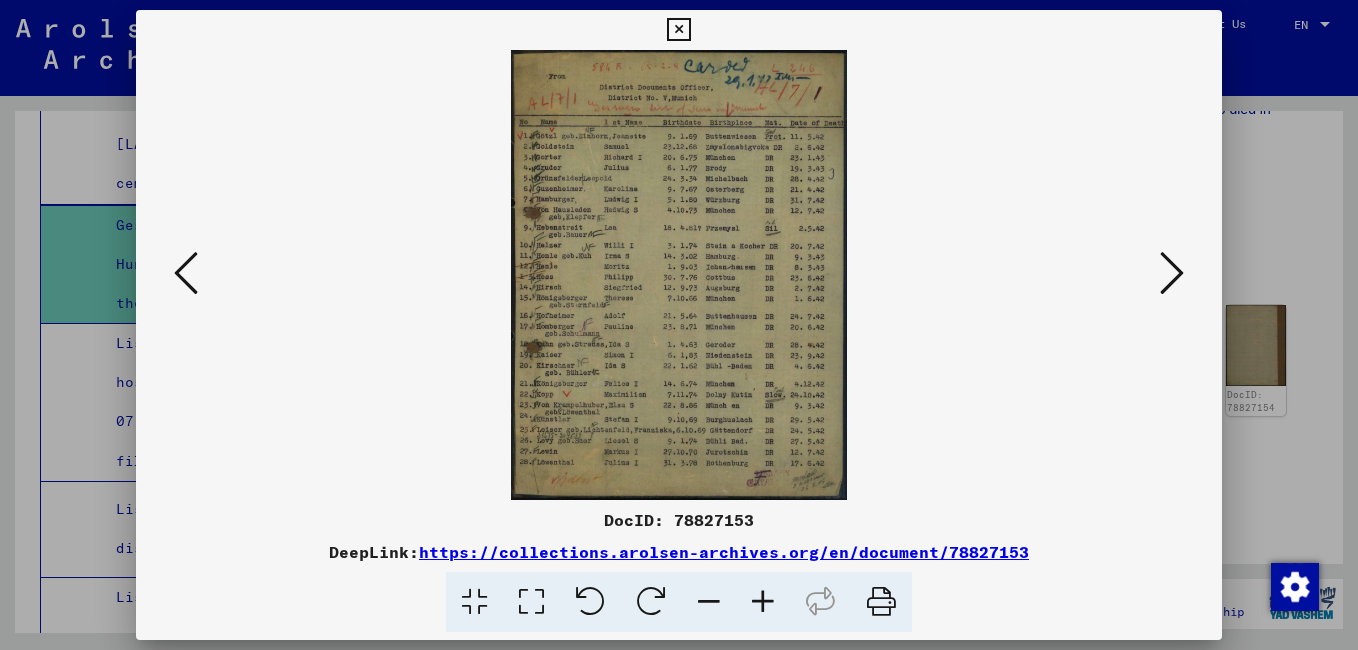click at bounding box center (763, 602) 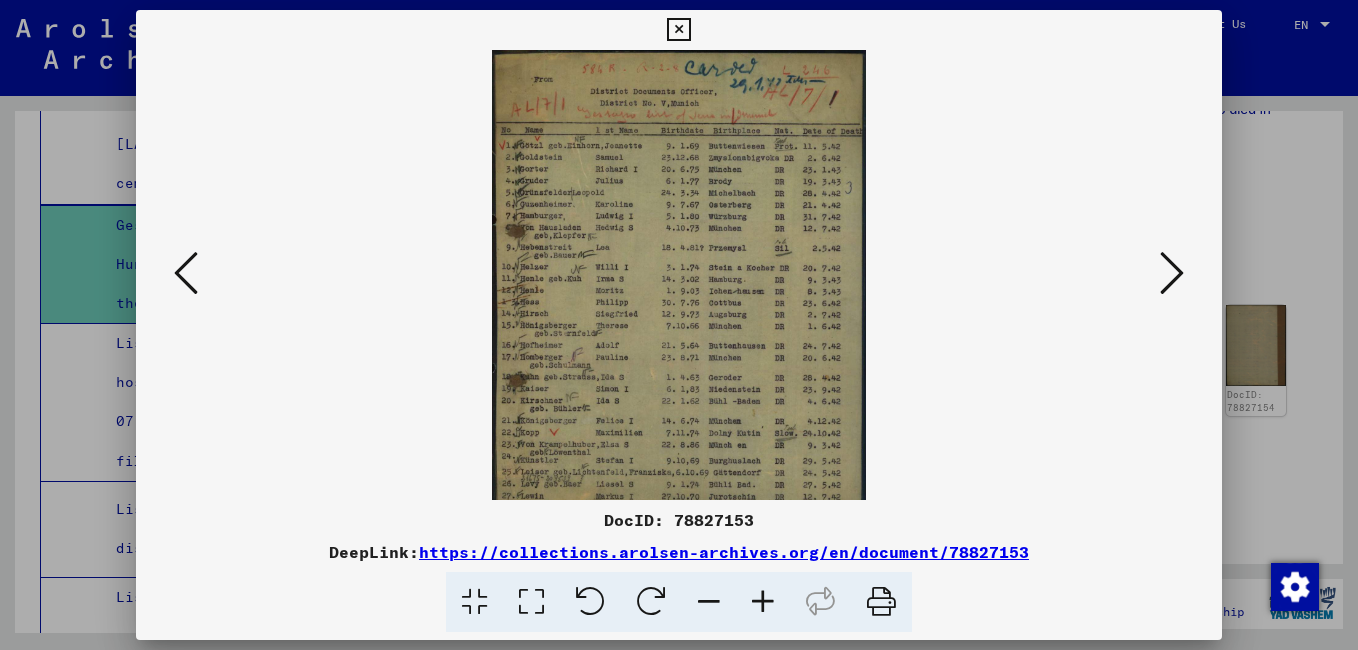 click at bounding box center (763, 602) 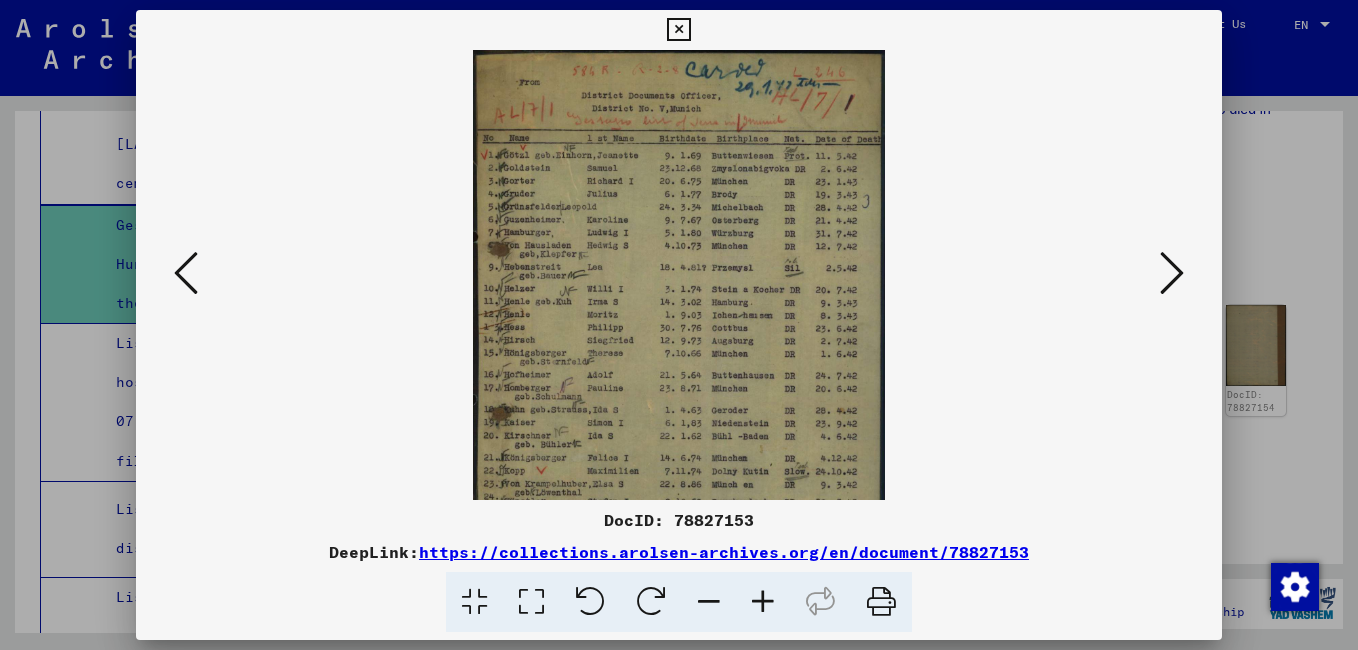 click at bounding box center (763, 602) 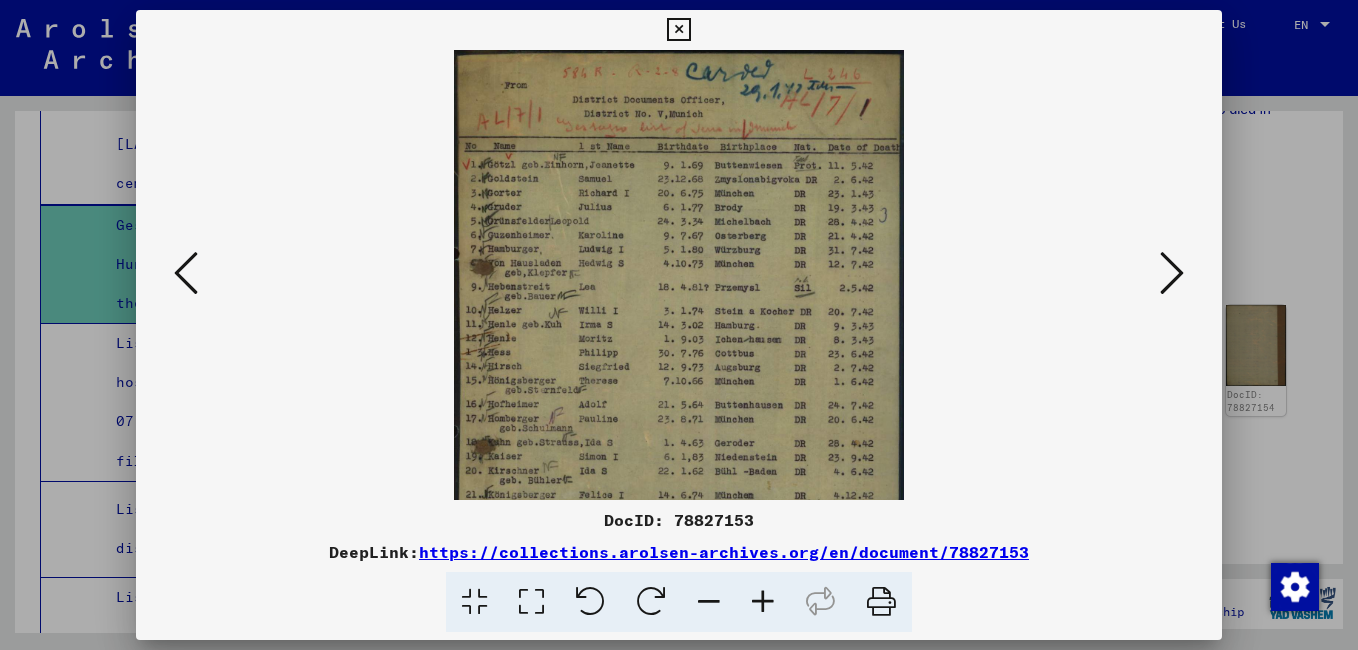 click at bounding box center (763, 602) 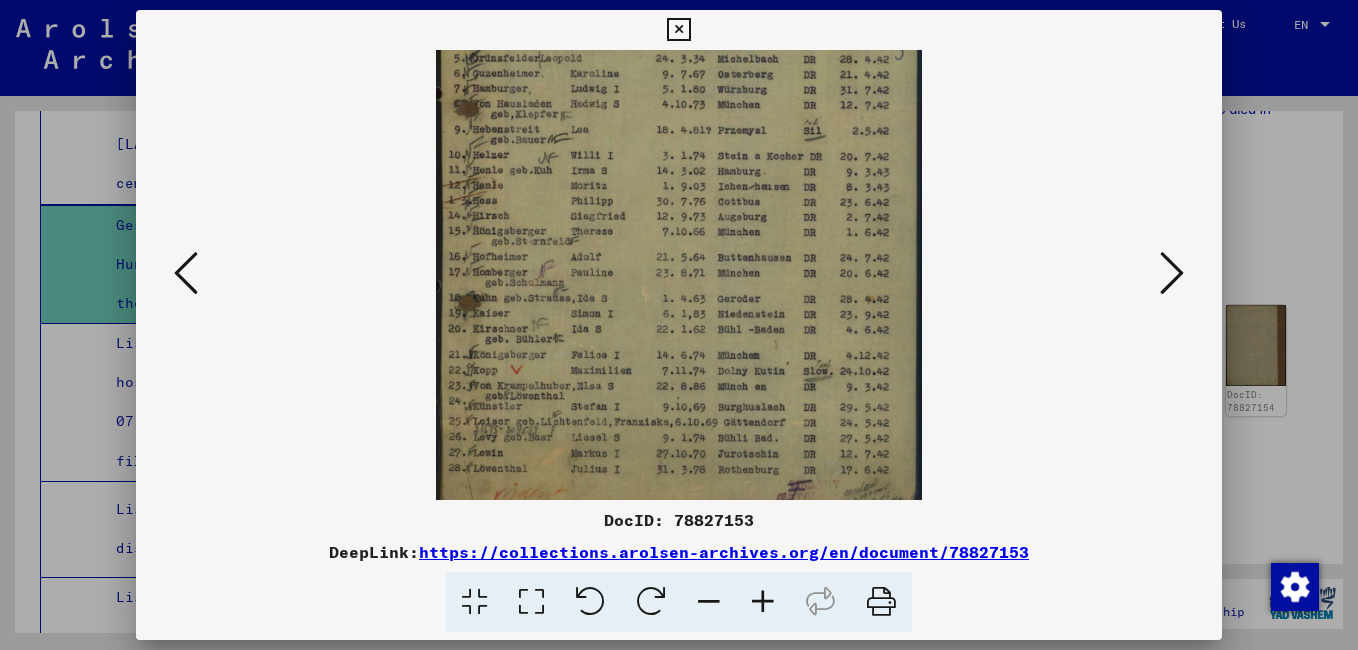 drag, startPoint x: 780, startPoint y: 397, endPoint x: 771, endPoint y: 218, distance: 179.22612 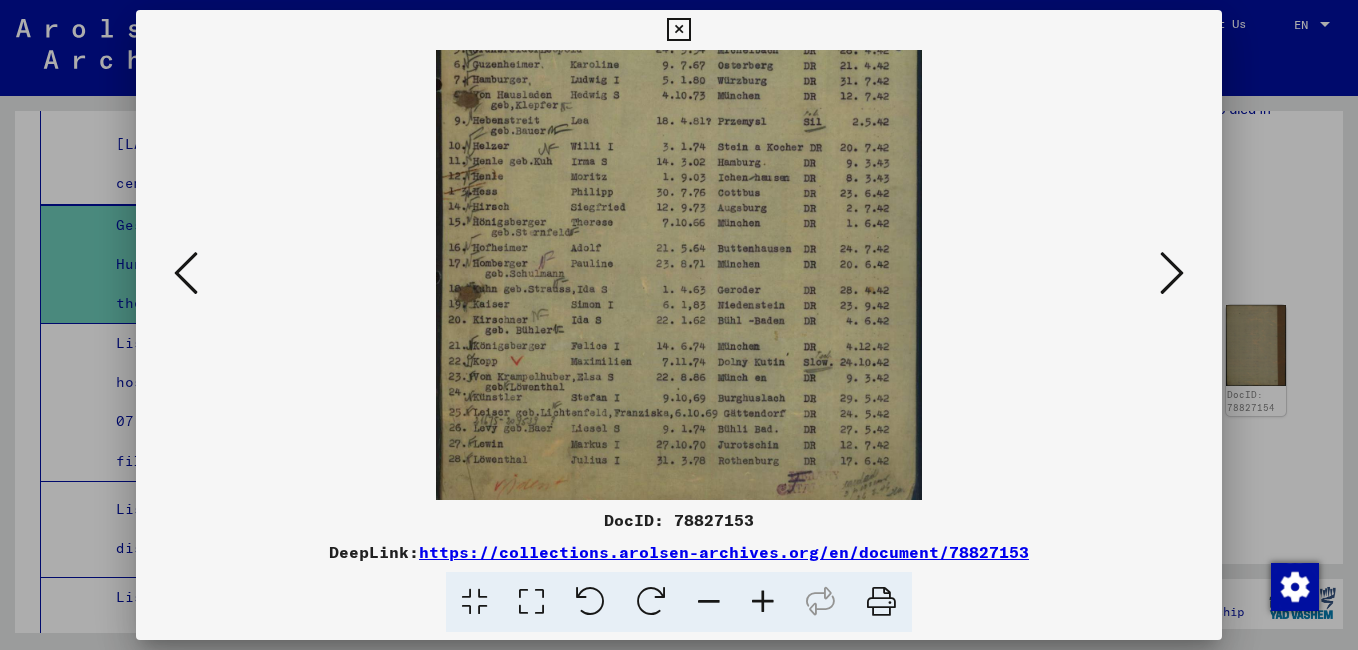 scroll, scrollTop: 200, scrollLeft: 0, axis: vertical 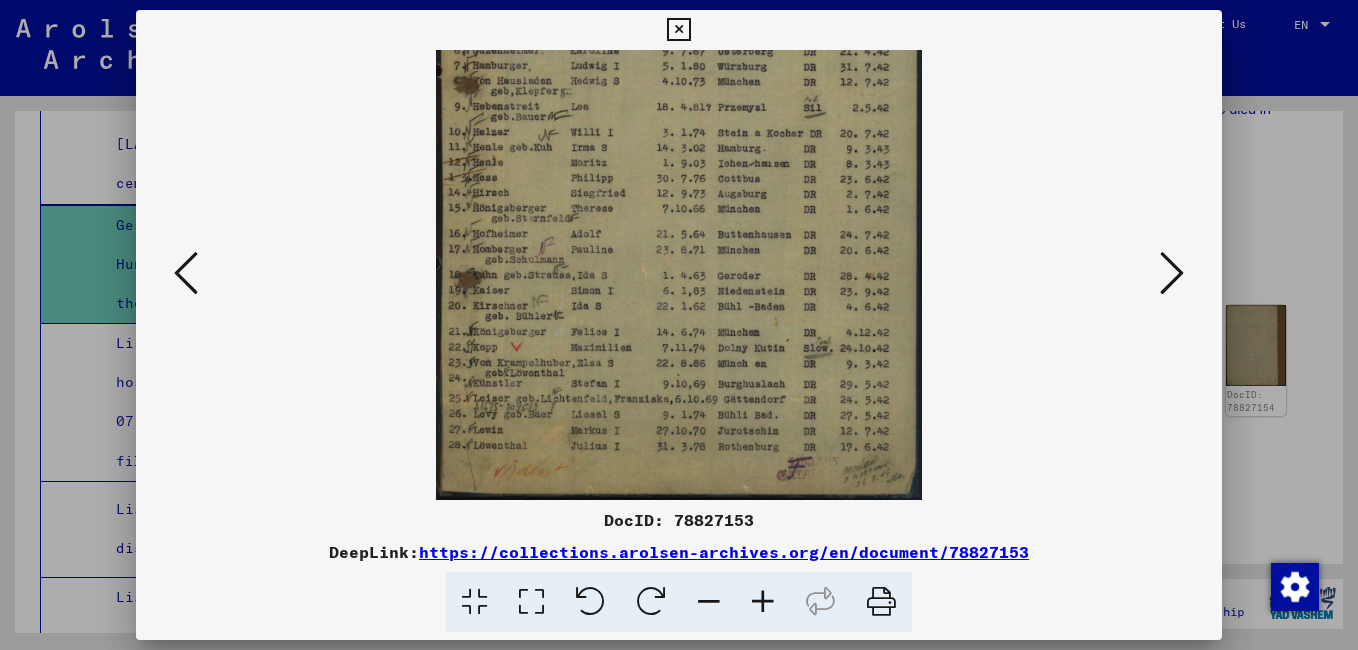 drag, startPoint x: 786, startPoint y: 412, endPoint x: 792, endPoint y: 347, distance: 65.27634 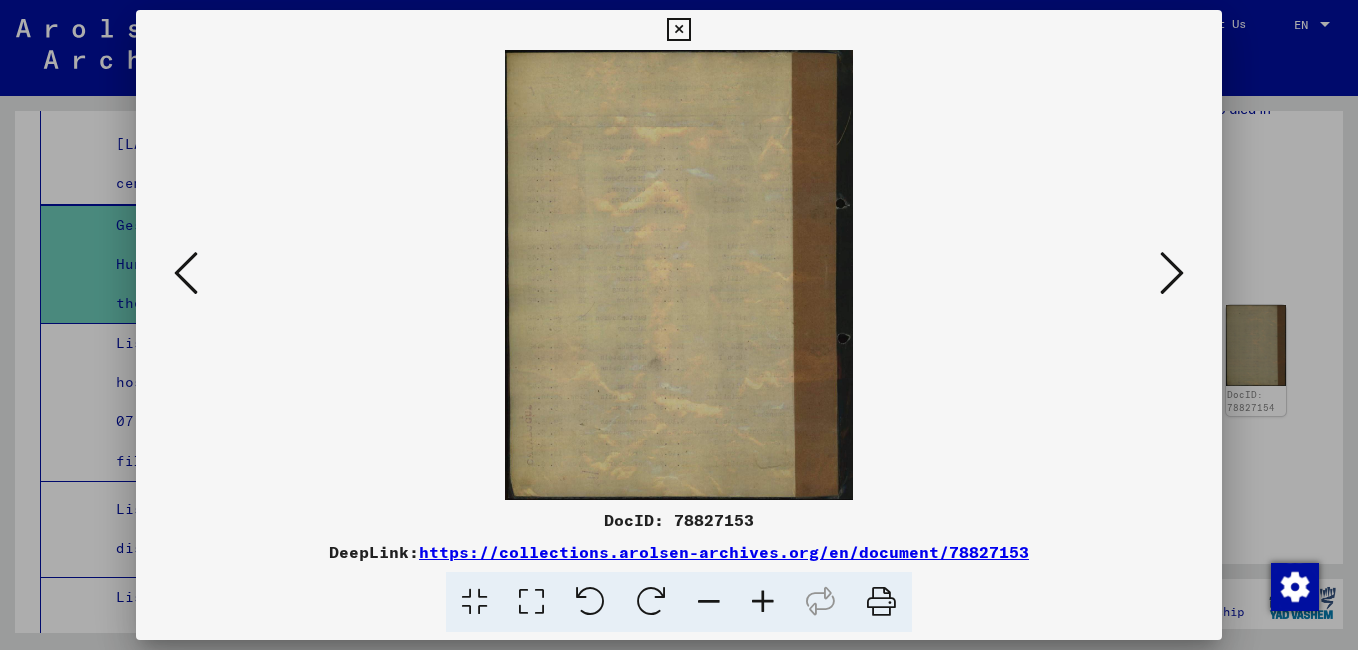 click at bounding box center [1172, 273] 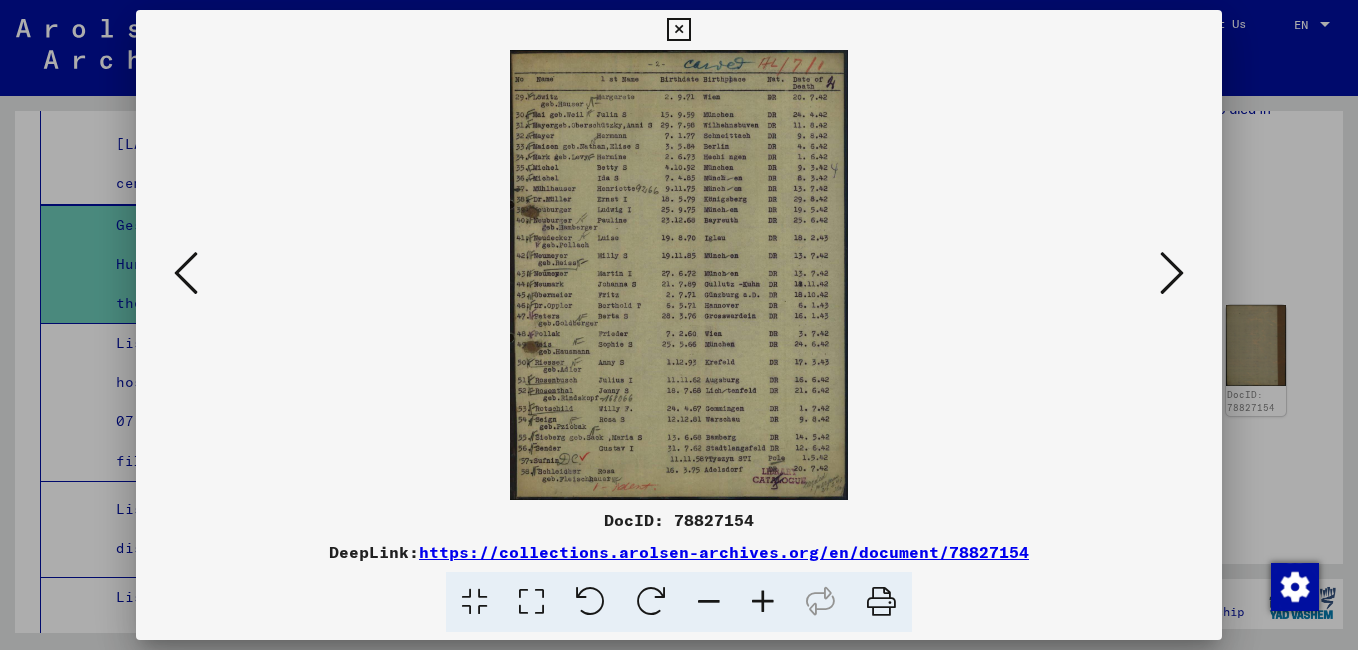 click at bounding box center (763, 602) 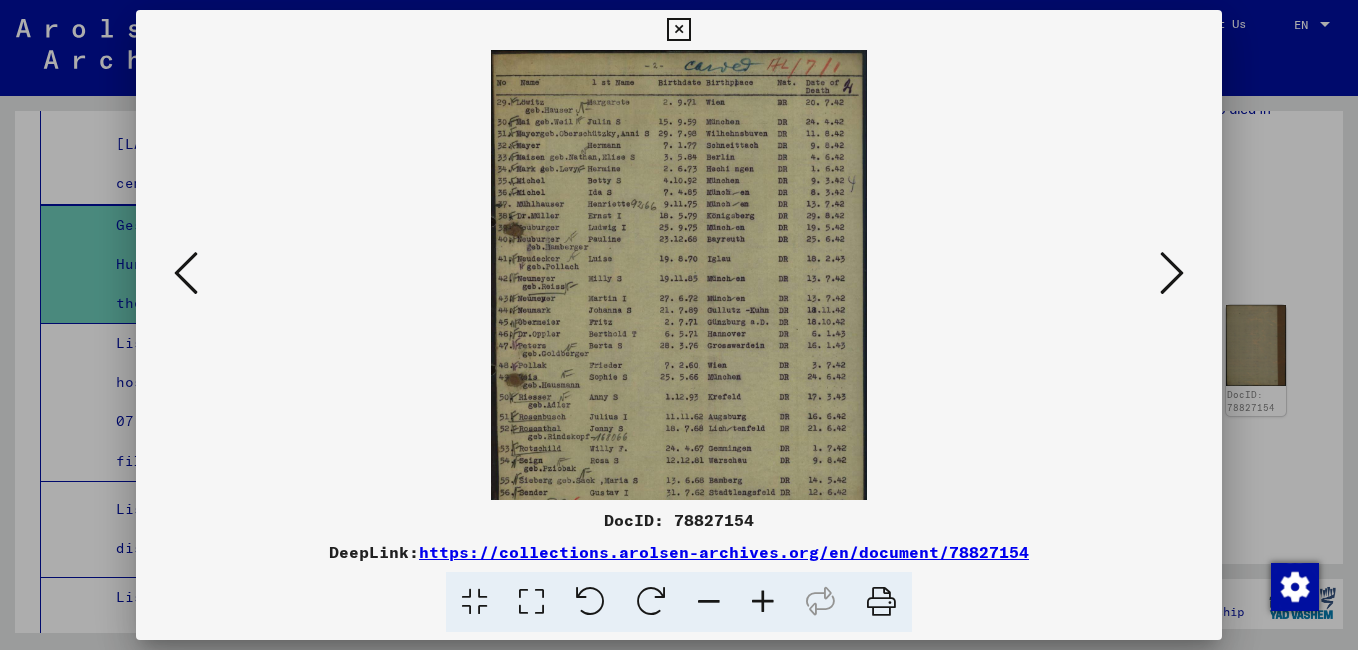 click at bounding box center (763, 602) 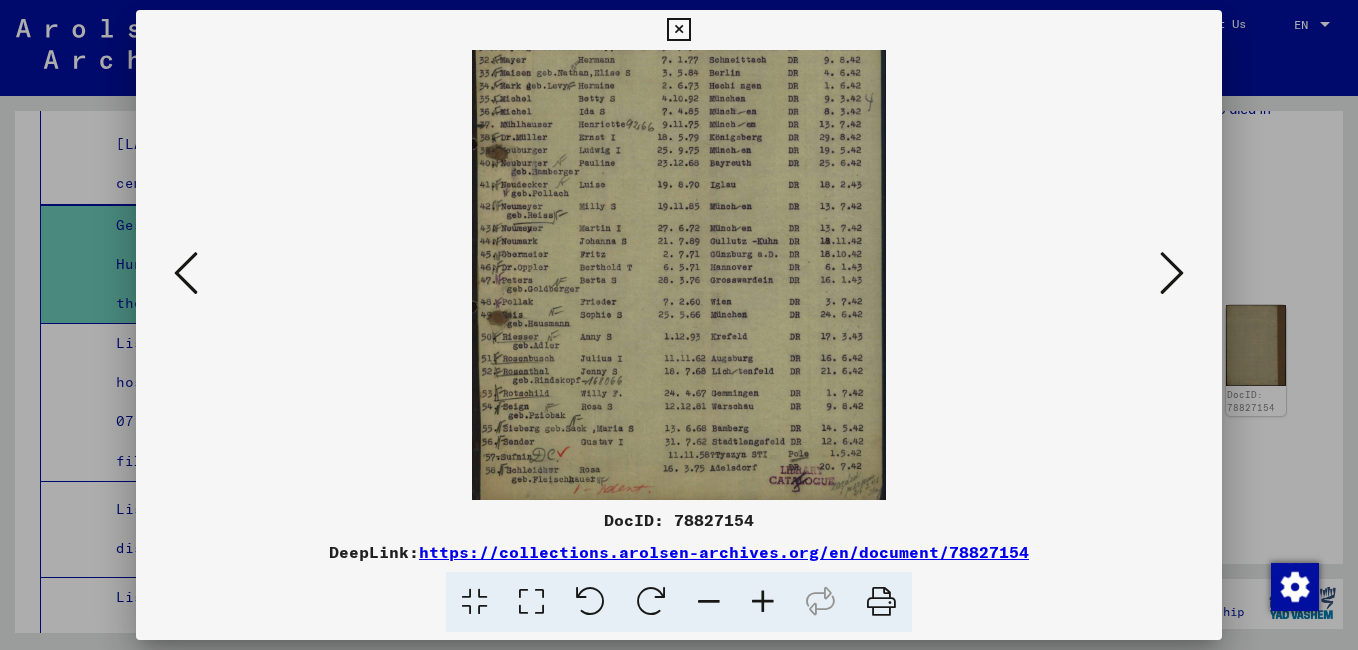 scroll, scrollTop: 100, scrollLeft: 0, axis: vertical 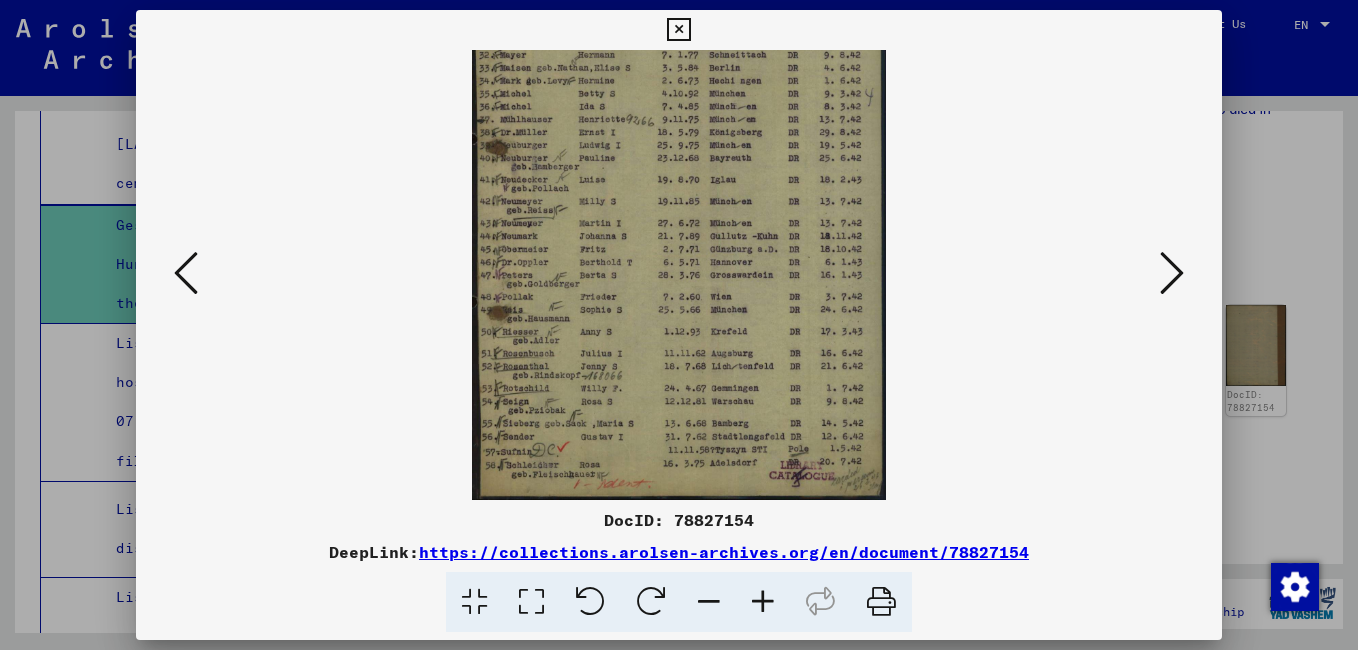 drag, startPoint x: 711, startPoint y: 454, endPoint x: 706, endPoint y: 277, distance: 177.0706 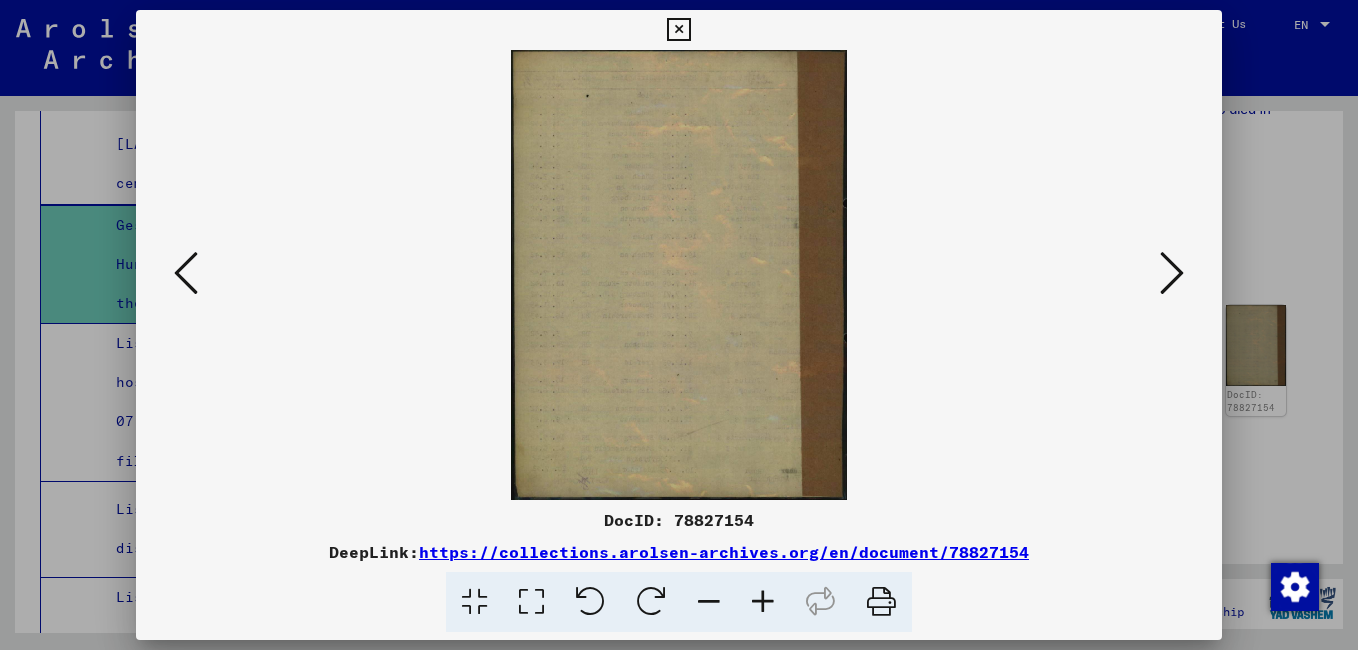 click at bounding box center [1172, 273] 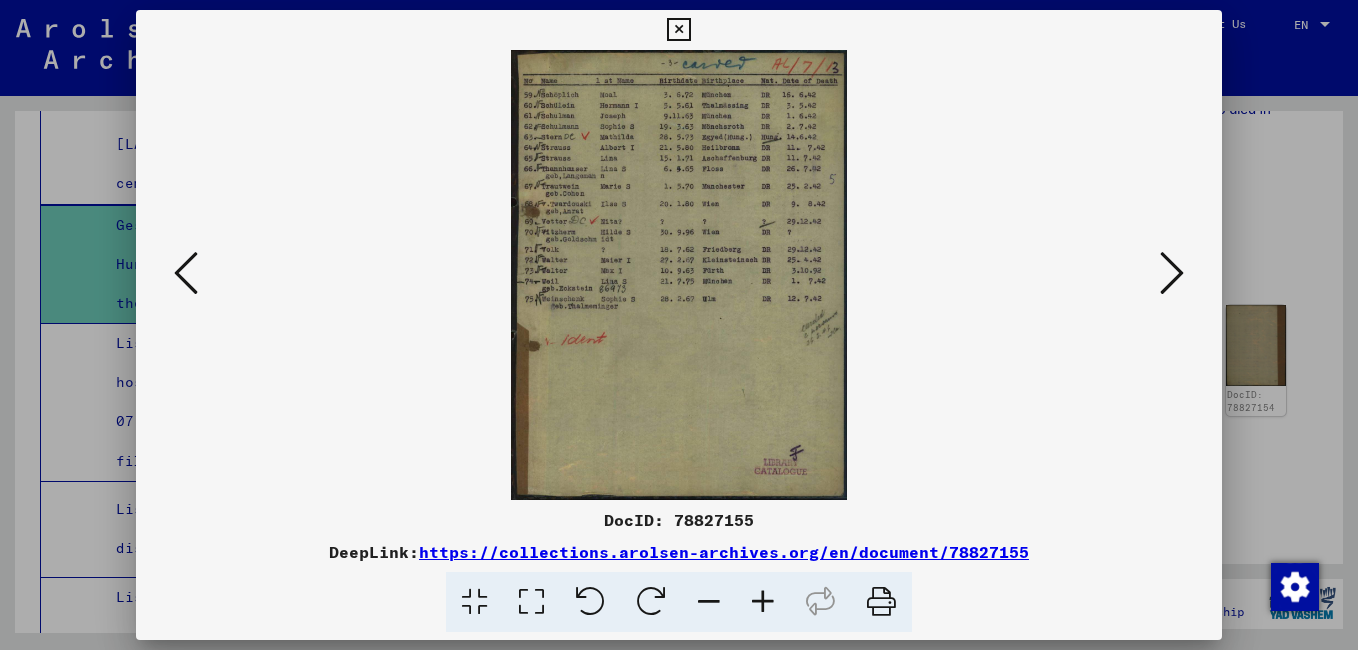 click at bounding box center [763, 602] 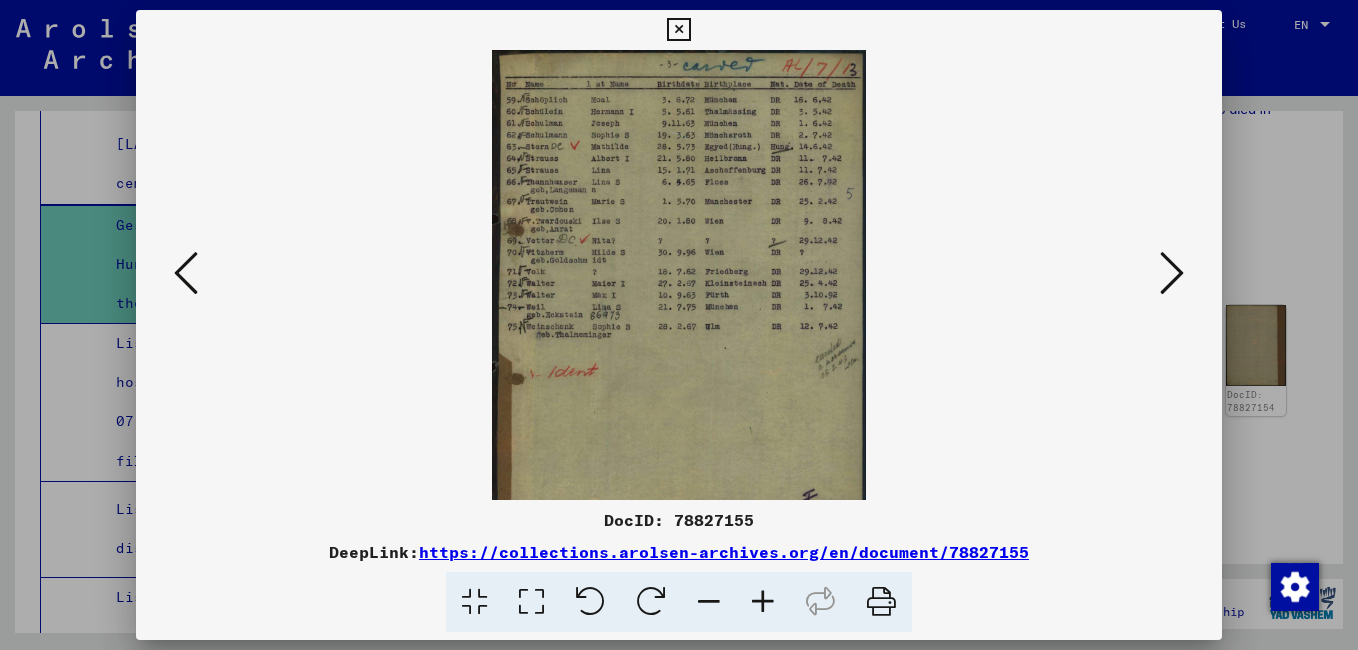 click at bounding box center [763, 602] 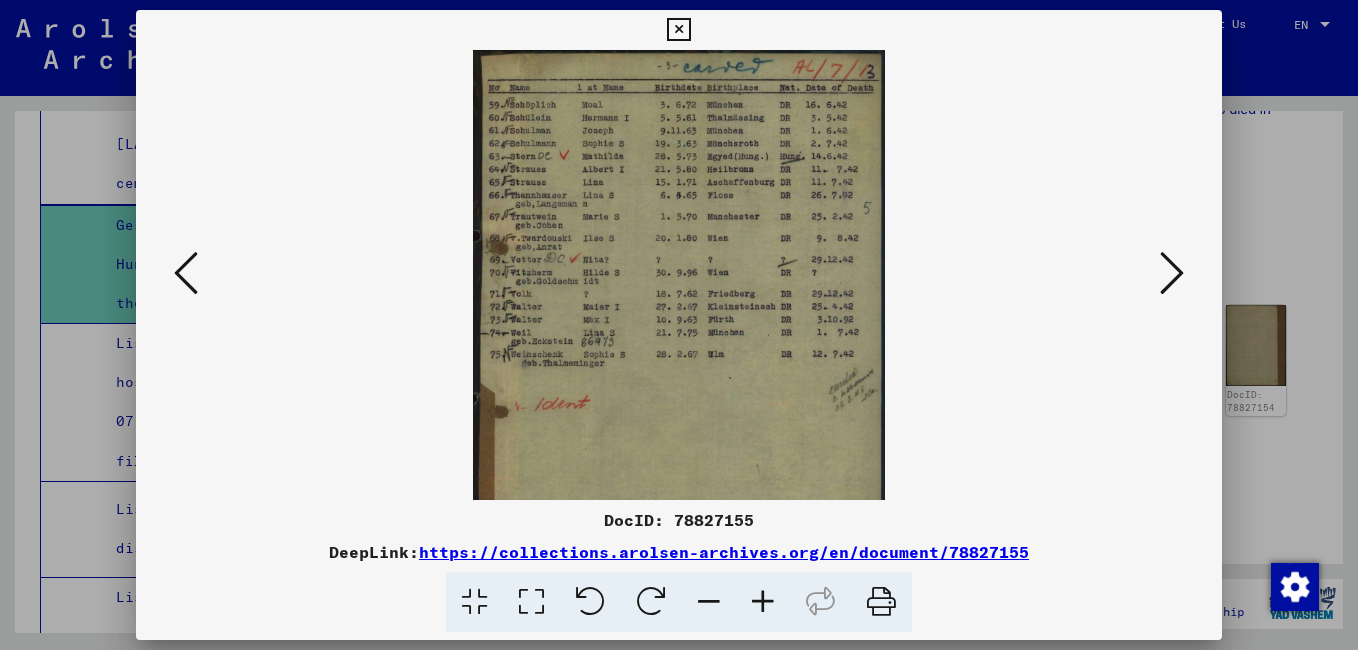click at bounding box center (1172, 273) 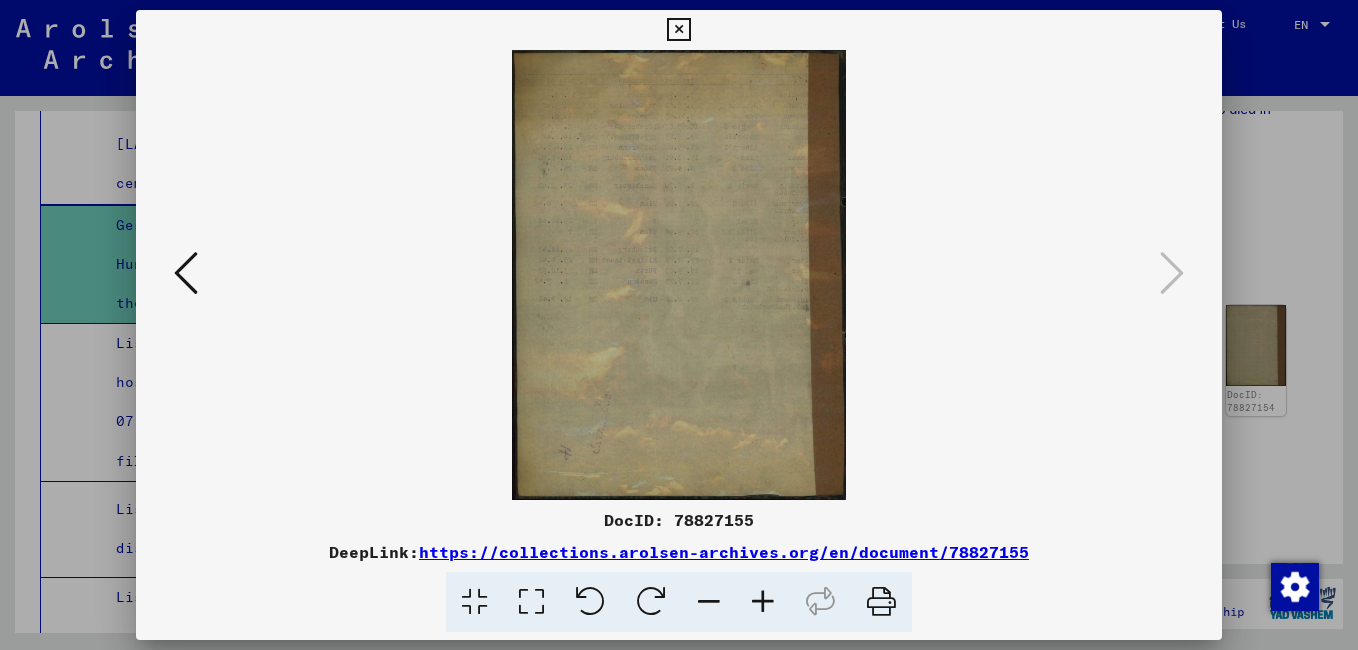 click at bounding box center [678, 30] 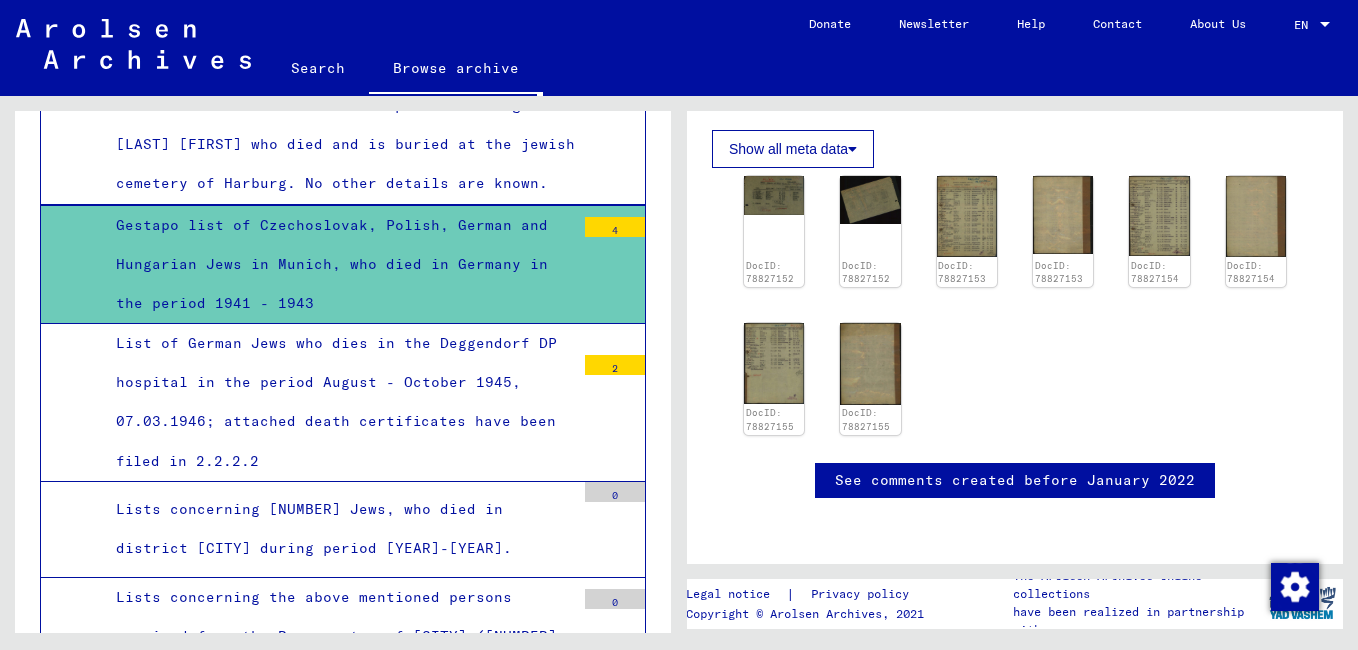scroll, scrollTop: 622, scrollLeft: 0, axis: vertical 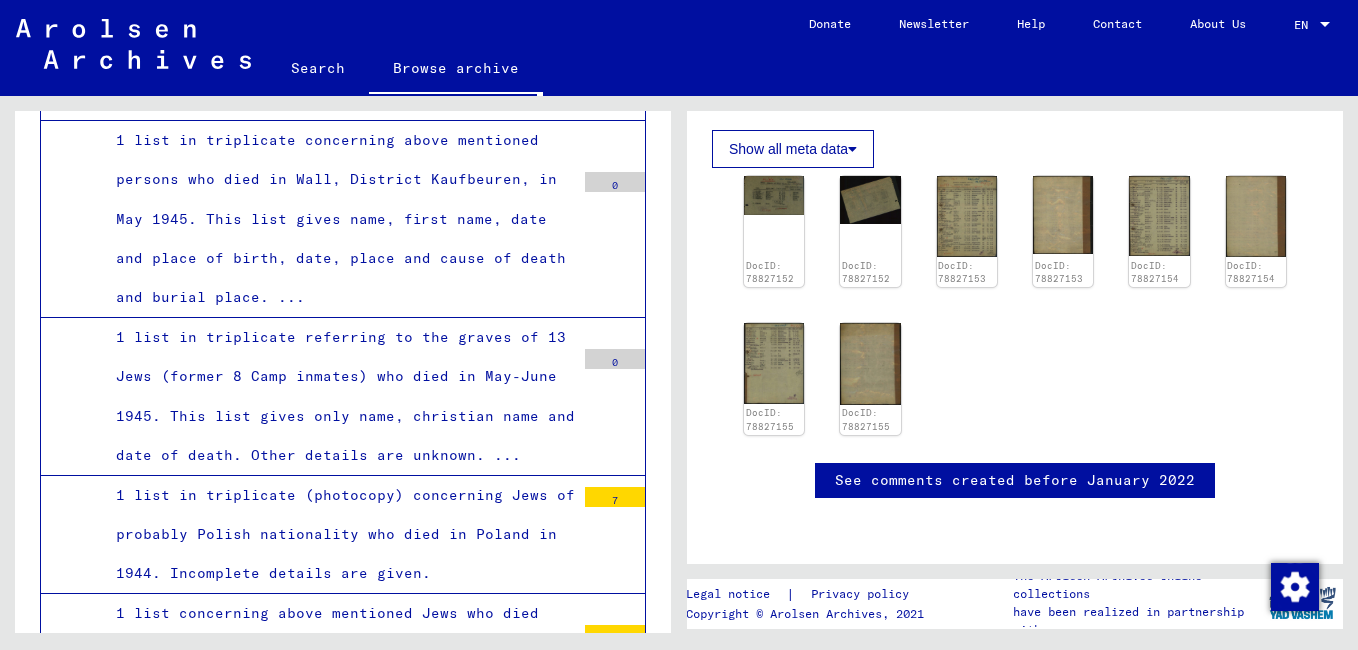click on "7" at bounding box center (615, 497) 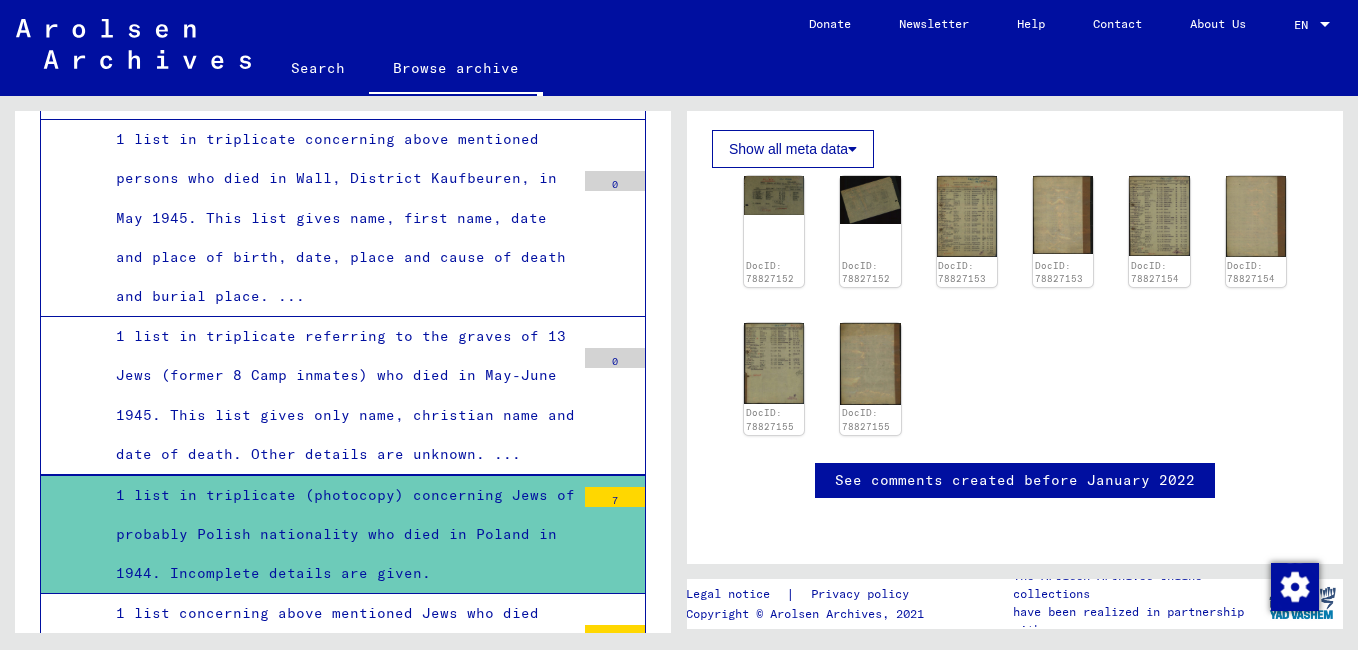 scroll, scrollTop: 7345, scrollLeft: 0, axis: vertical 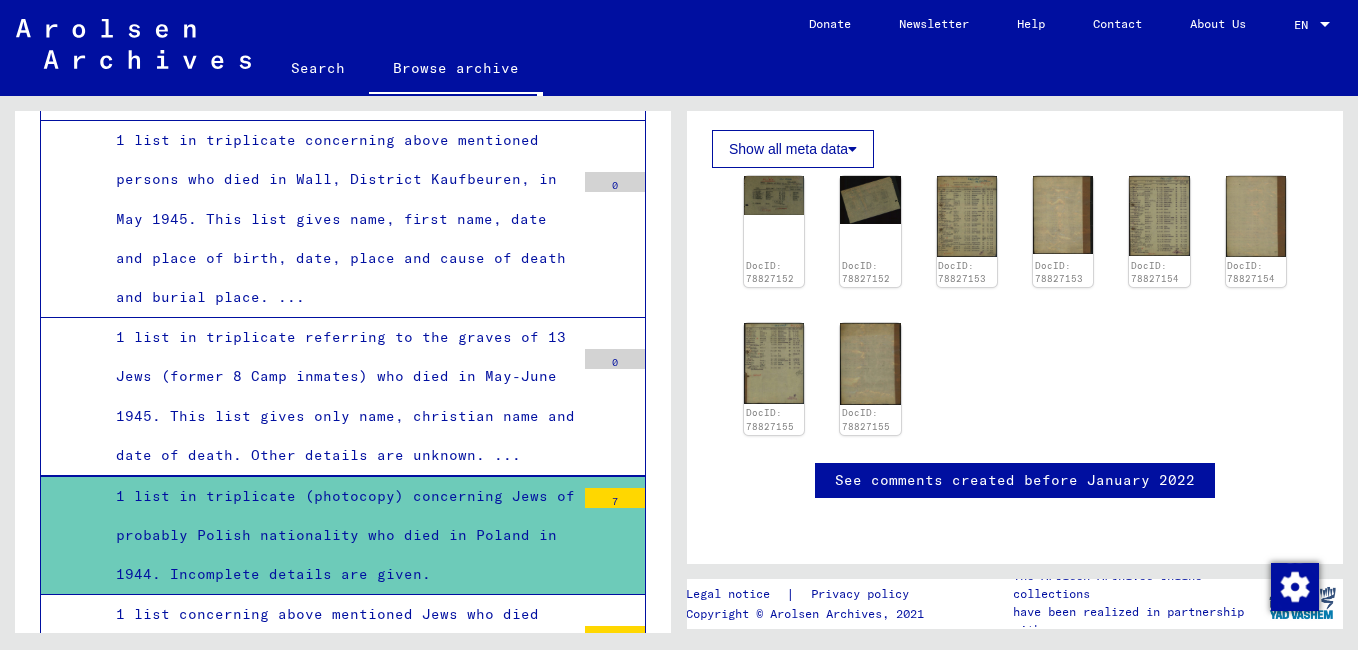 click on "7" at bounding box center (615, 498) 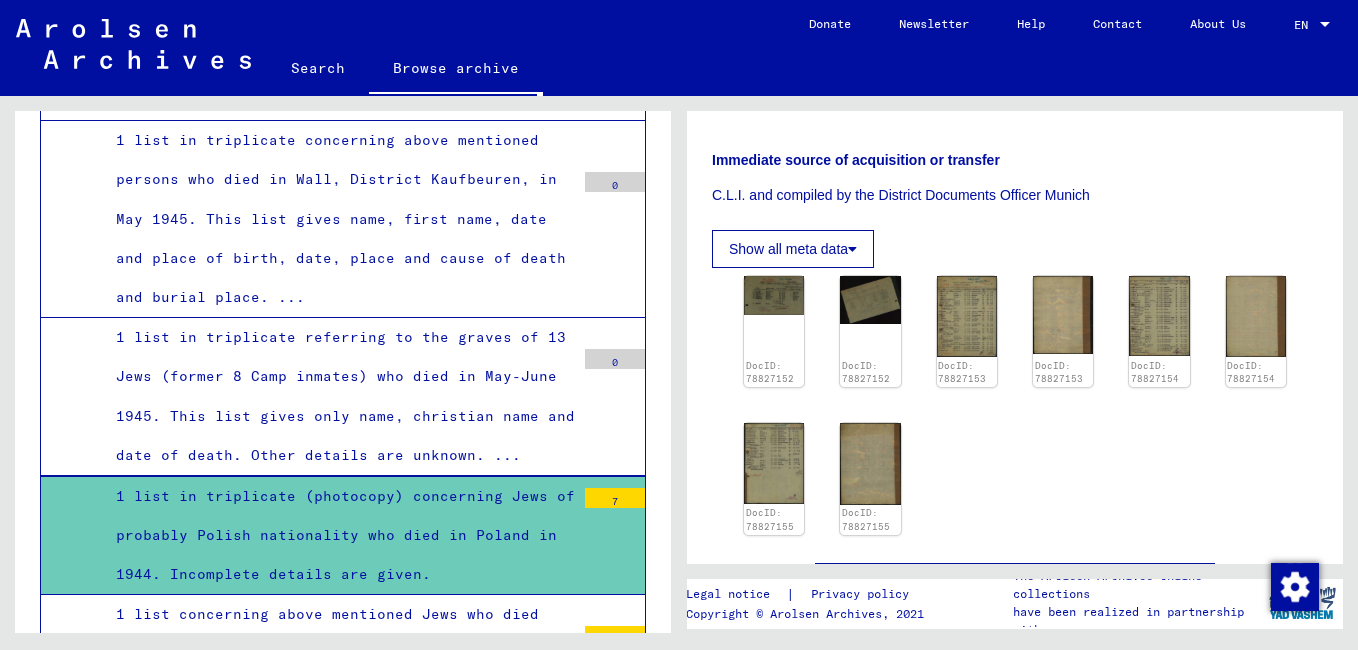 scroll, scrollTop: 454, scrollLeft: 0, axis: vertical 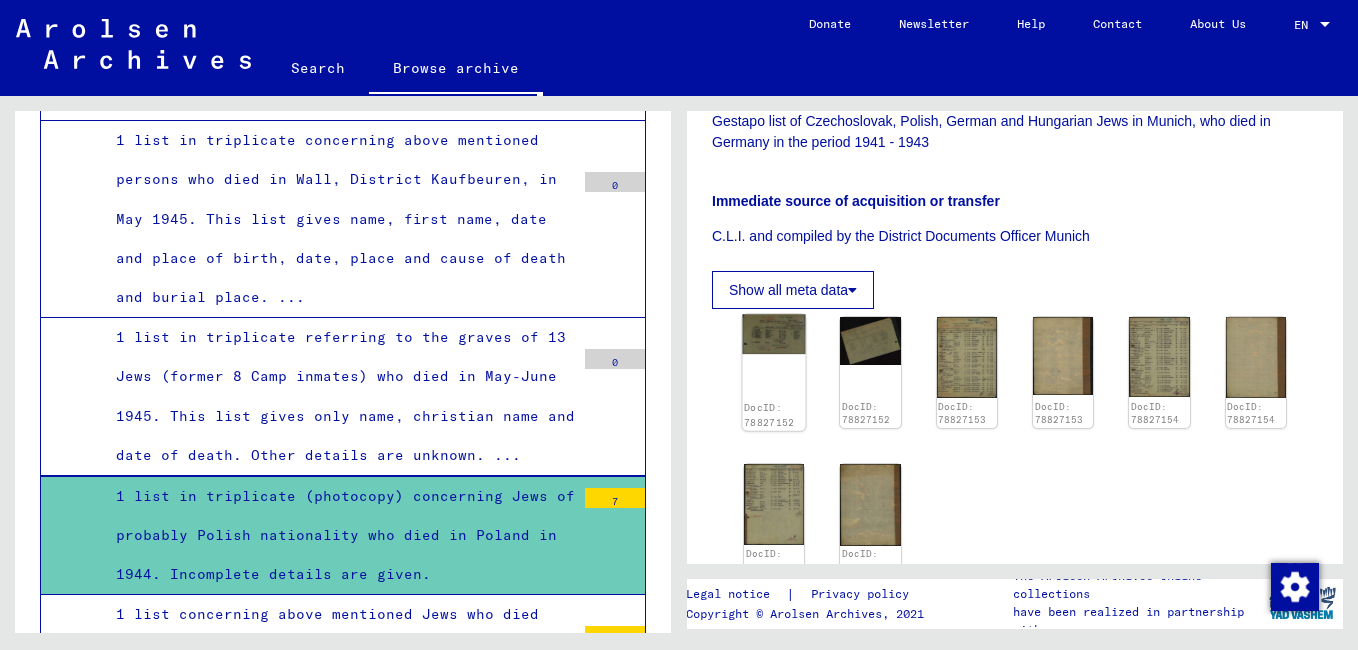 click 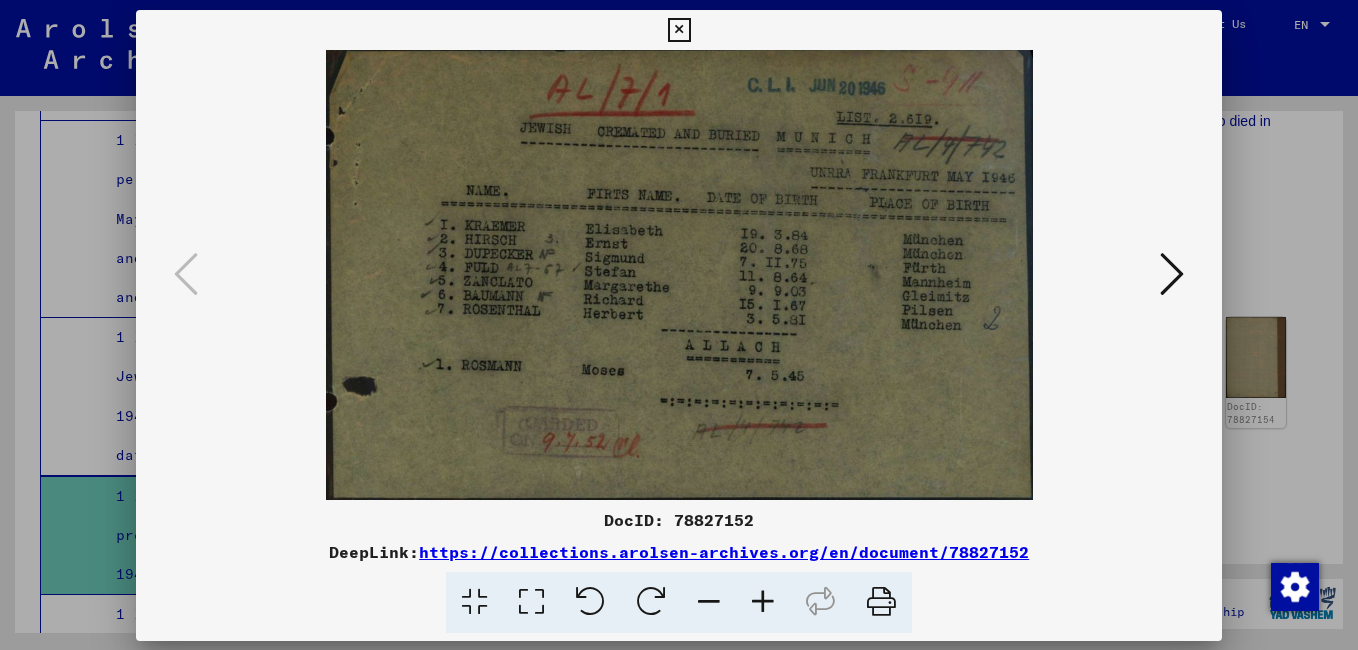 click at bounding box center [679, 275] 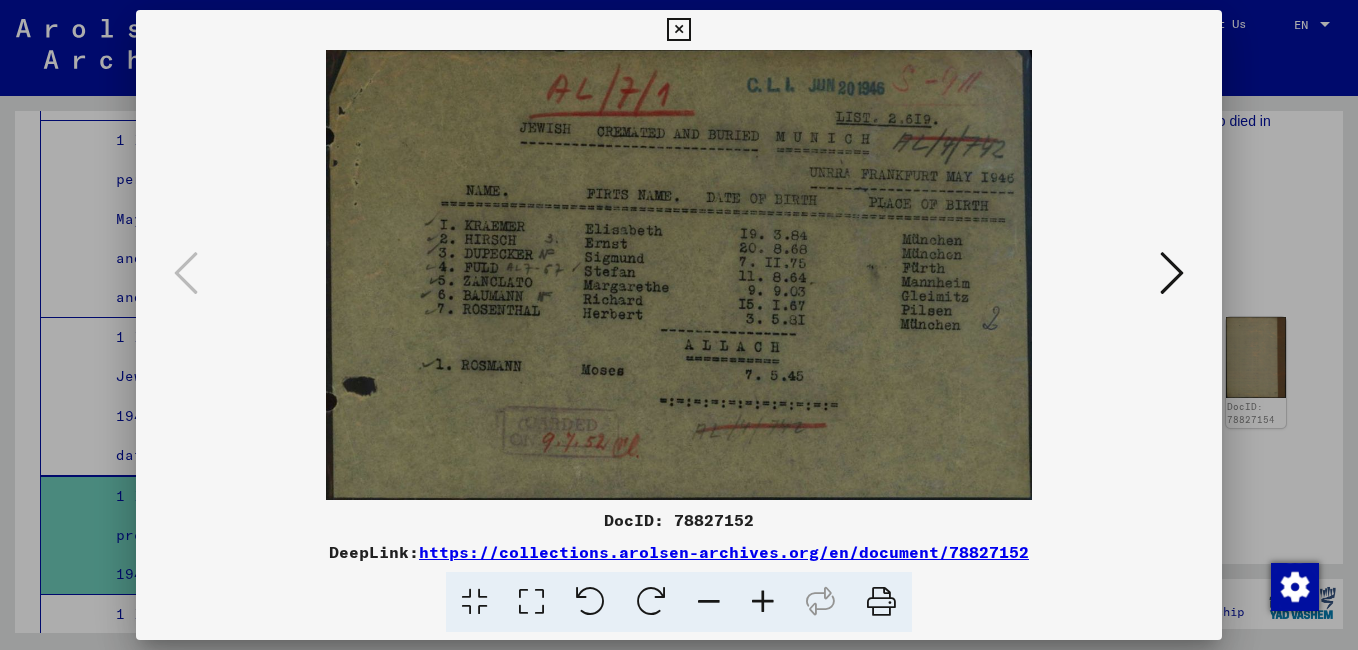 click at bounding box center [1172, 273] 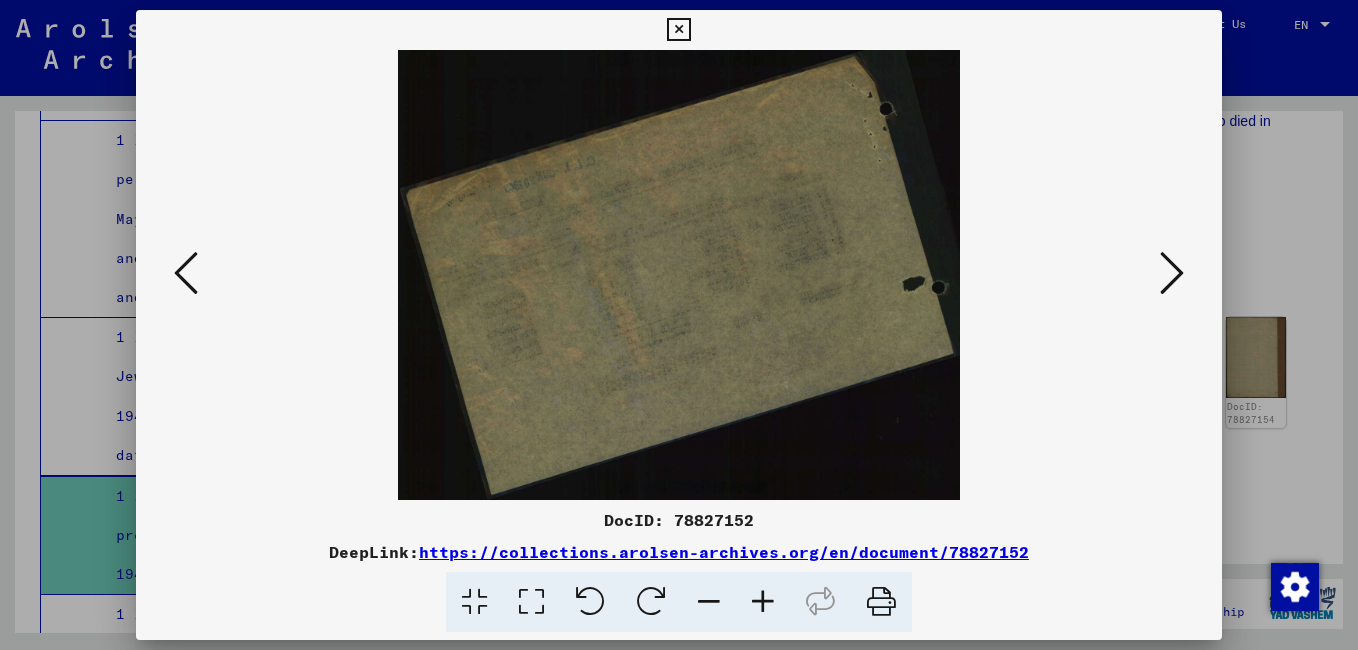 click at bounding box center (1172, 273) 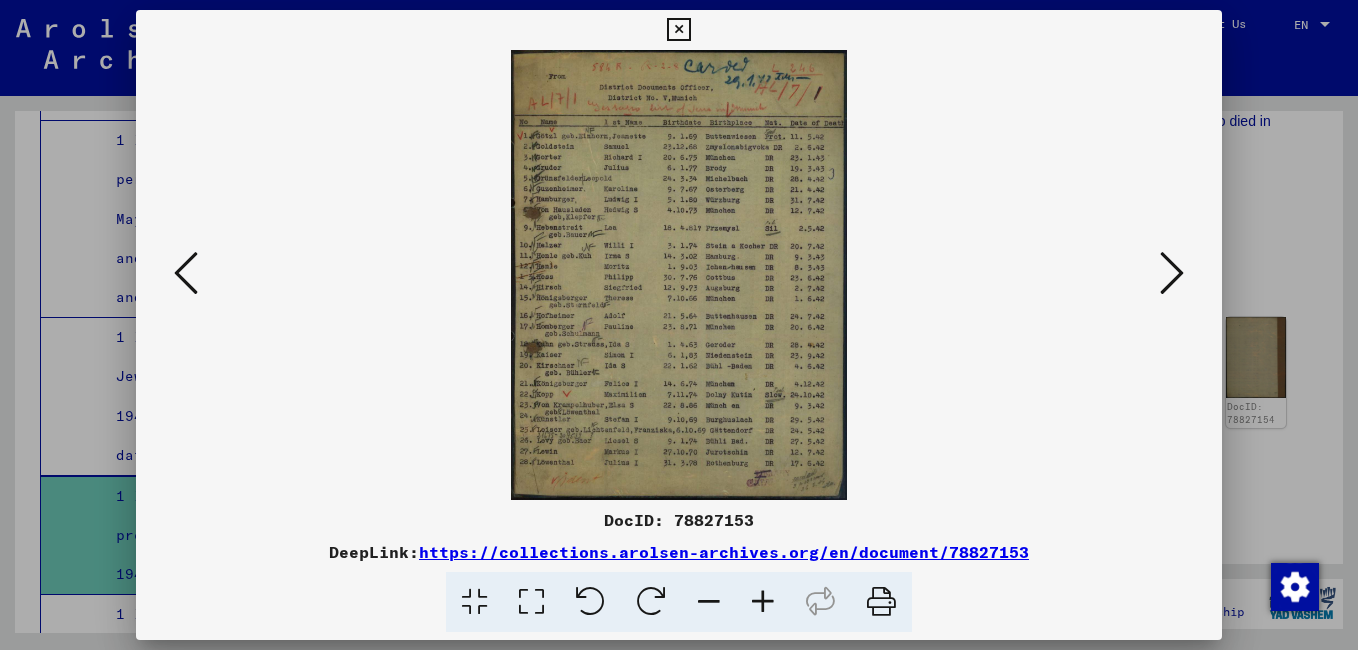 click at bounding box center [763, 602] 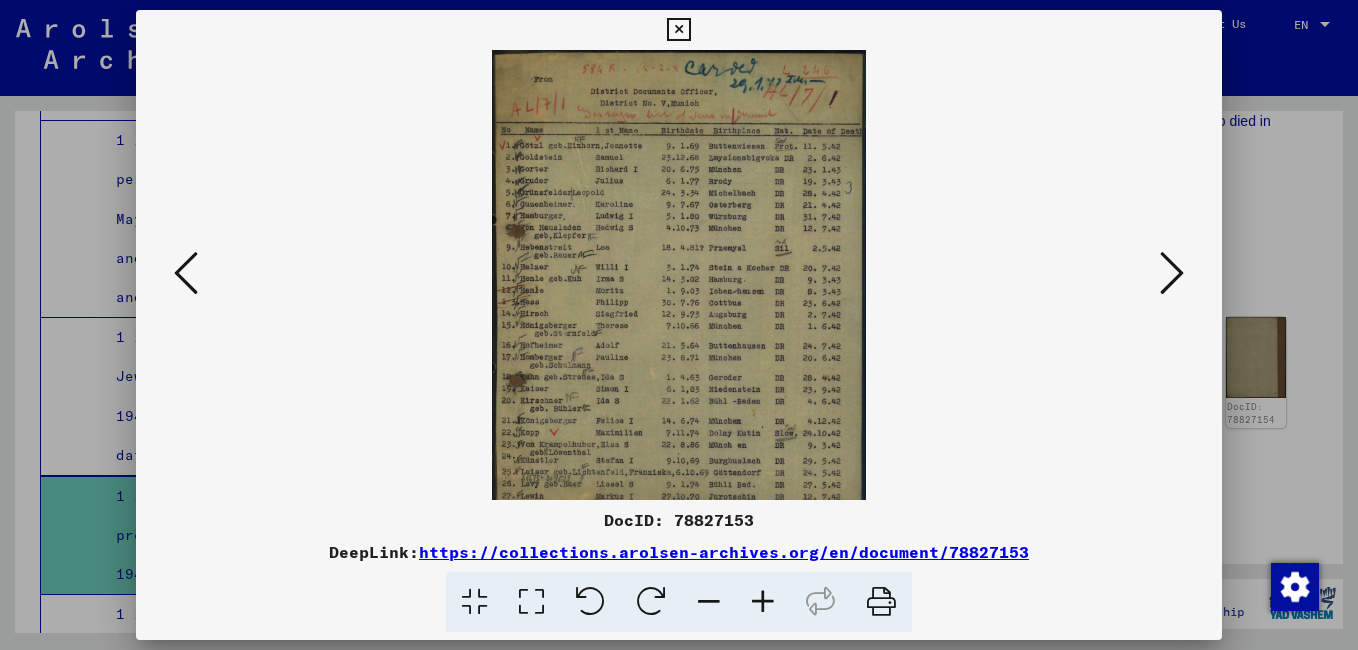 click at bounding box center (763, 602) 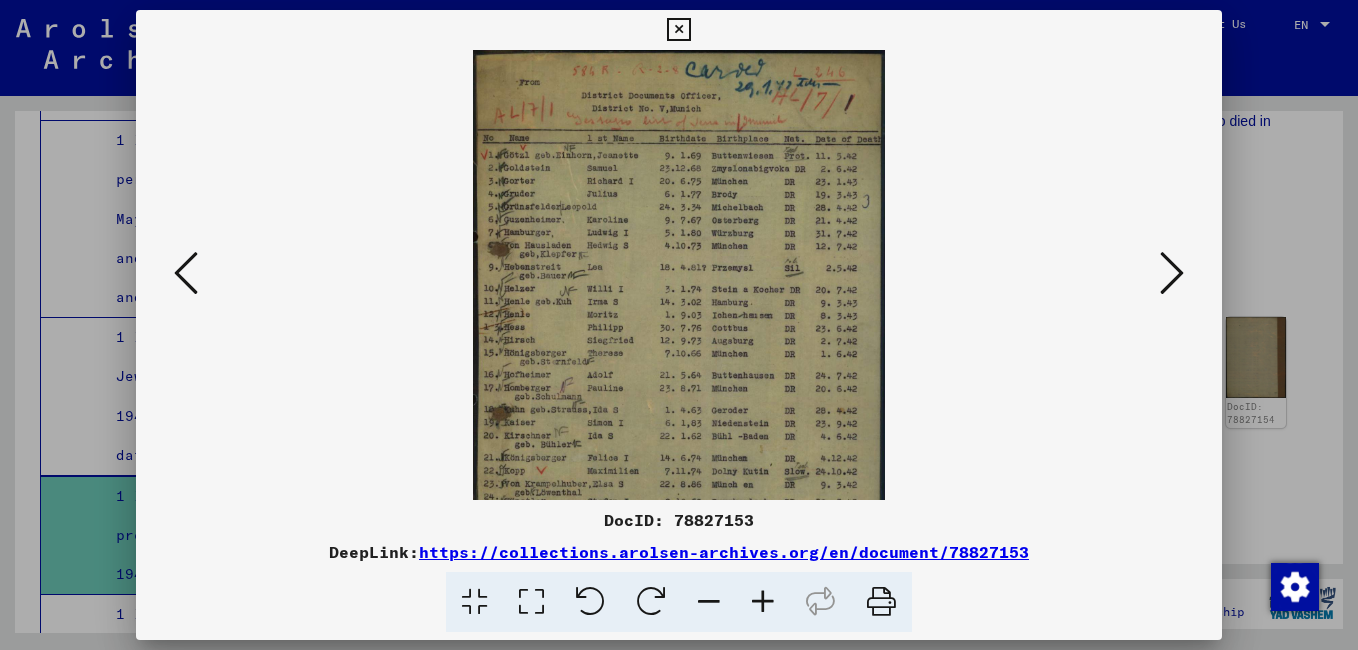 click at bounding box center [763, 602] 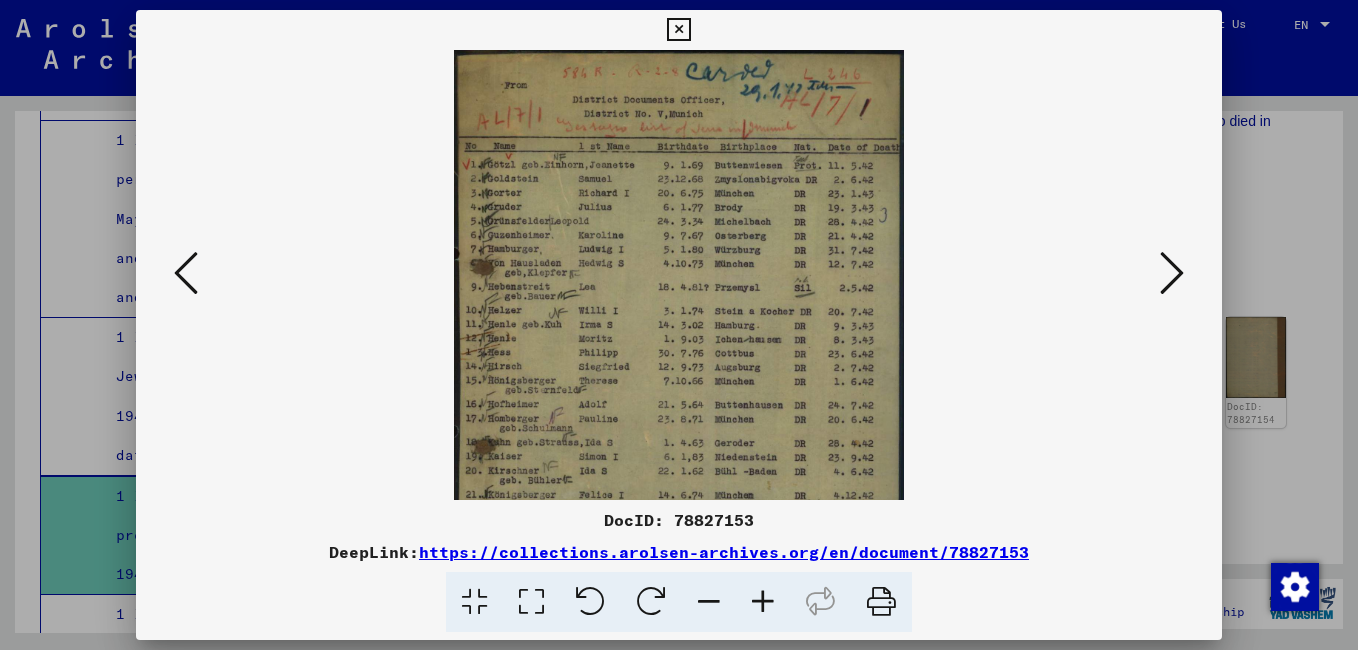 click at bounding box center (763, 602) 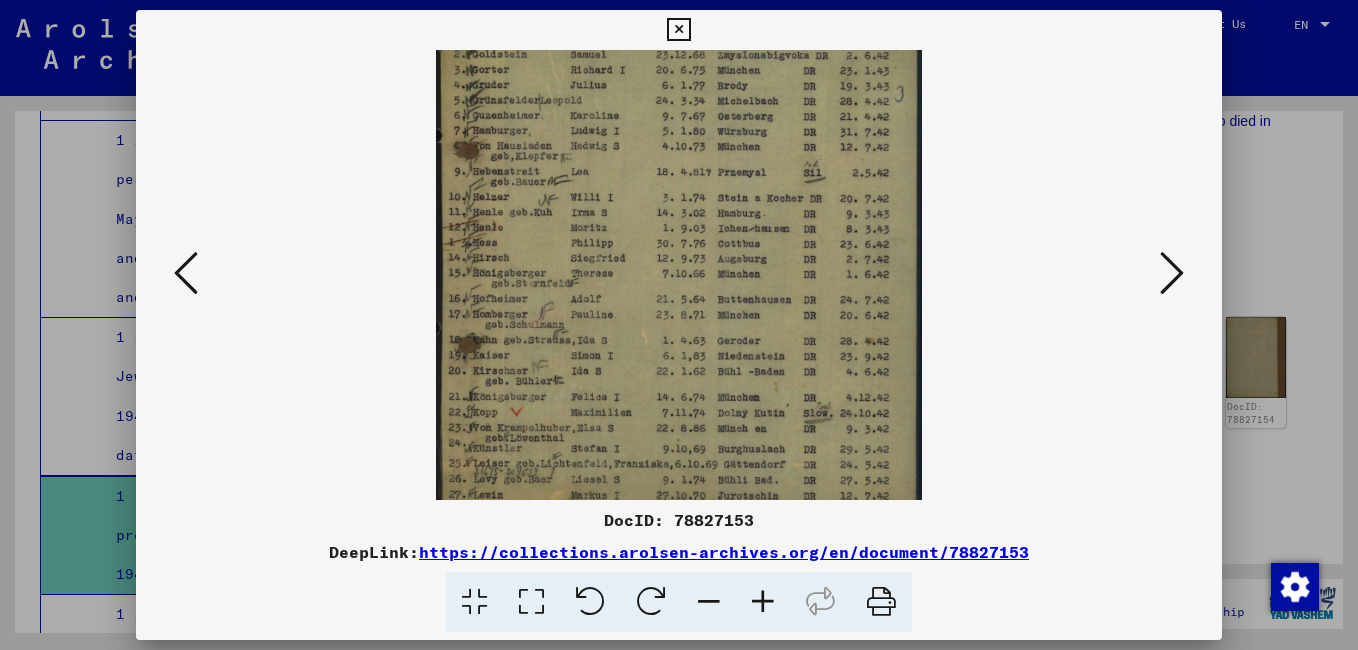 drag, startPoint x: 764, startPoint y: 378, endPoint x: 754, endPoint y: 245, distance: 133.37541 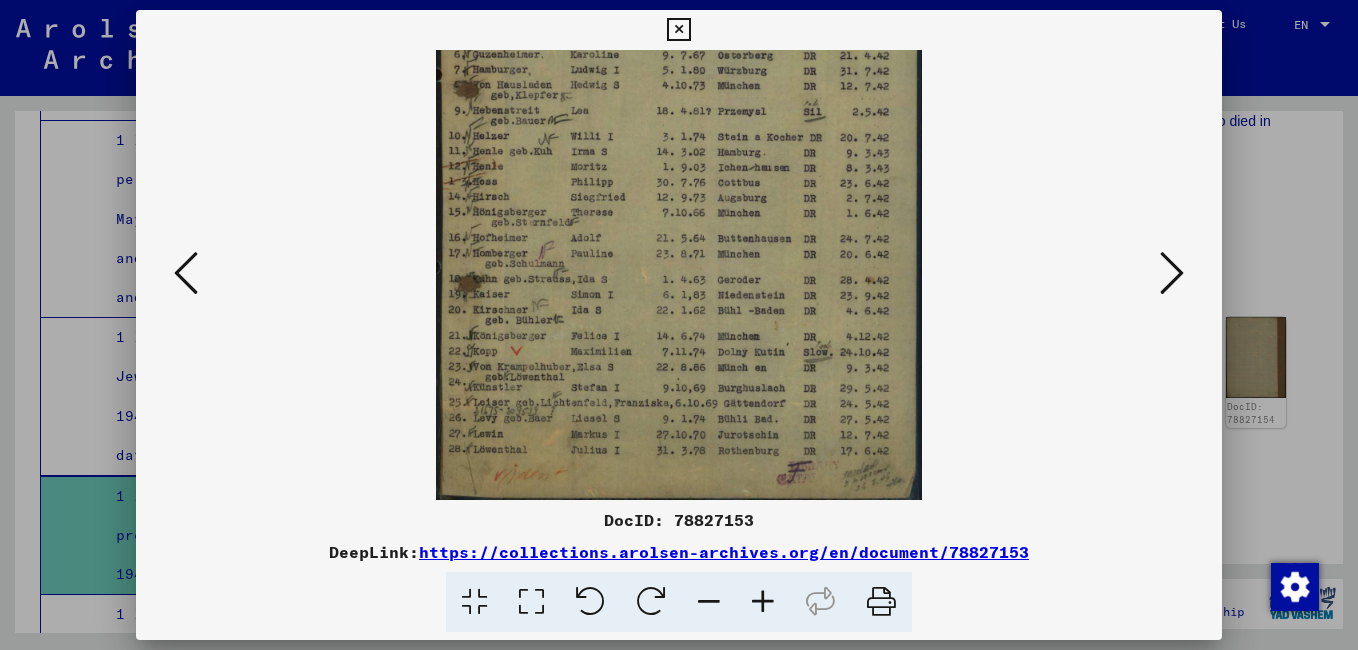 scroll, scrollTop: 200, scrollLeft: 0, axis: vertical 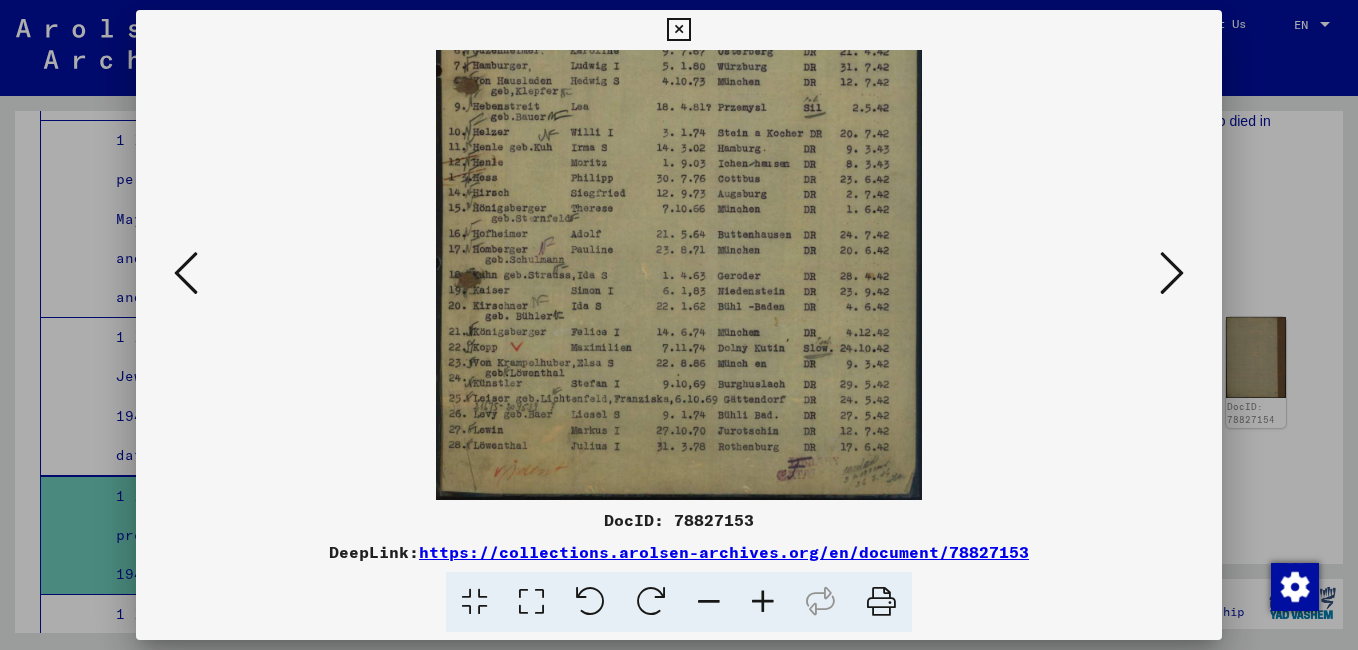 drag, startPoint x: 796, startPoint y: 421, endPoint x: 799, endPoint y: 260, distance: 161.02795 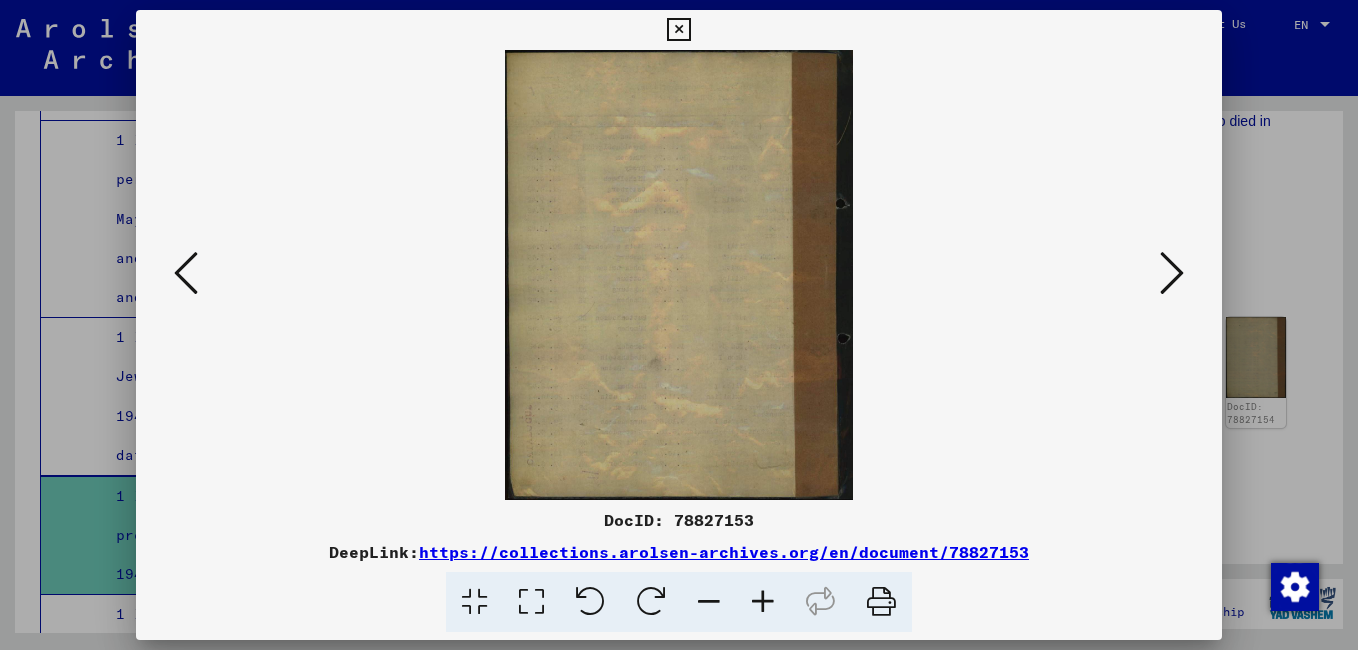 scroll, scrollTop: 0, scrollLeft: 0, axis: both 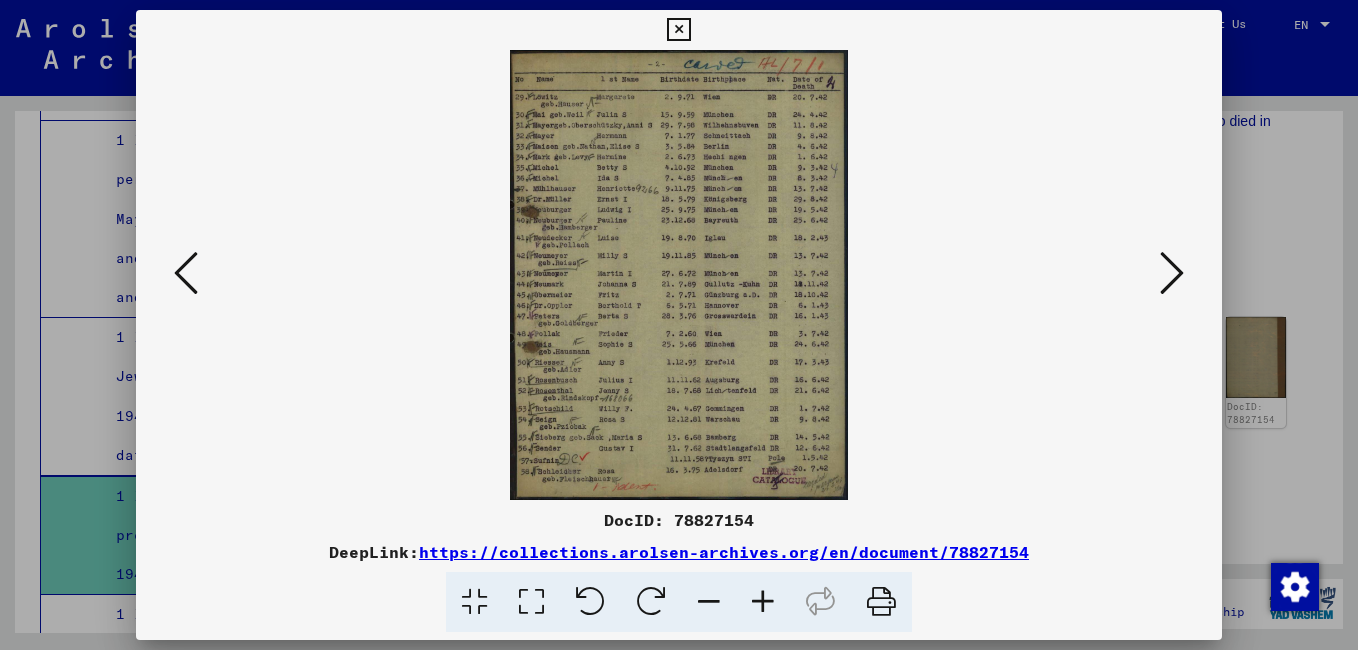 click at bounding box center (763, 602) 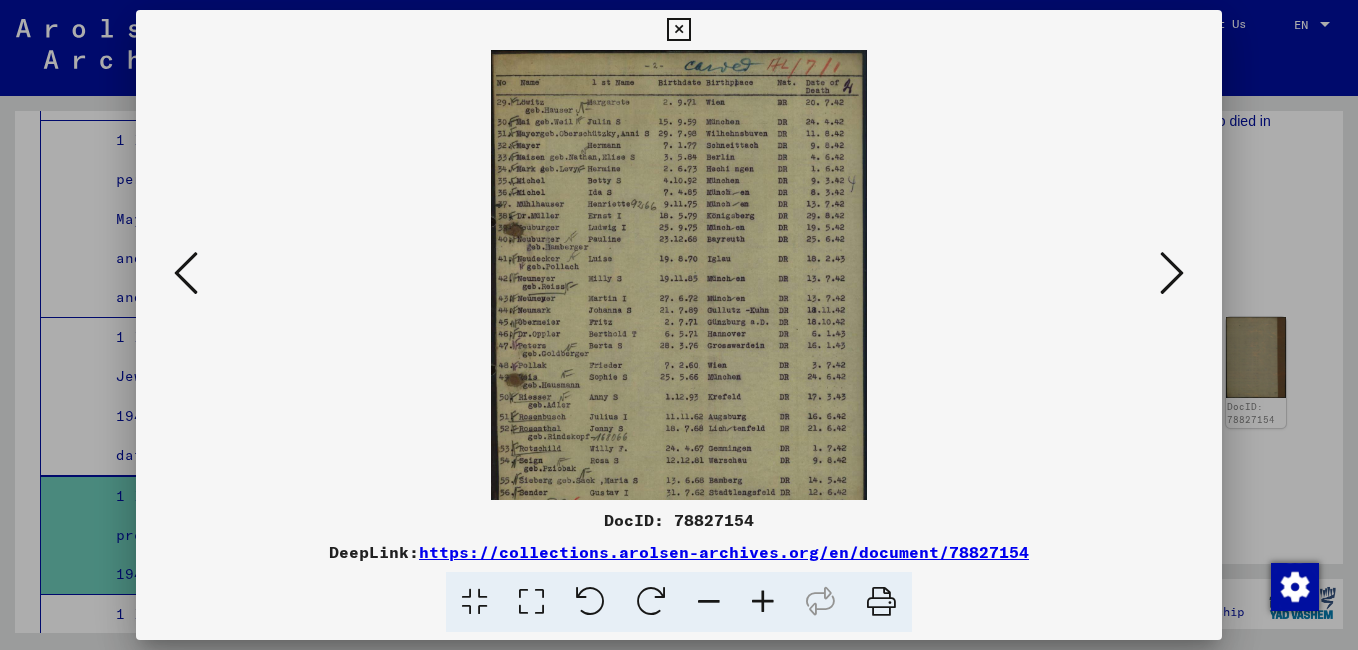 click at bounding box center [763, 602] 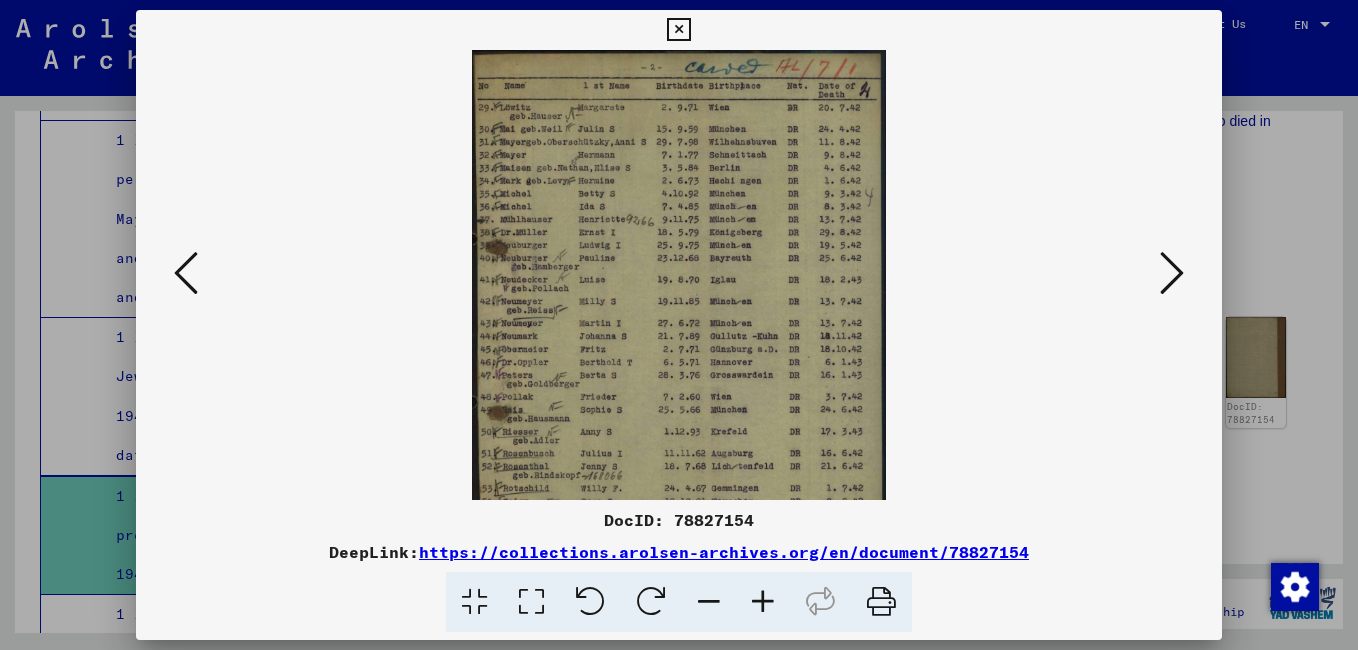 click at bounding box center [763, 602] 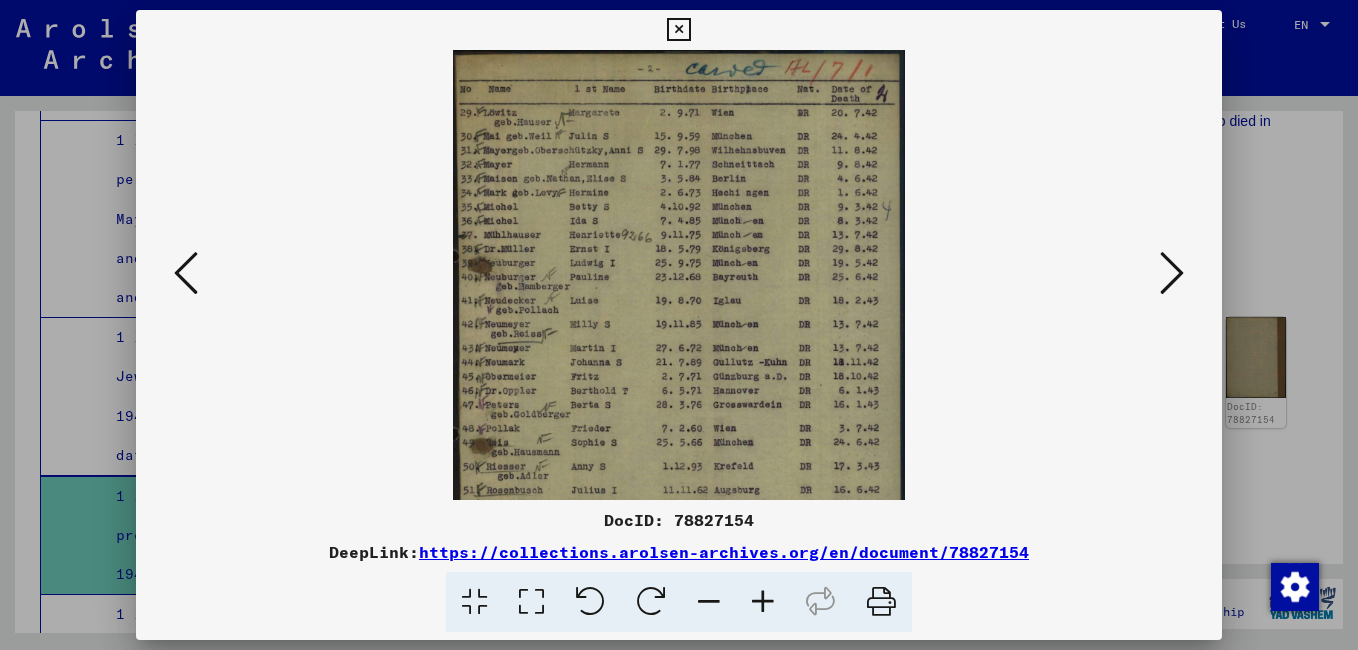 click at bounding box center (763, 602) 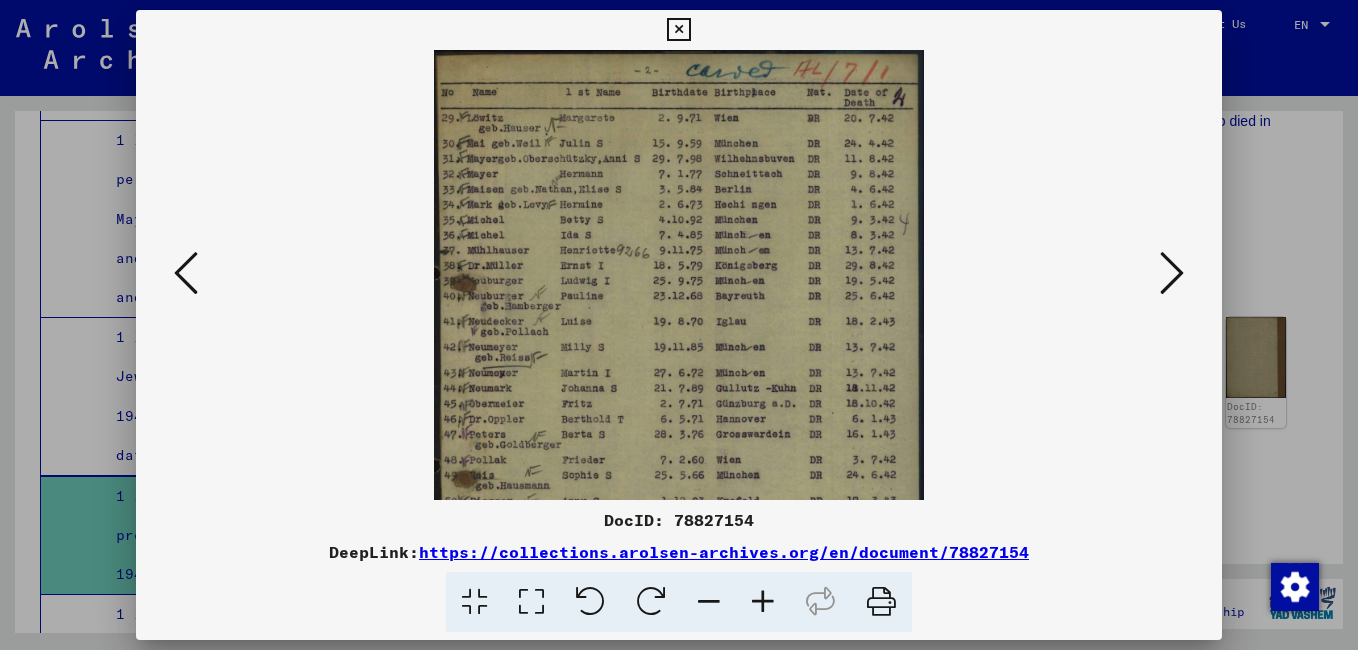 click at bounding box center (763, 602) 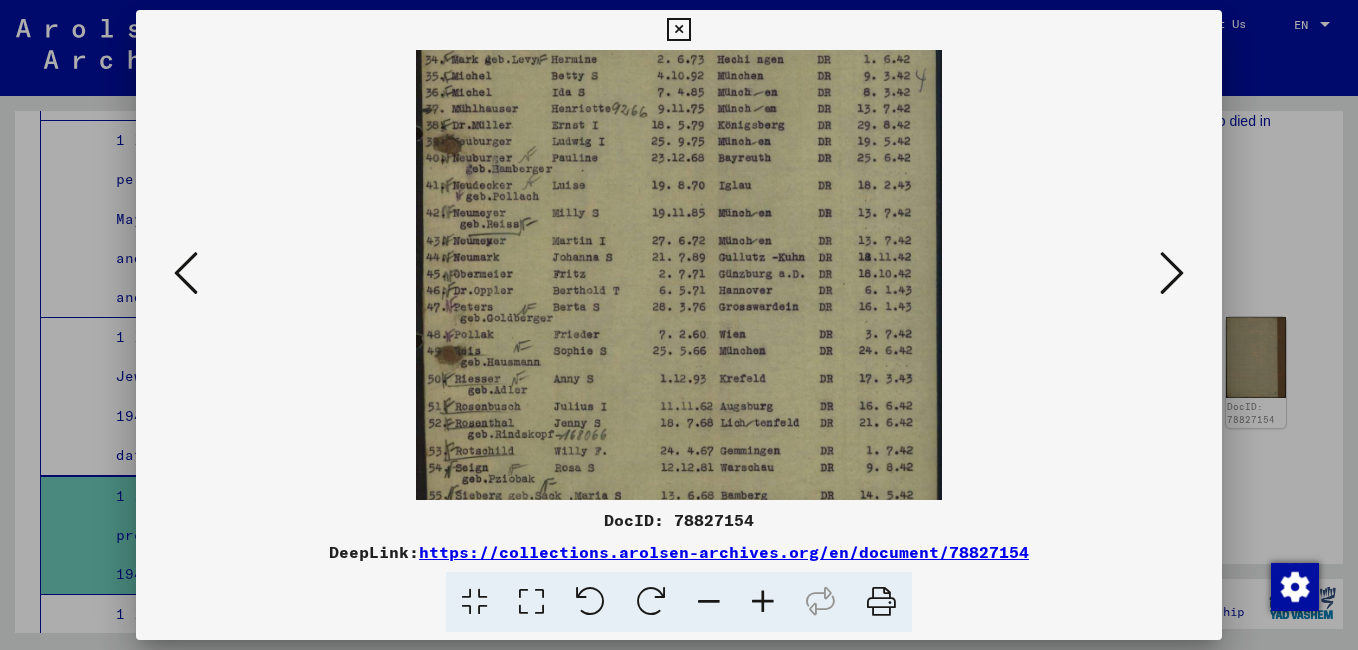 drag, startPoint x: 756, startPoint y: 388, endPoint x: 753, endPoint y: 230, distance: 158.02847 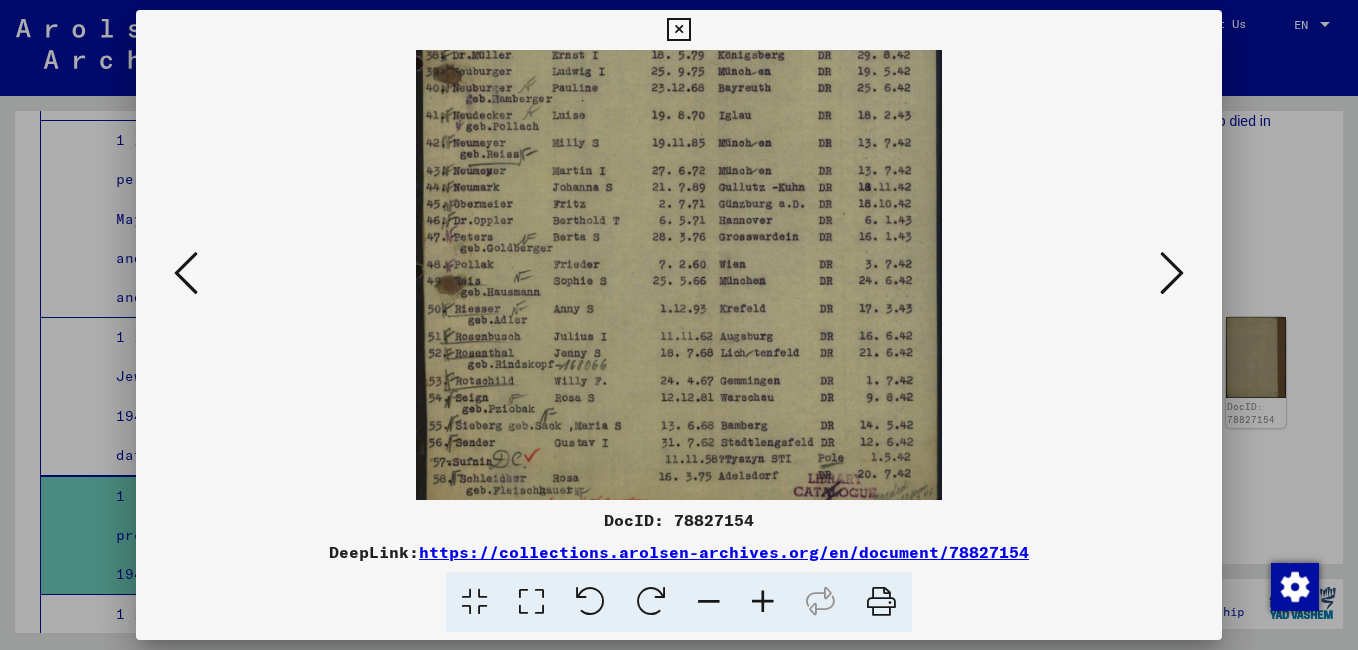 scroll, scrollTop: 250, scrollLeft: 0, axis: vertical 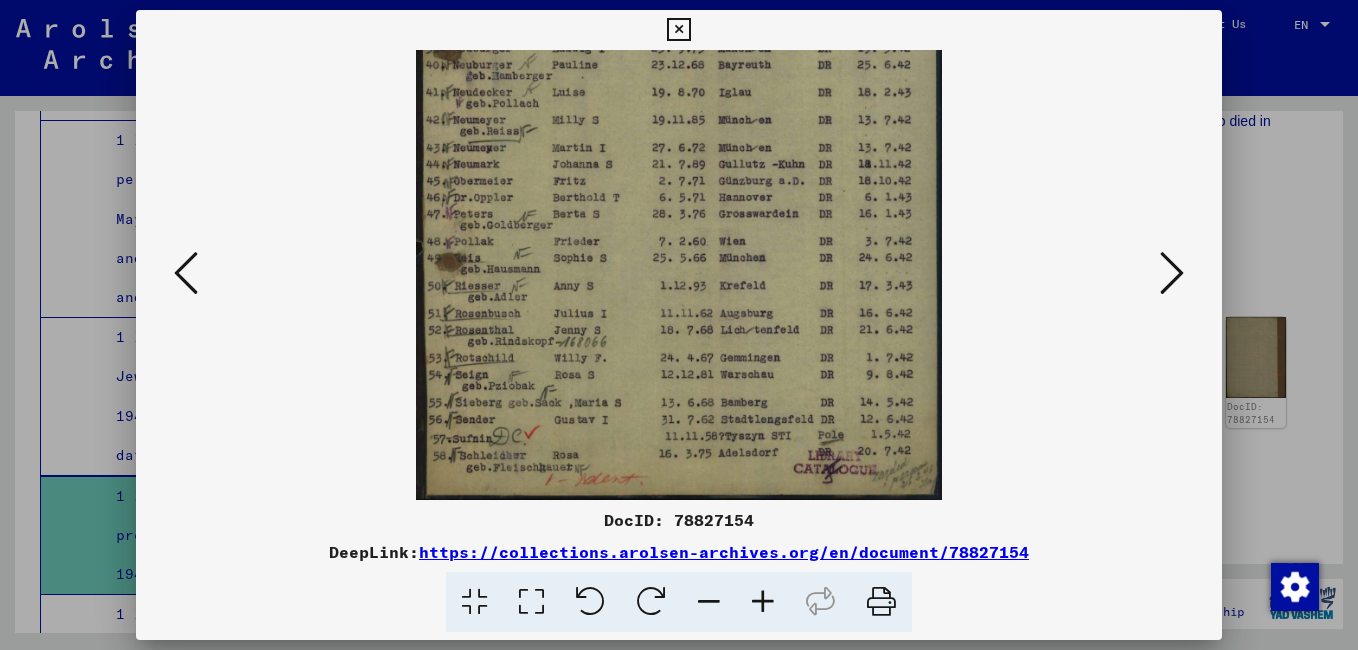 drag, startPoint x: 743, startPoint y: 441, endPoint x: 743, endPoint y: 172, distance: 269 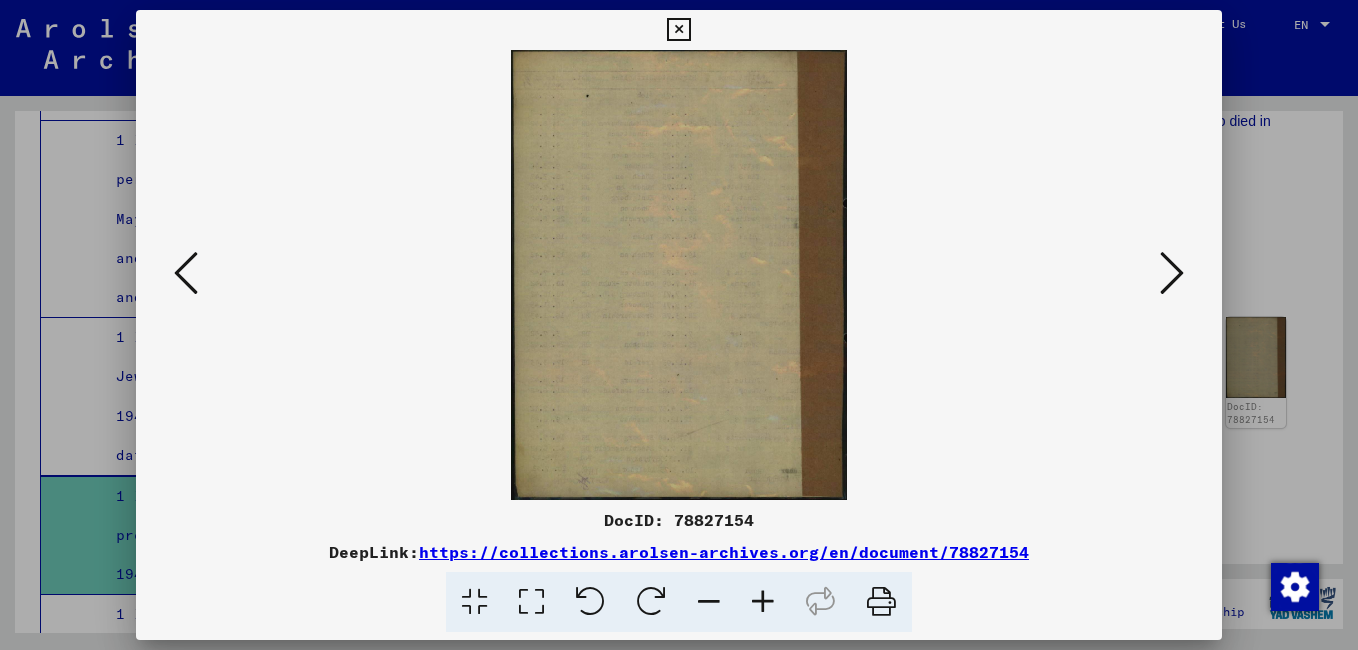 scroll, scrollTop: 0, scrollLeft: 0, axis: both 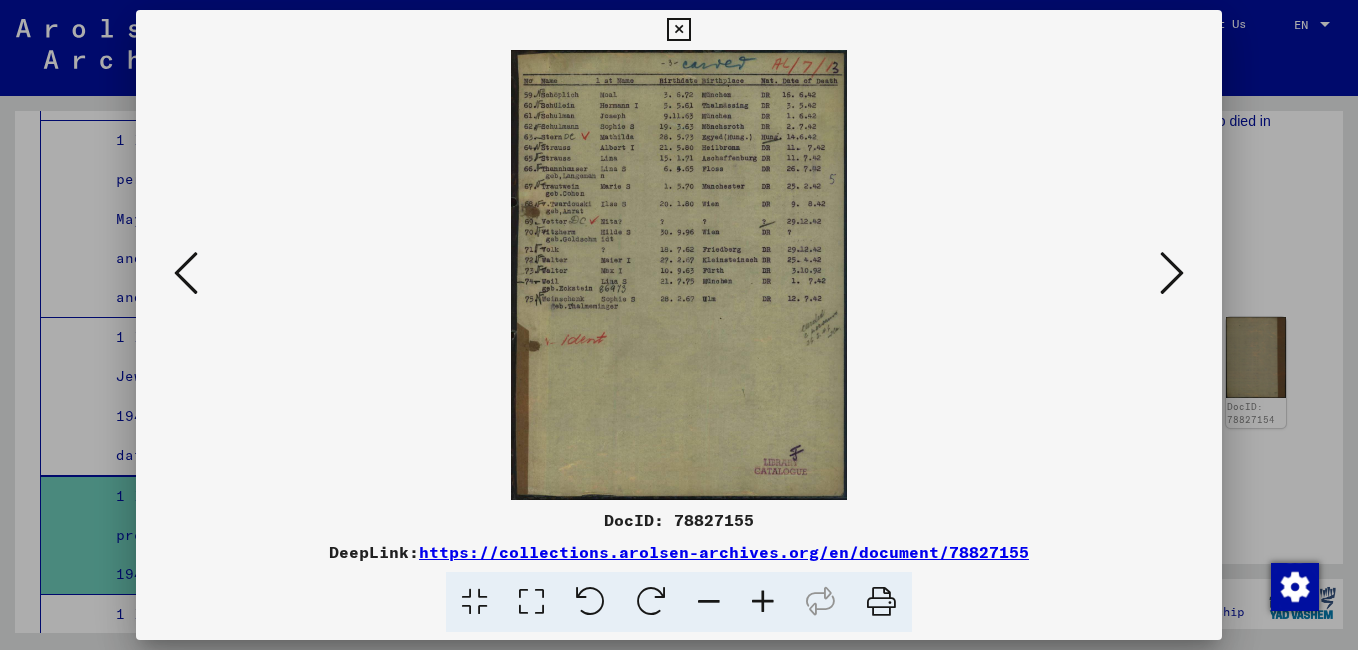click at bounding box center [763, 602] 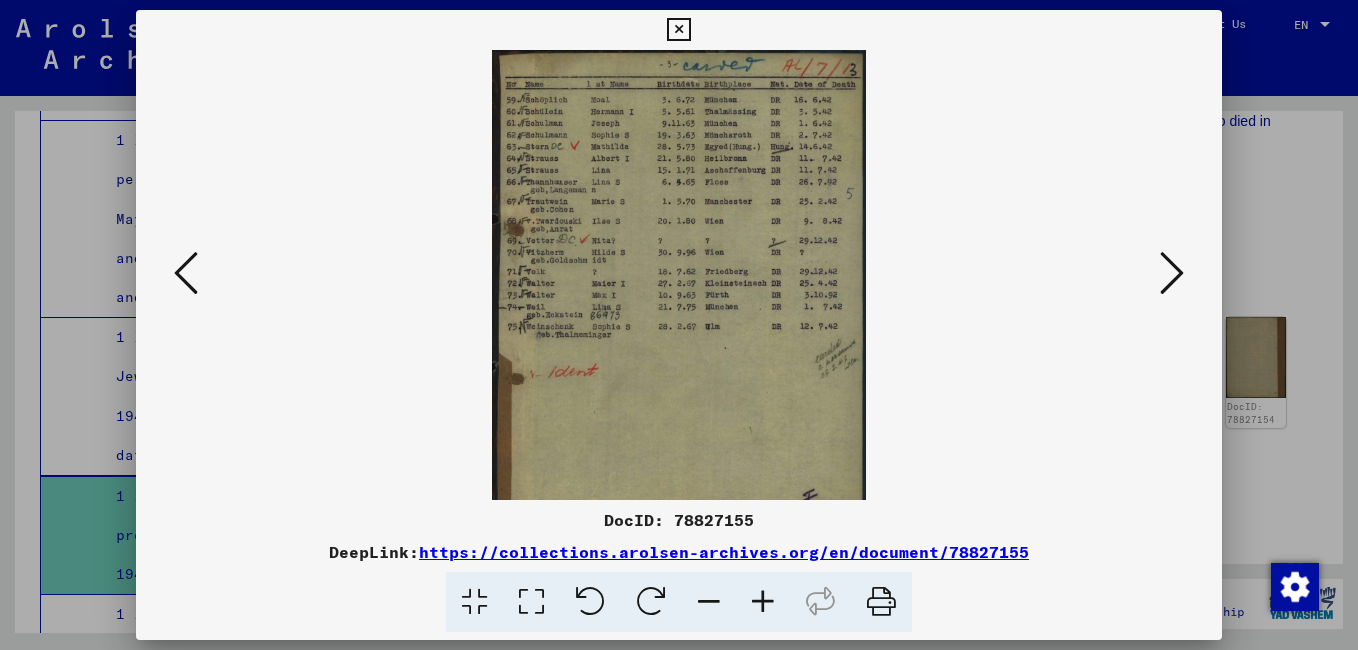 click at bounding box center [763, 602] 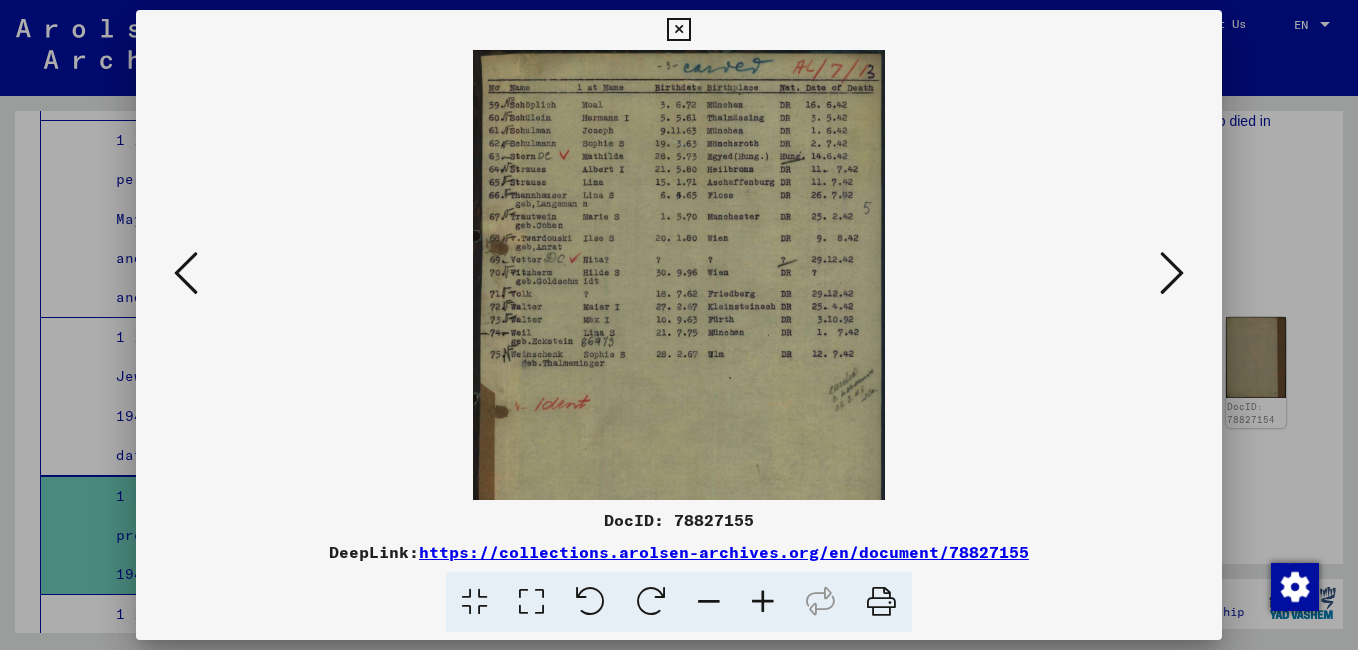click at bounding box center (763, 602) 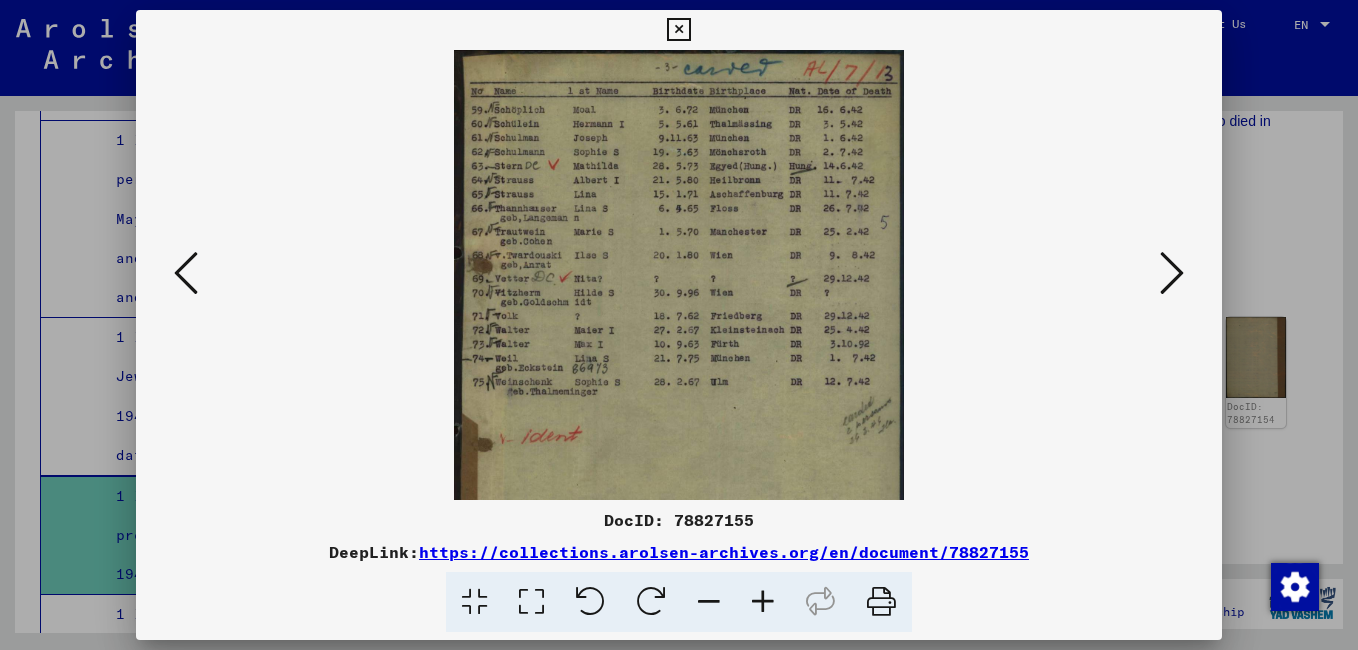 click at bounding box center [763, 602] 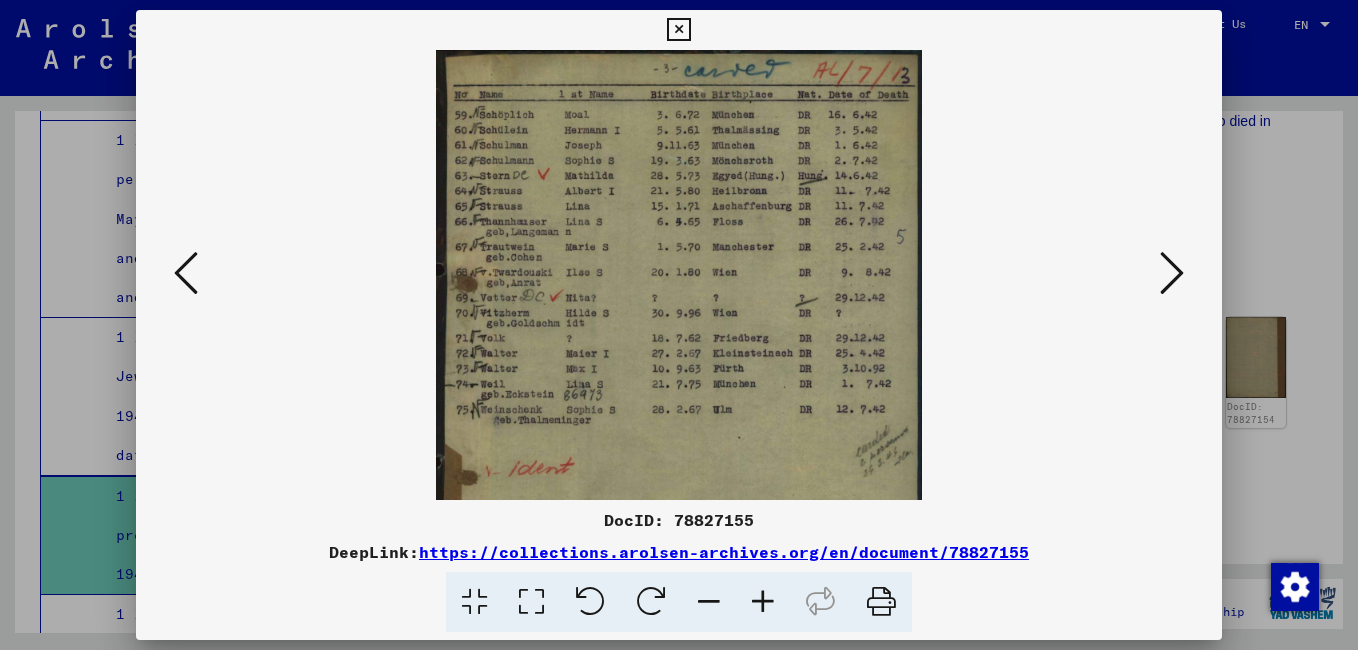 click at bounding box center [1172, 273] 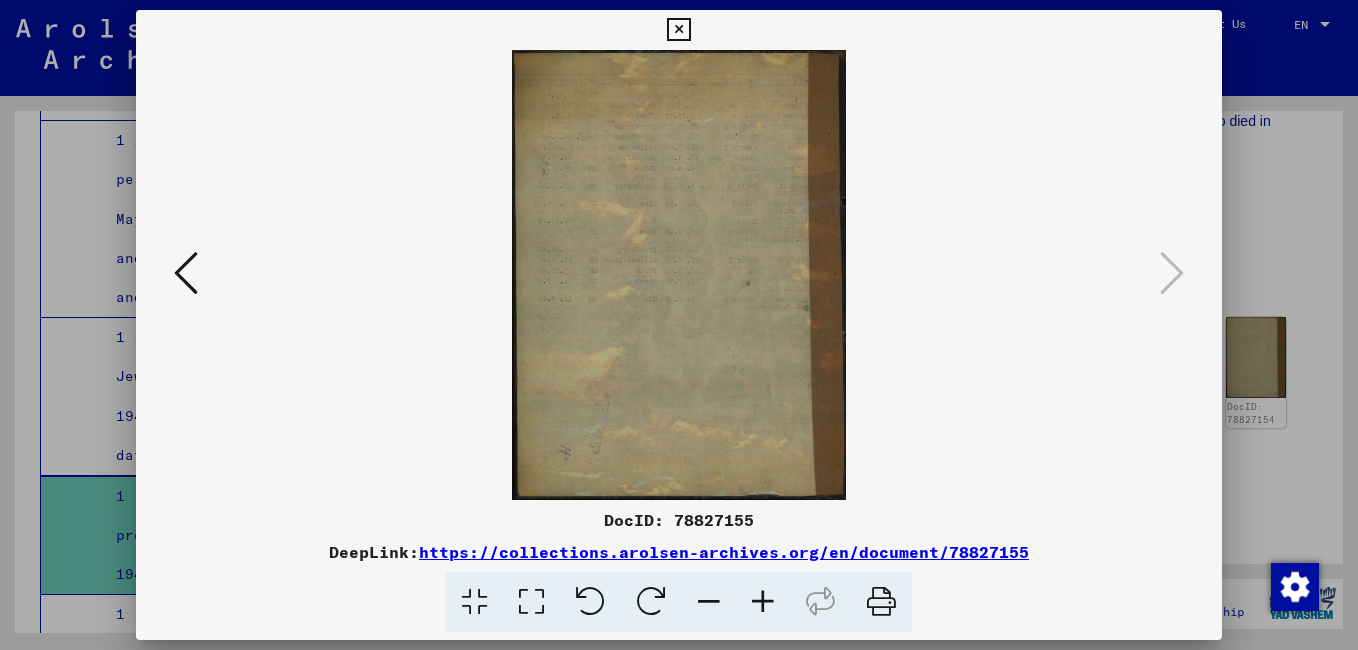 click at bounding box center (678, 30) 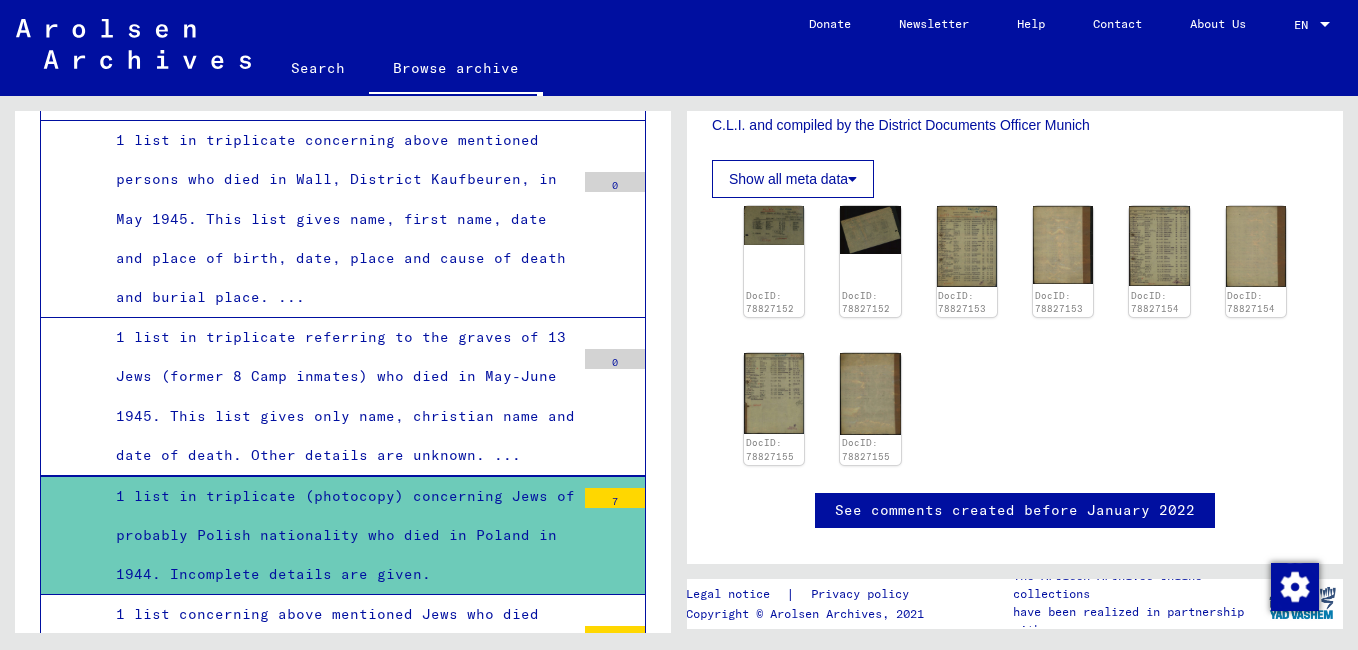 scroll, scrollTop: 569, scrollLeft: 0, axis: vertical 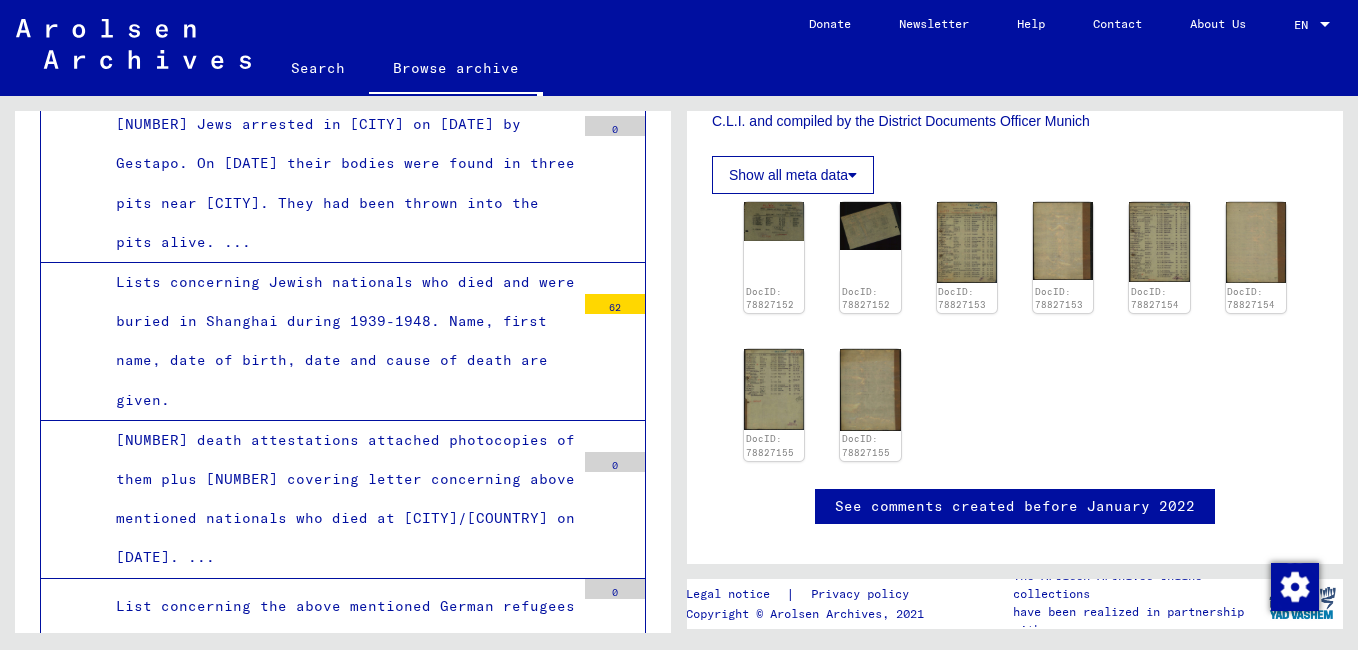 click on "Lists concerning Jewish nationals who died and were buried in Shanghai during 1939-1948. Name, first name, date of birth, date and cause of death are given." at bounding box center (338, 341) 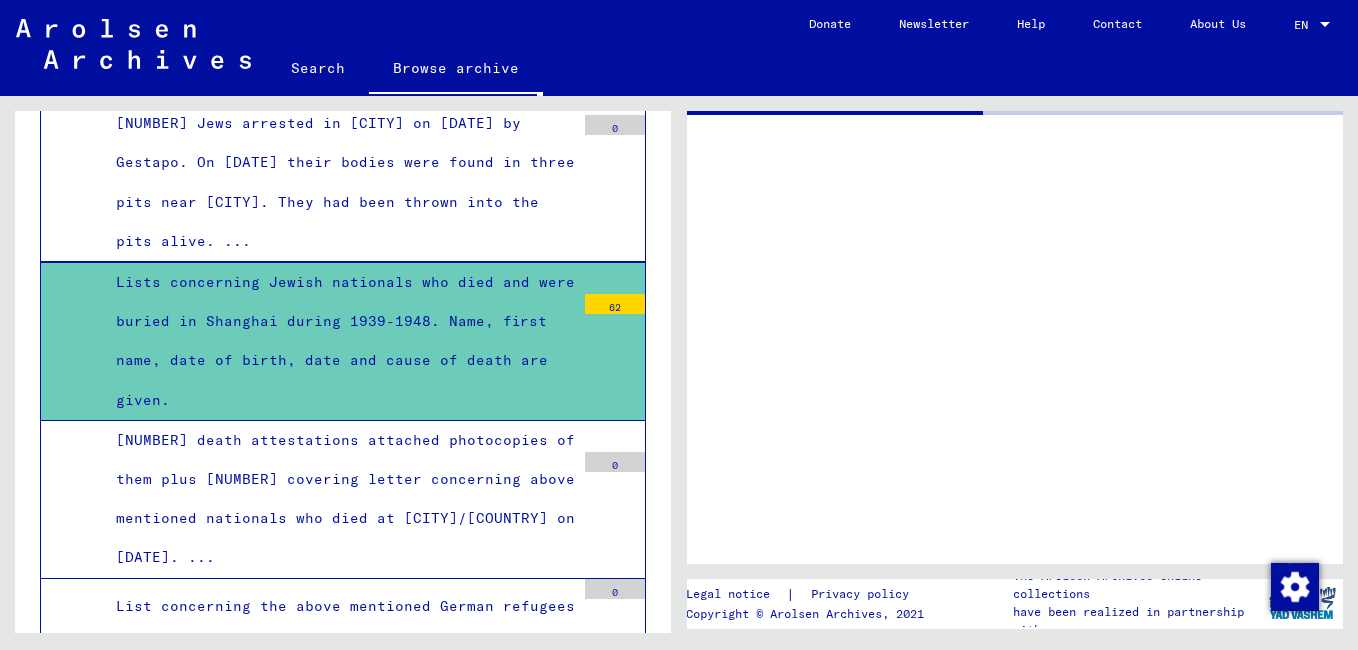scroll, scrollTop: 0, scrollLeft: 0, axis: both 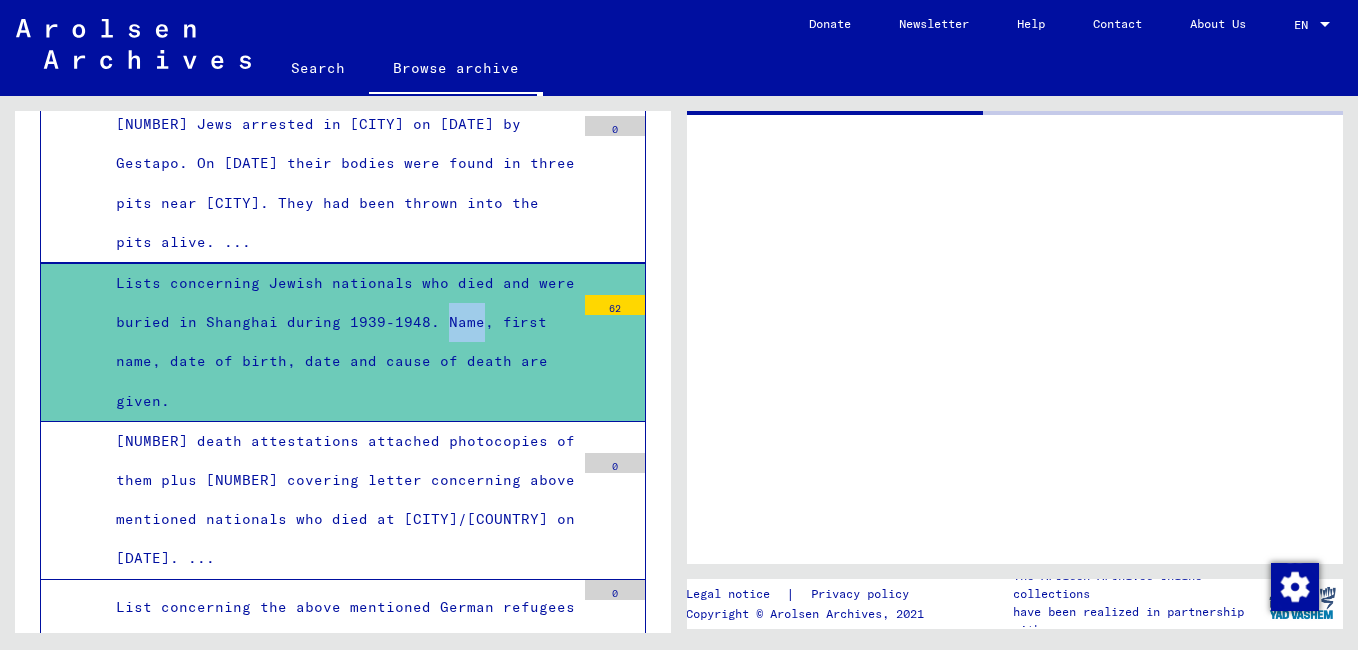 click on "Lists concerning Jewish nationals who died and were buried in Shanghai during 1939-1948. Name, first name, date of birth, date and cause of death are given." at bounding box center (338, 342) 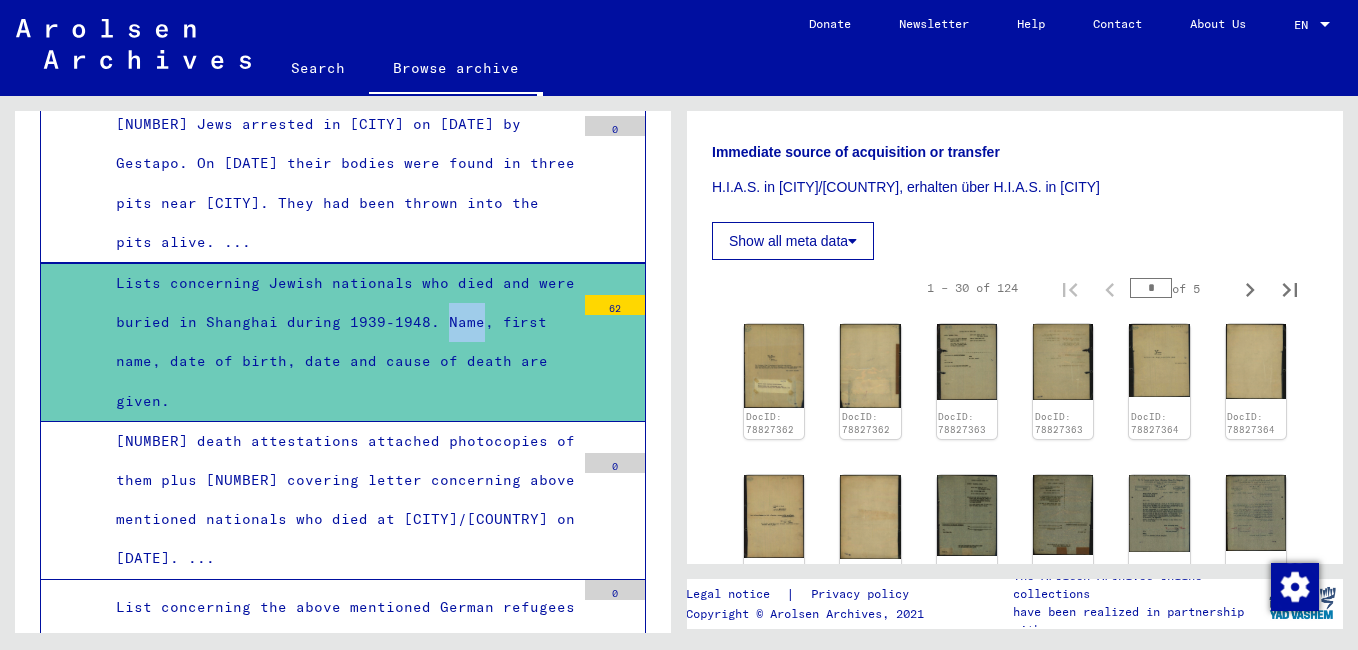 scroll, scrollTop: 573, scrollLeft: 0, axis: vertical 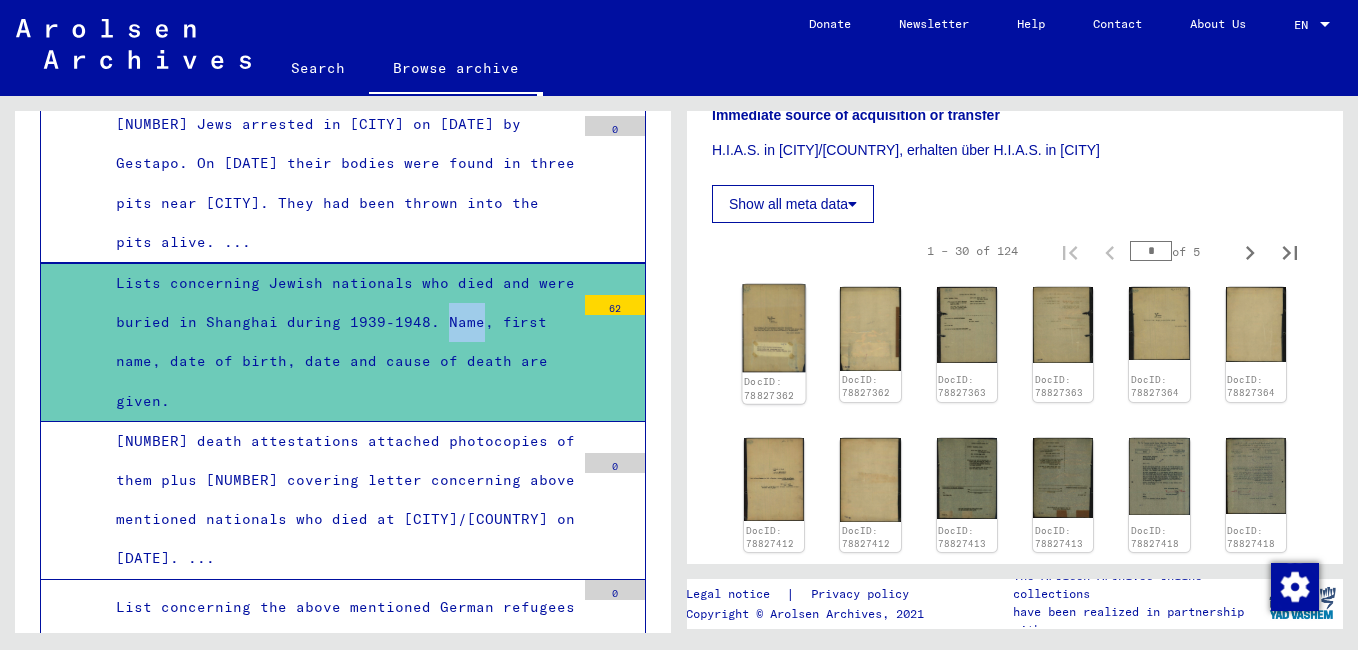 click 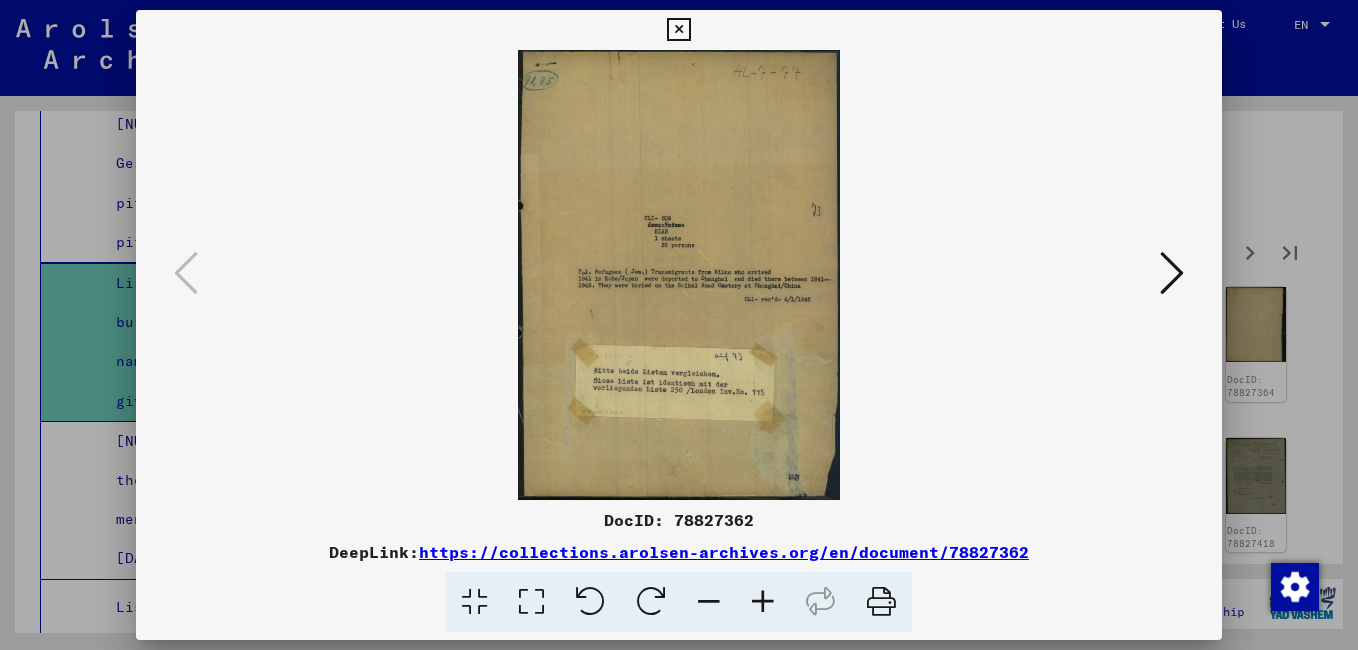 click at bounding box center [1172, 273] 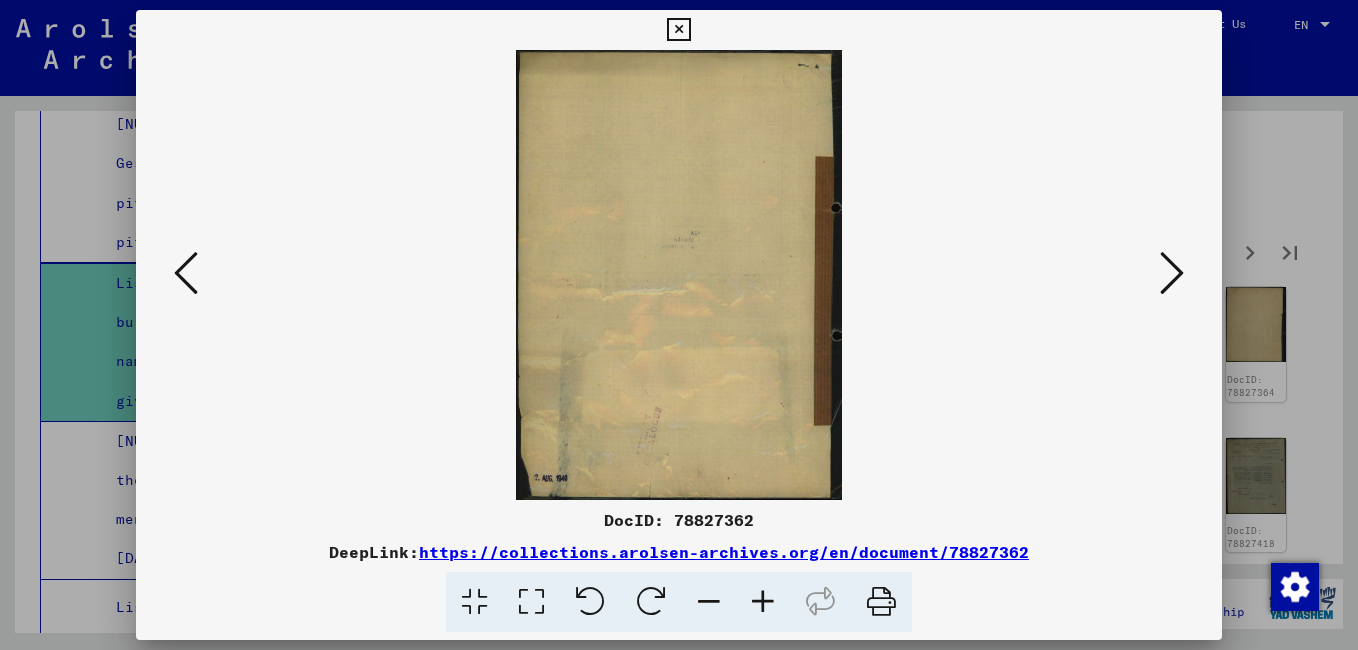 click at bounding box center [1172, 273] 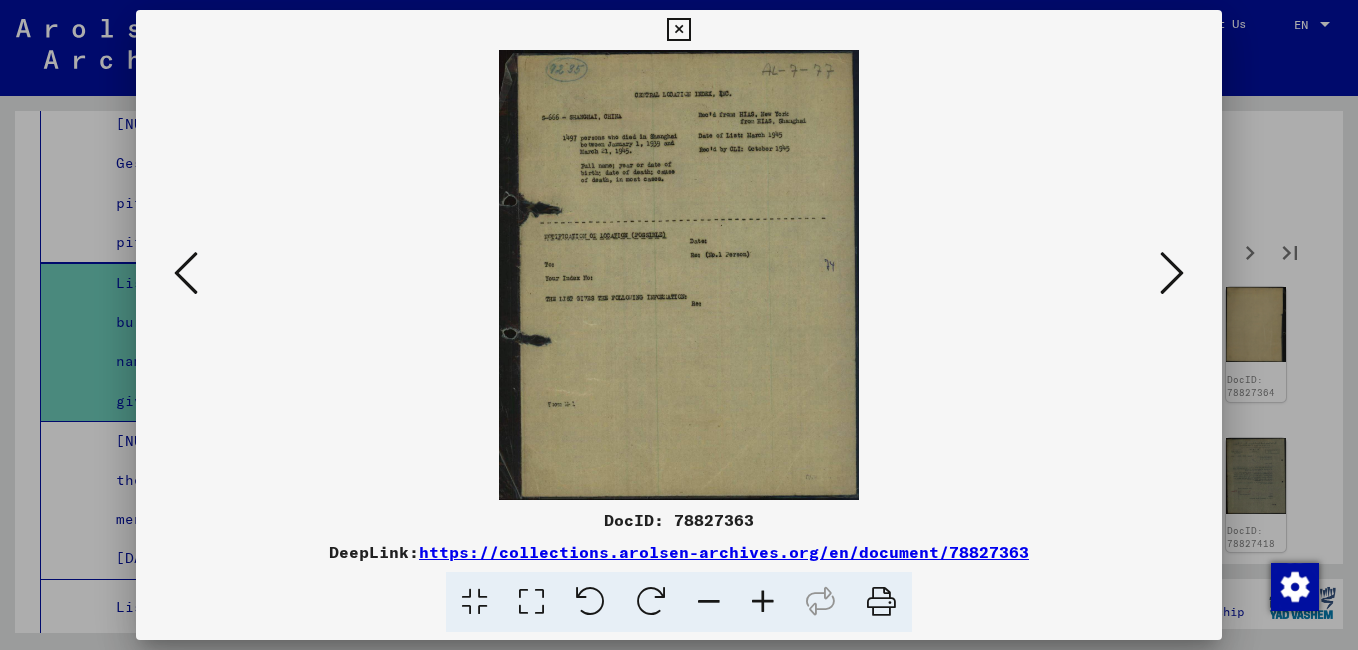 click at bounding box center (1172, 273) 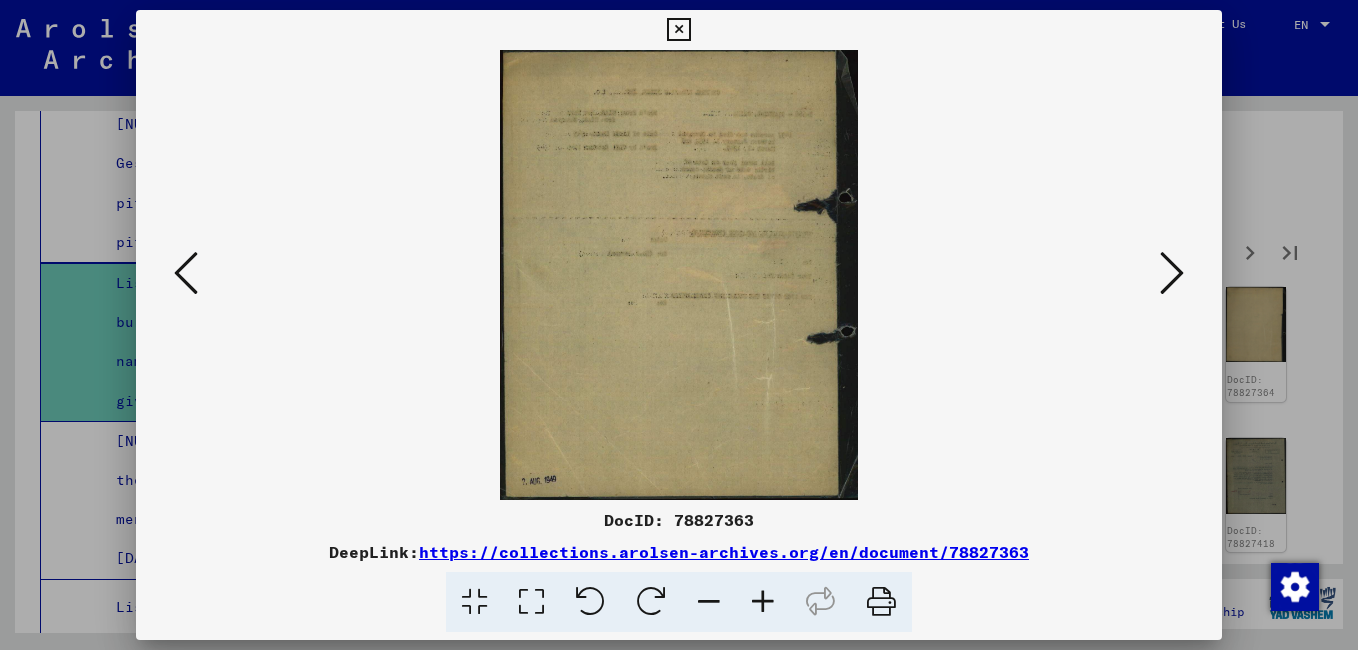 click at bounding box center [1172, 273] 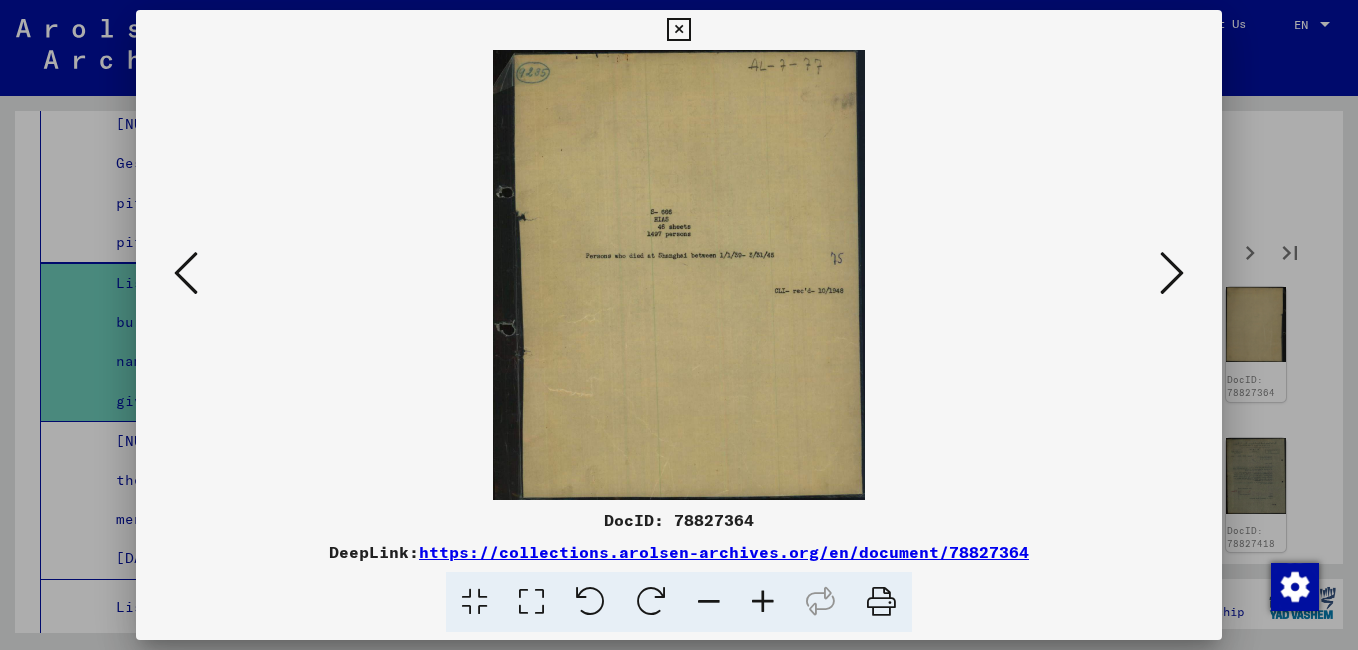 click at bounding box center (1172, 273) 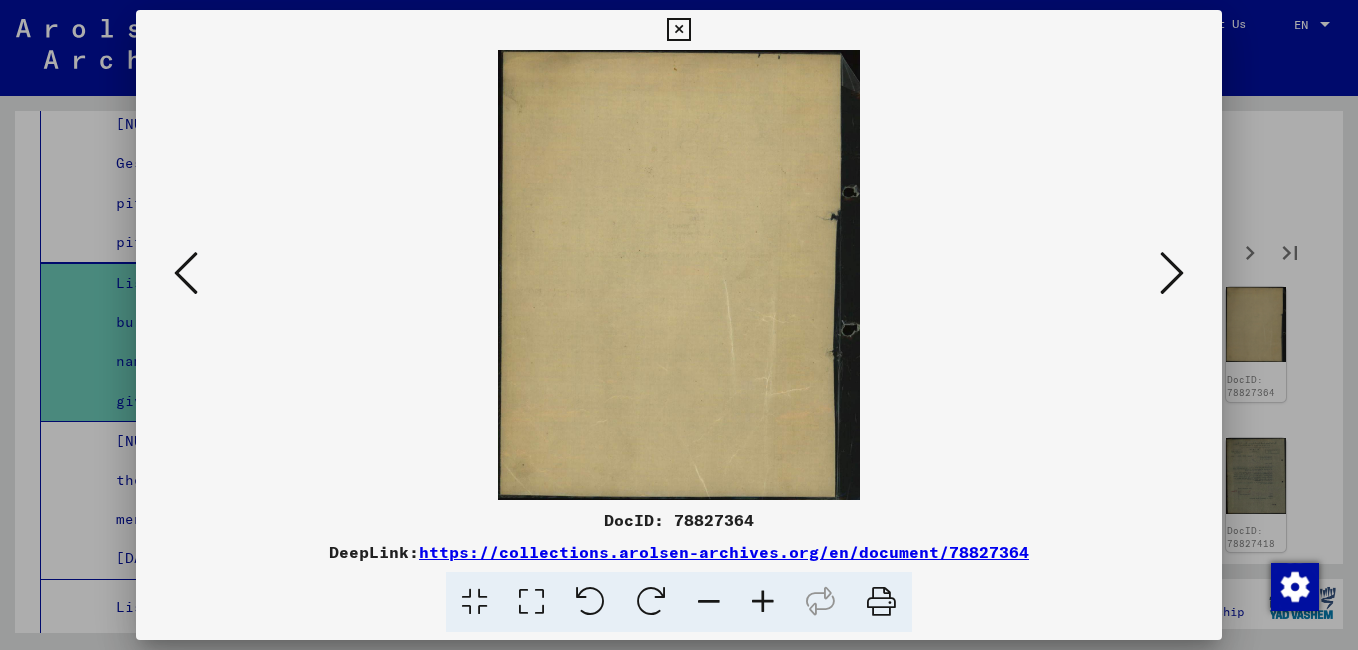 click at bounding box center (1172, 273) 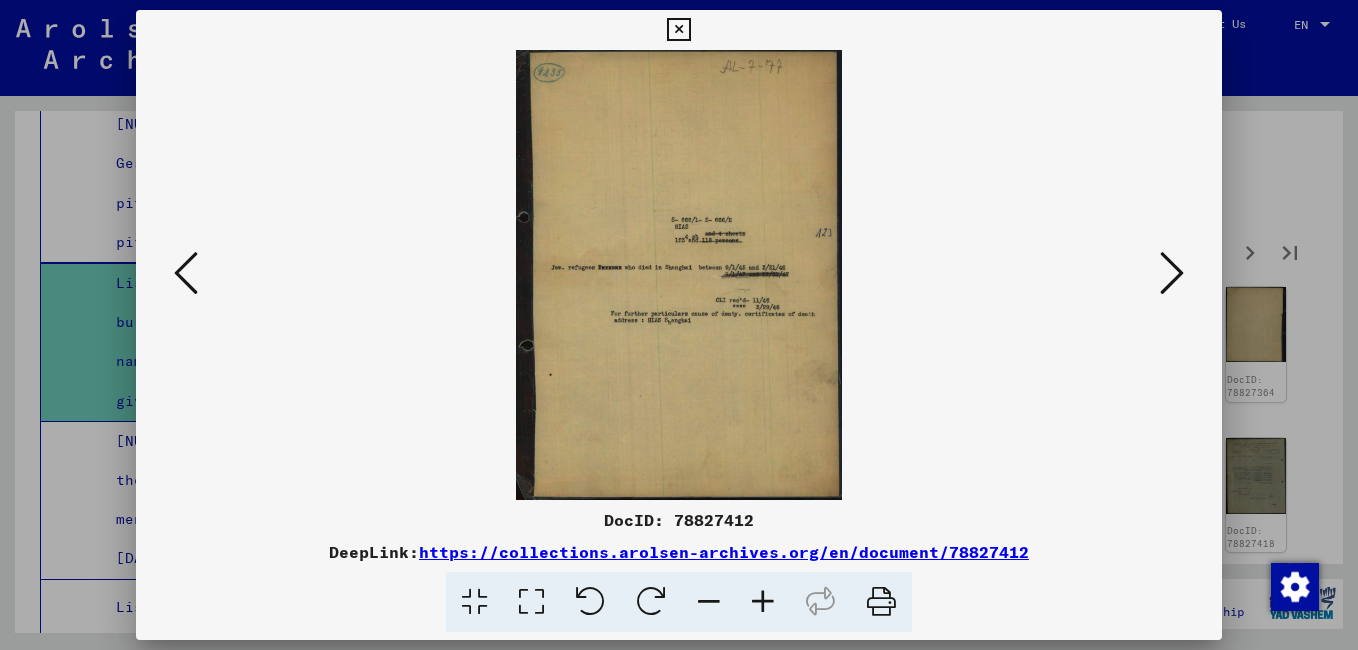 click at bounding box center (1172, 273) 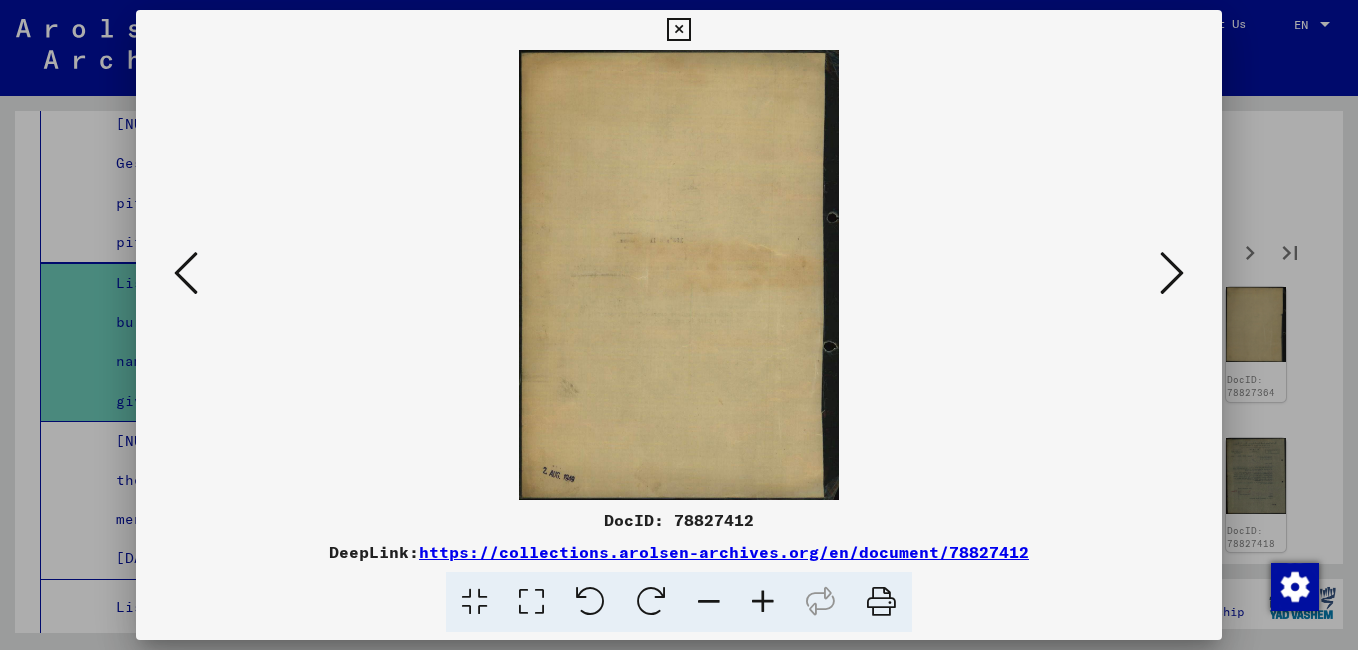 click at bounding box center [1172, 273] 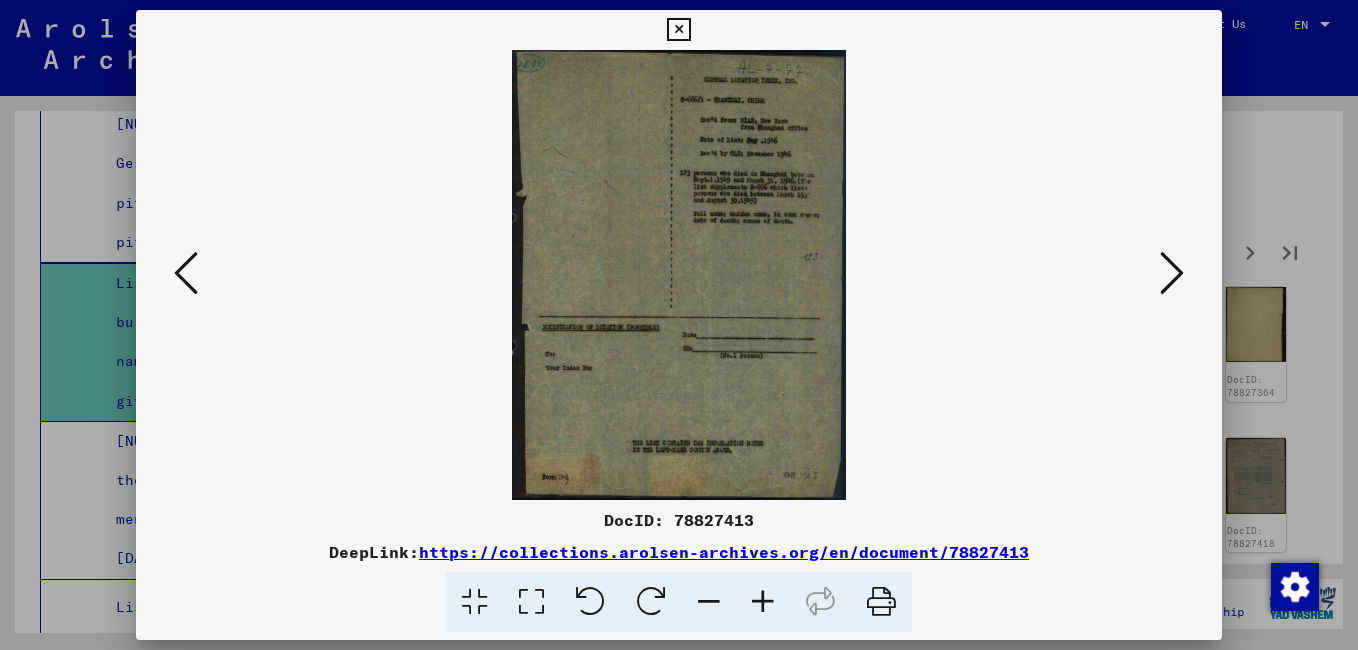 click at bounding box center (1172, 273) 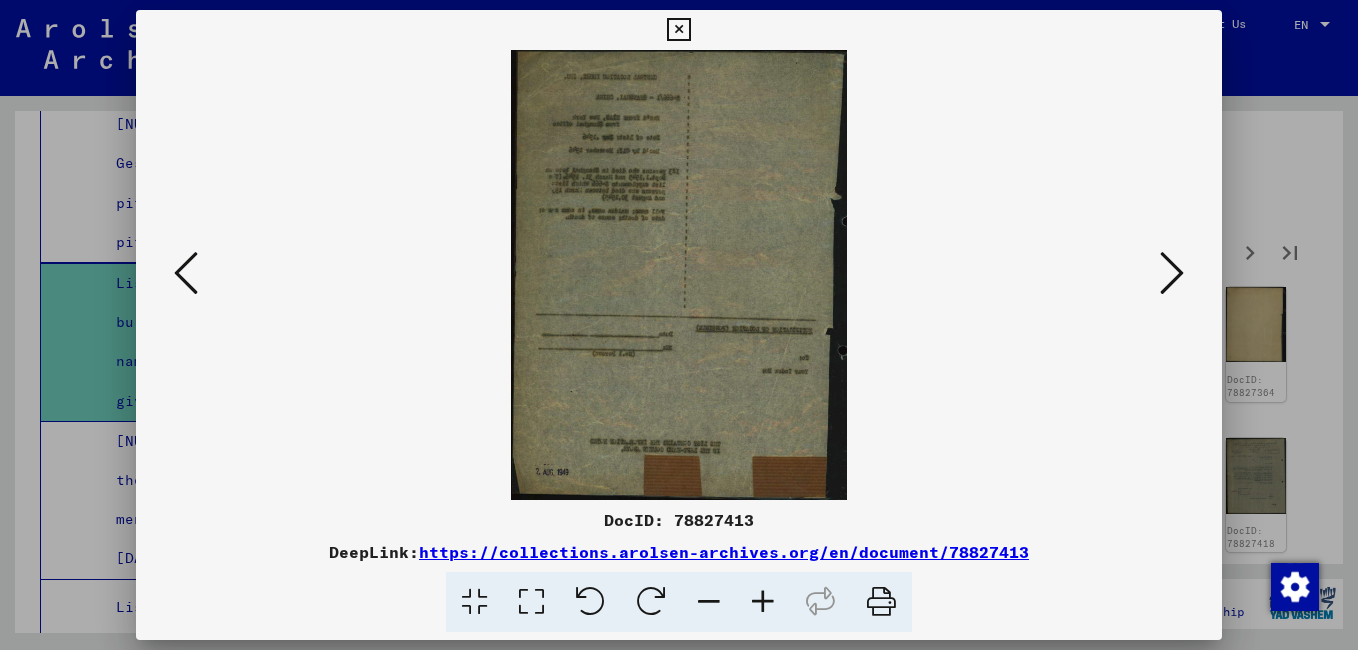 click at bounding box center (1172, 273) 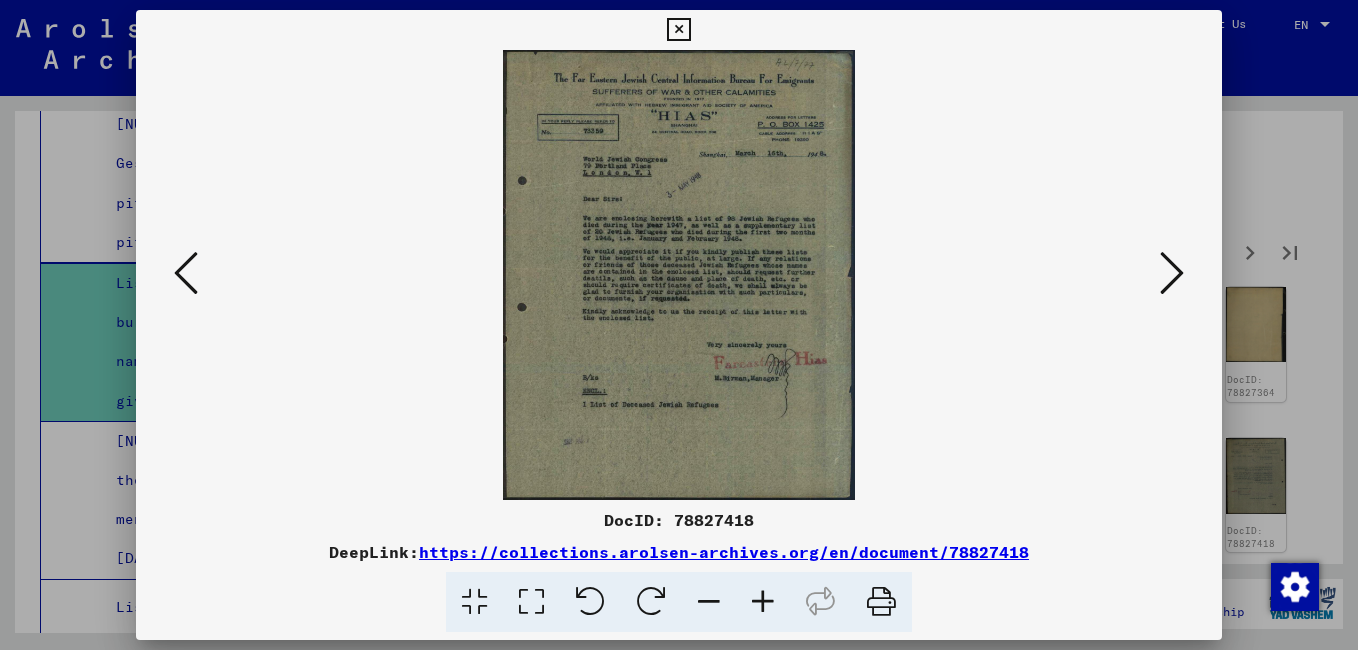 click at bounding box center (763, 602) 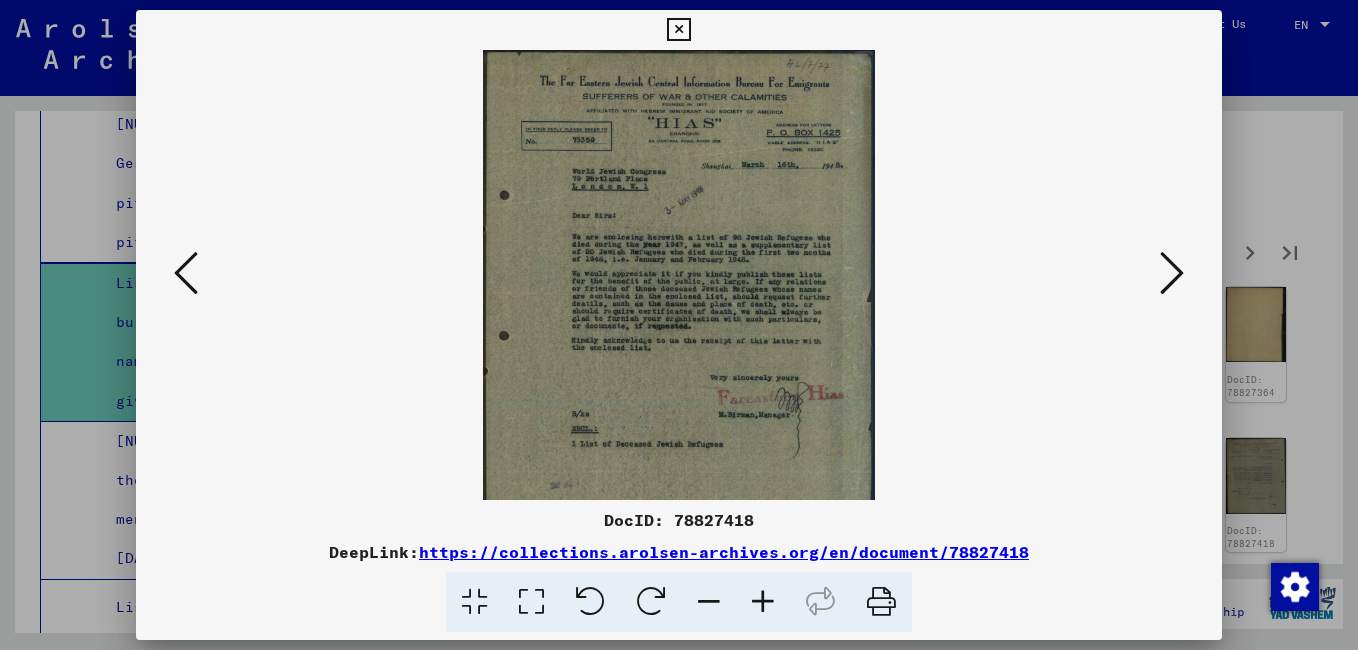 click at bounding box center (763, 602) 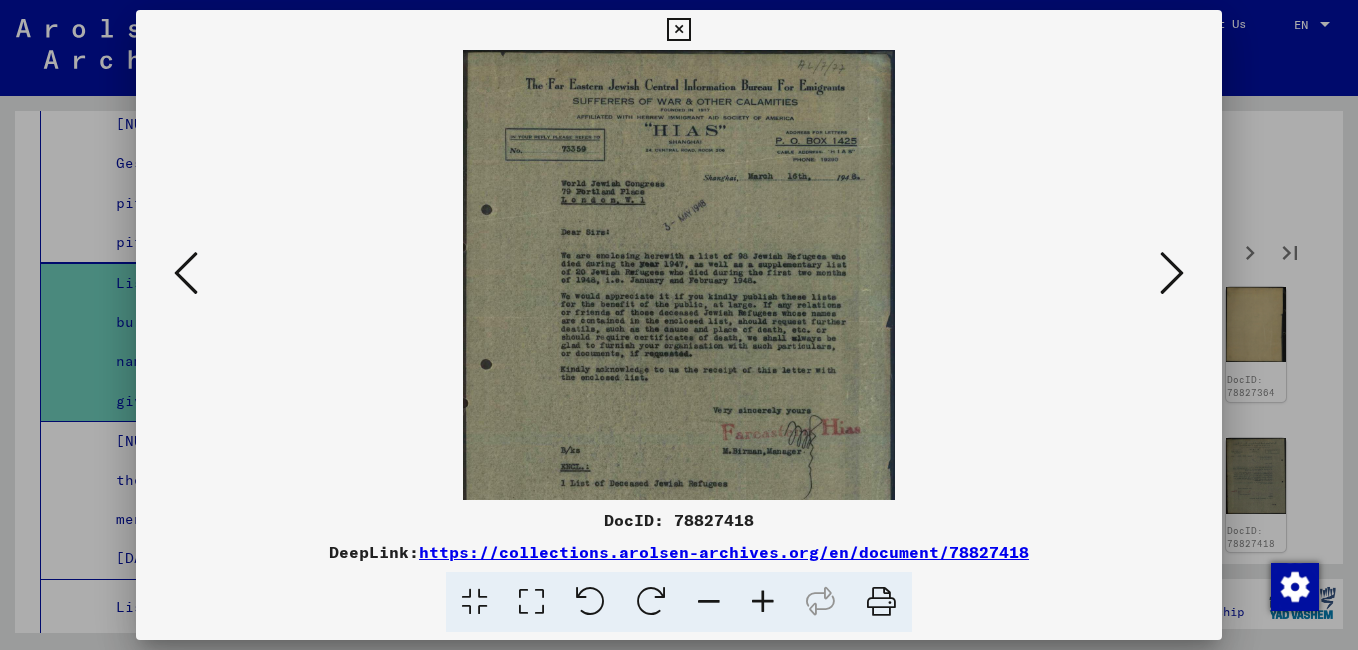 click at bounding box center [763, 602] 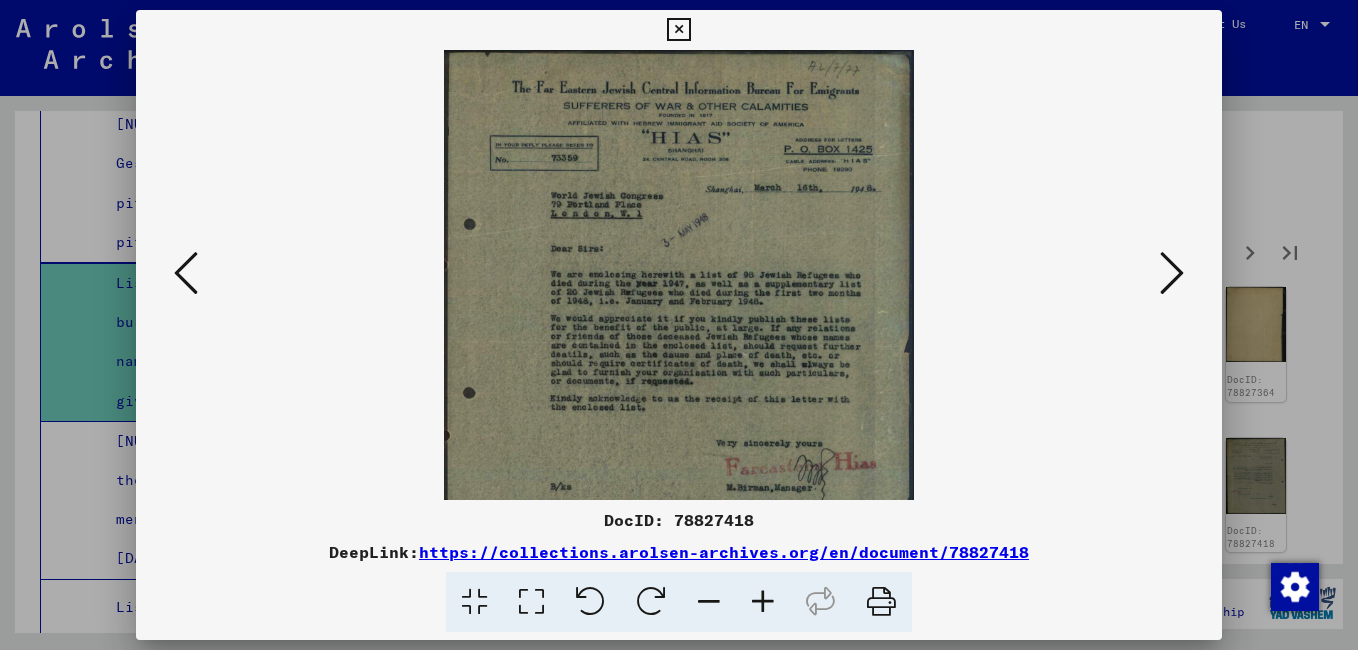 click at bounding box center [763, 602] 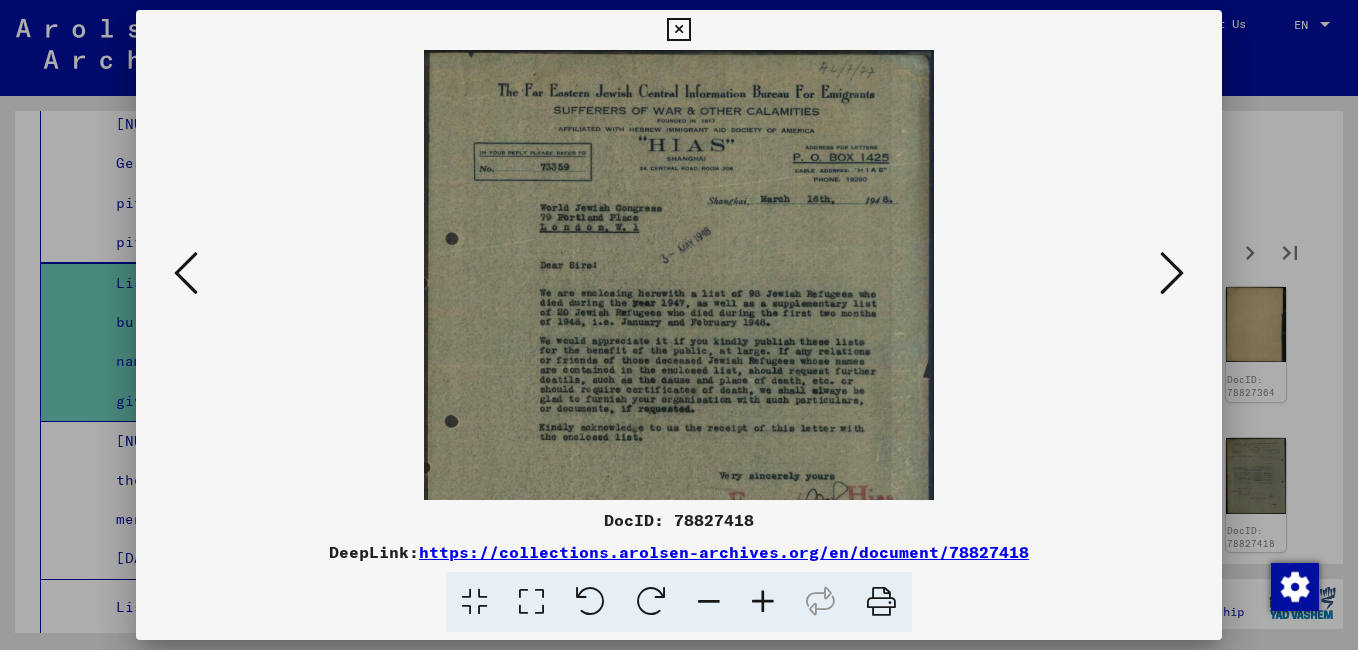 click at bounding box center (763, 602) 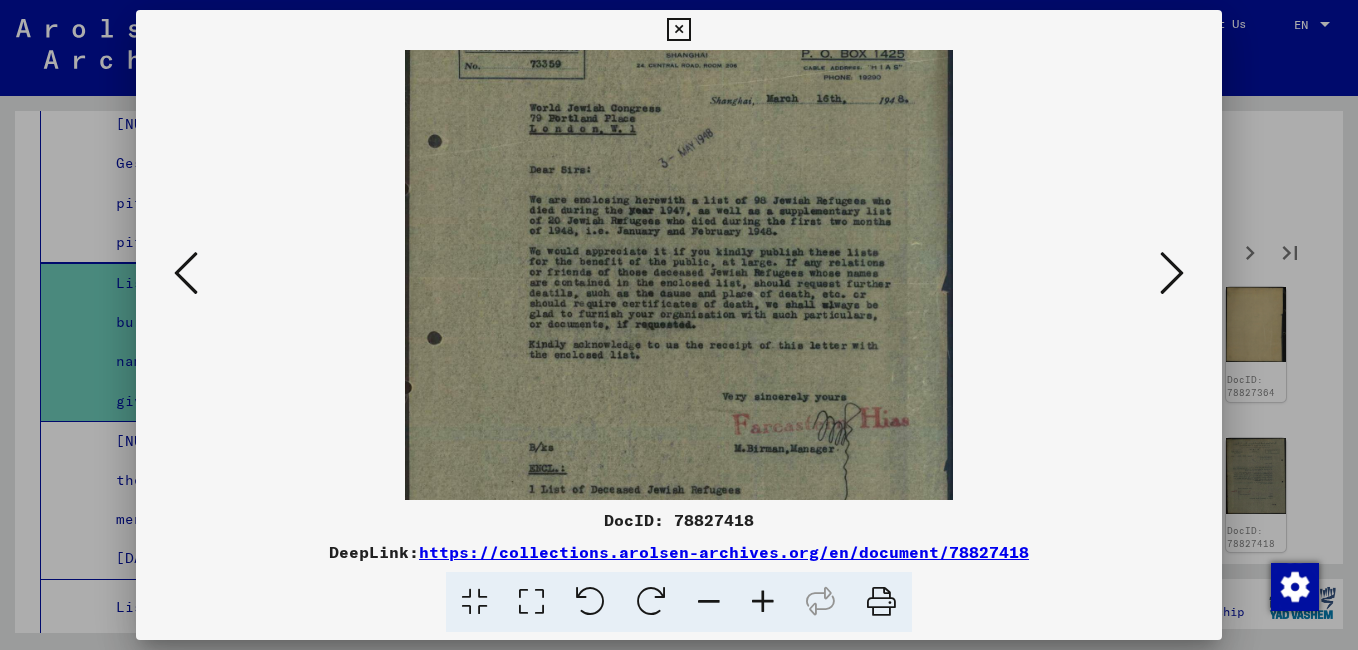 scroll, scrollTop: 114, scrollLeft: 0, axis: vertical 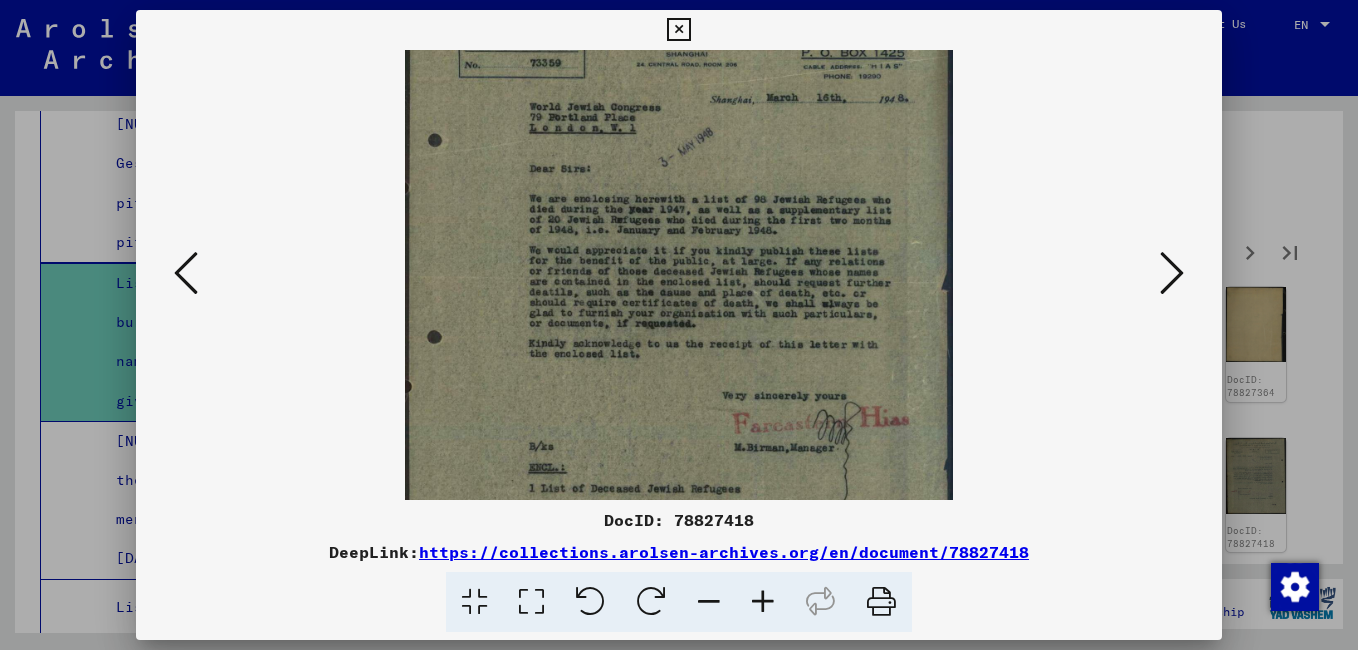 drag, startPoint x: 454, startPoint y: 387, endPoint x: 439, endPoint y: 273, distance: 114.982605 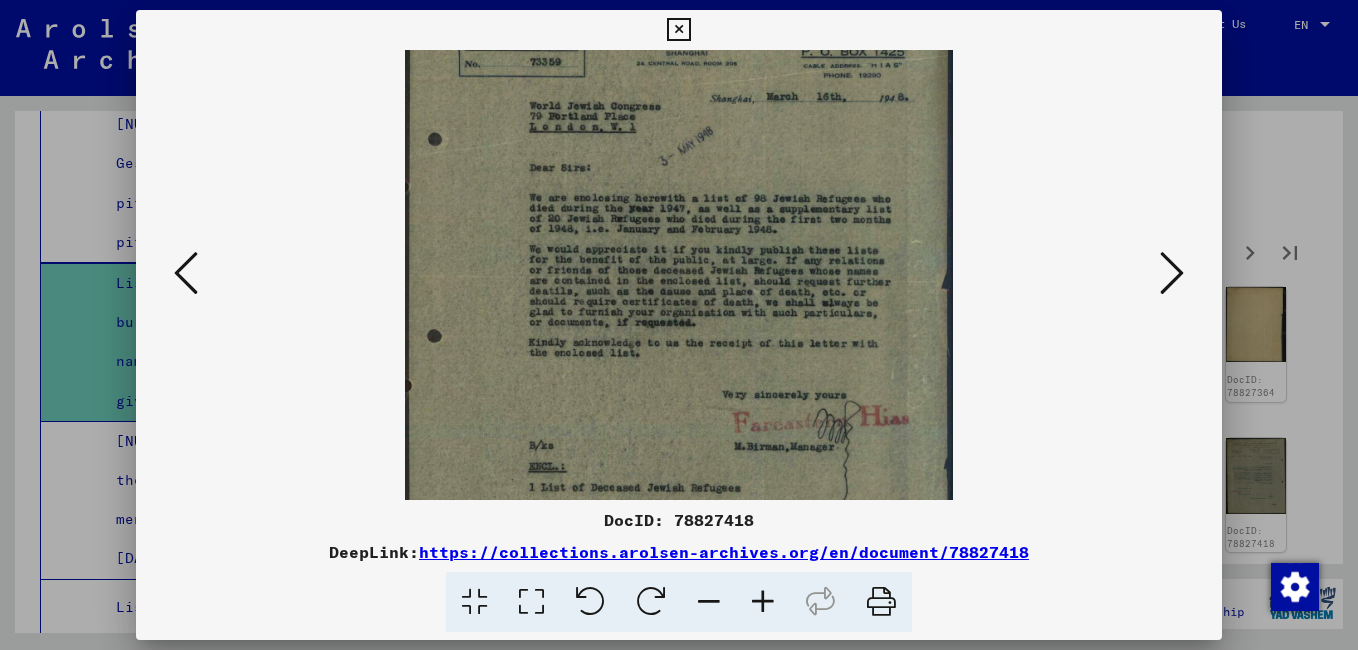 click at bounding box center (1172, 273) 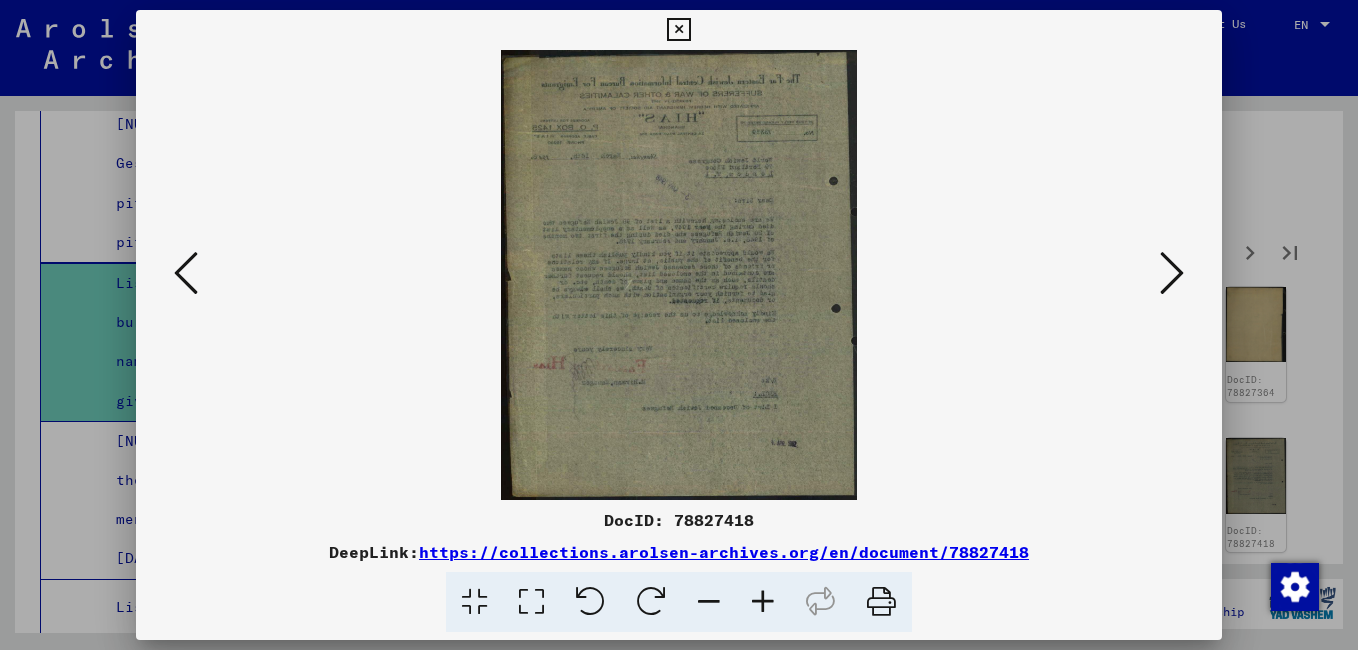 scroll, scrollTop: 0, scrollLeft: 0, axis: both 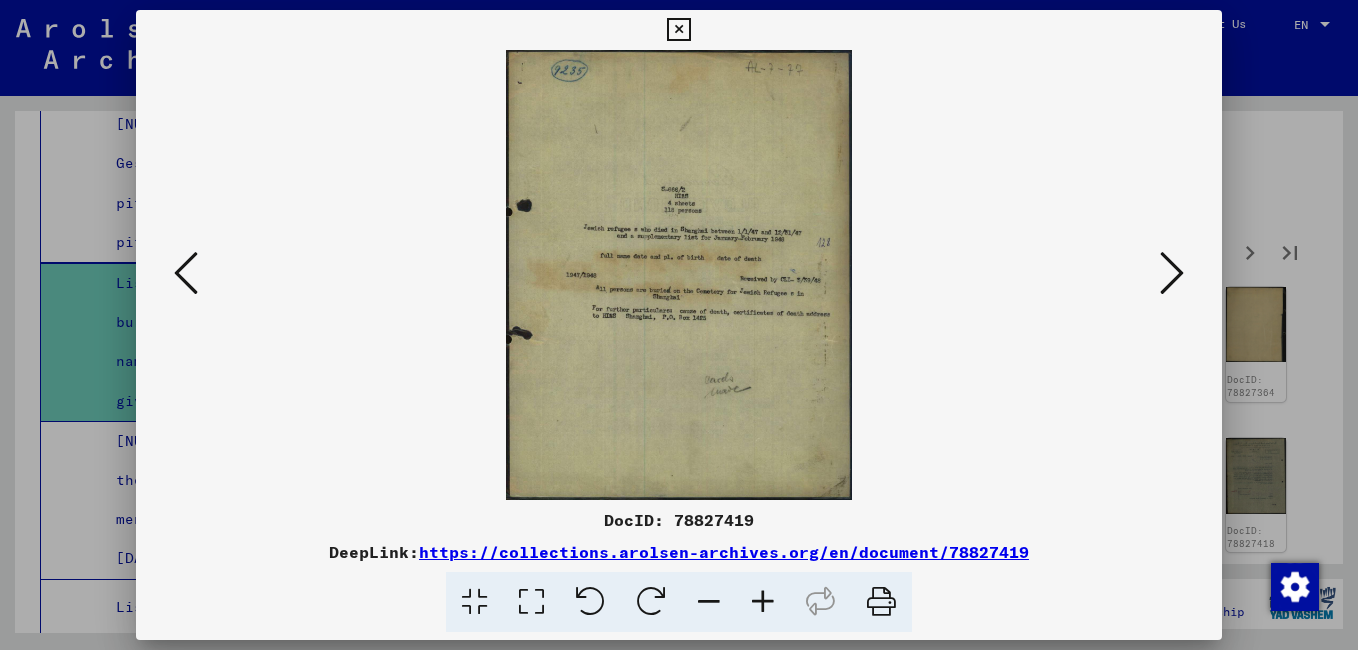 click at bounding box center (1172, 273) 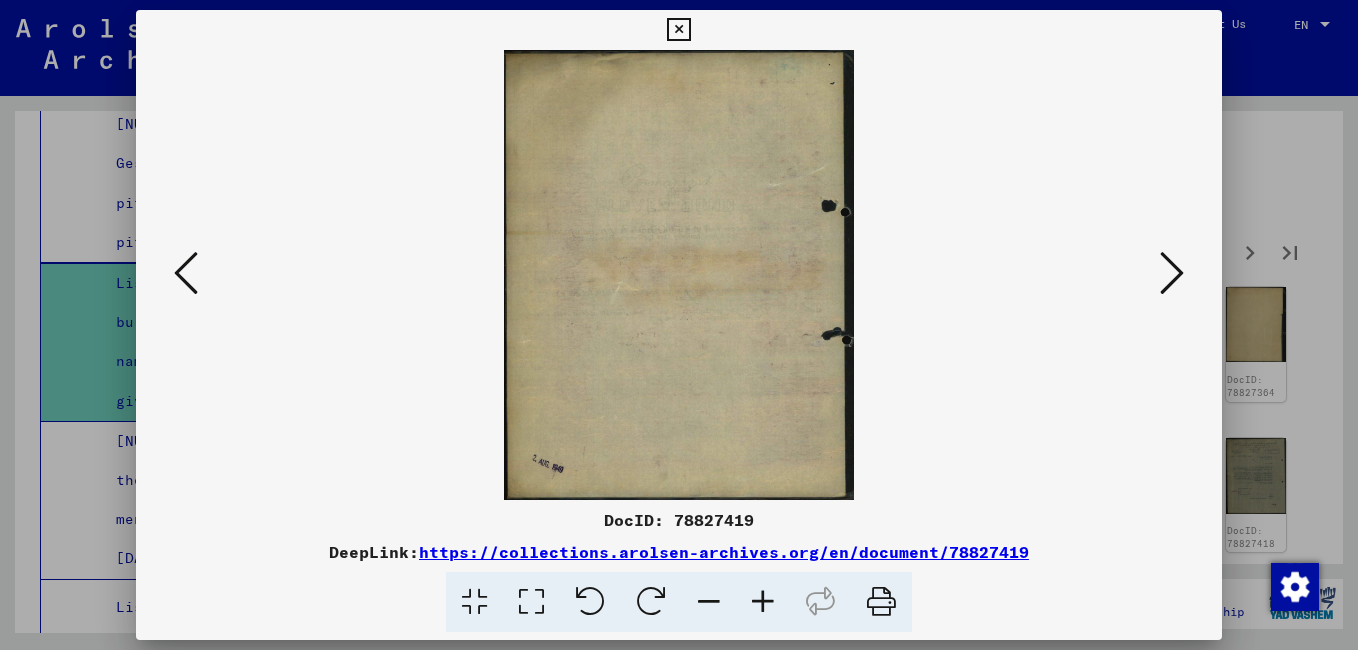 click at bounding box center [1172, 273] 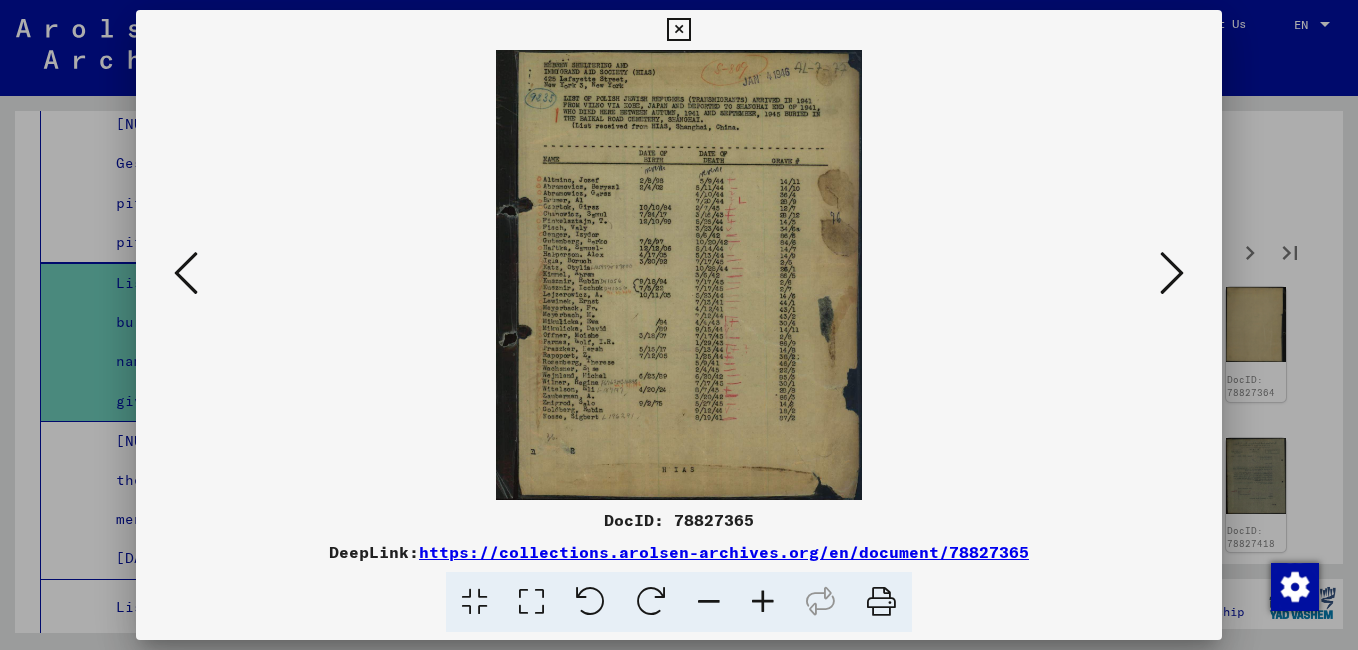click at bounding box center (763, 602) 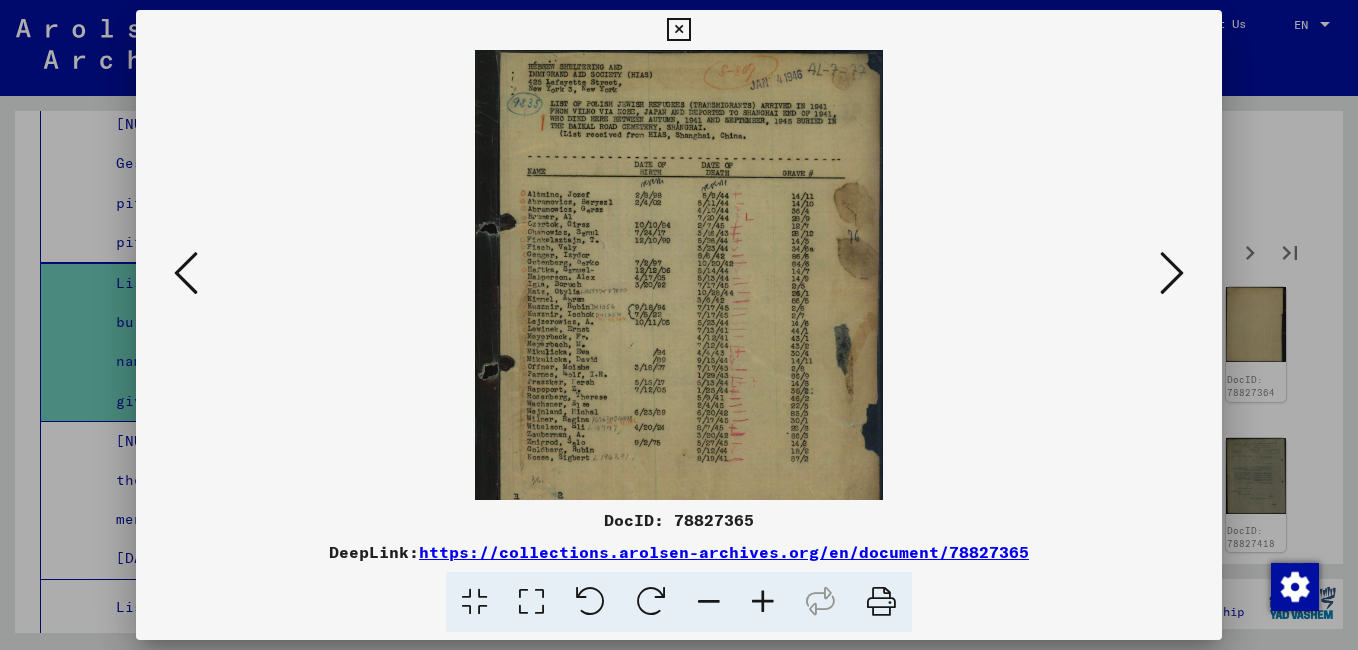 click at bounding box center [763, 602] 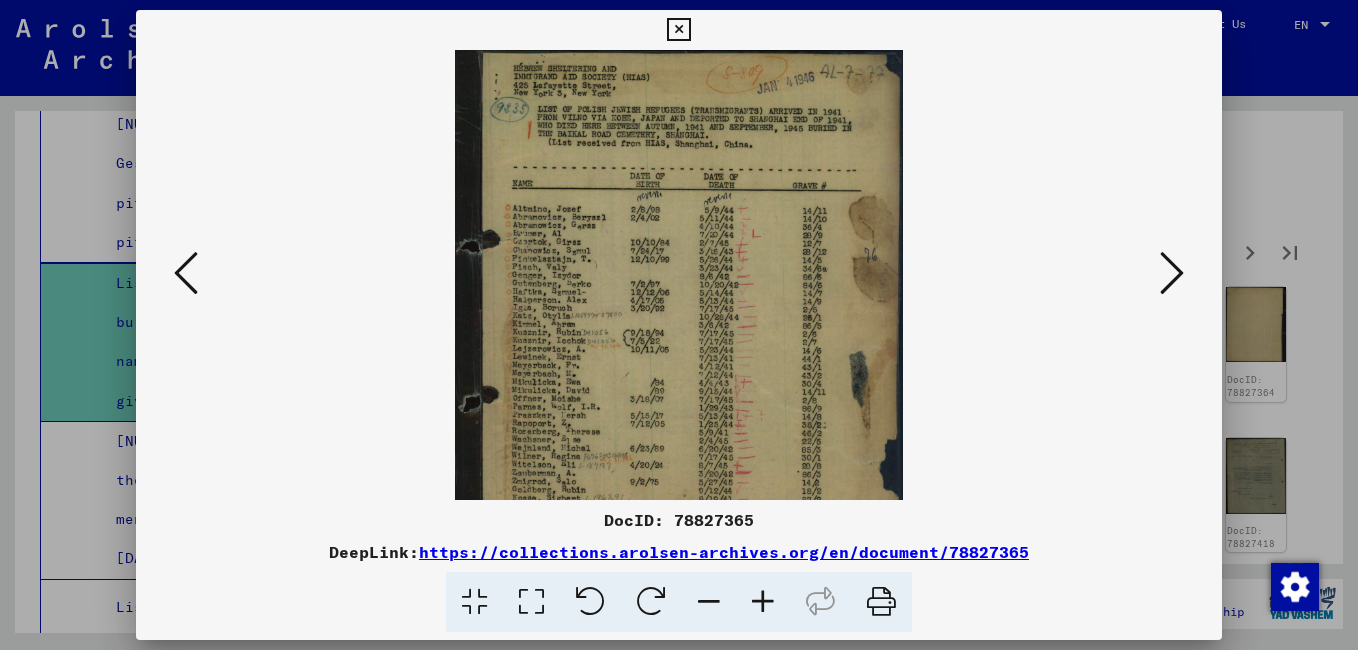 click at bounding box center (763, 602) 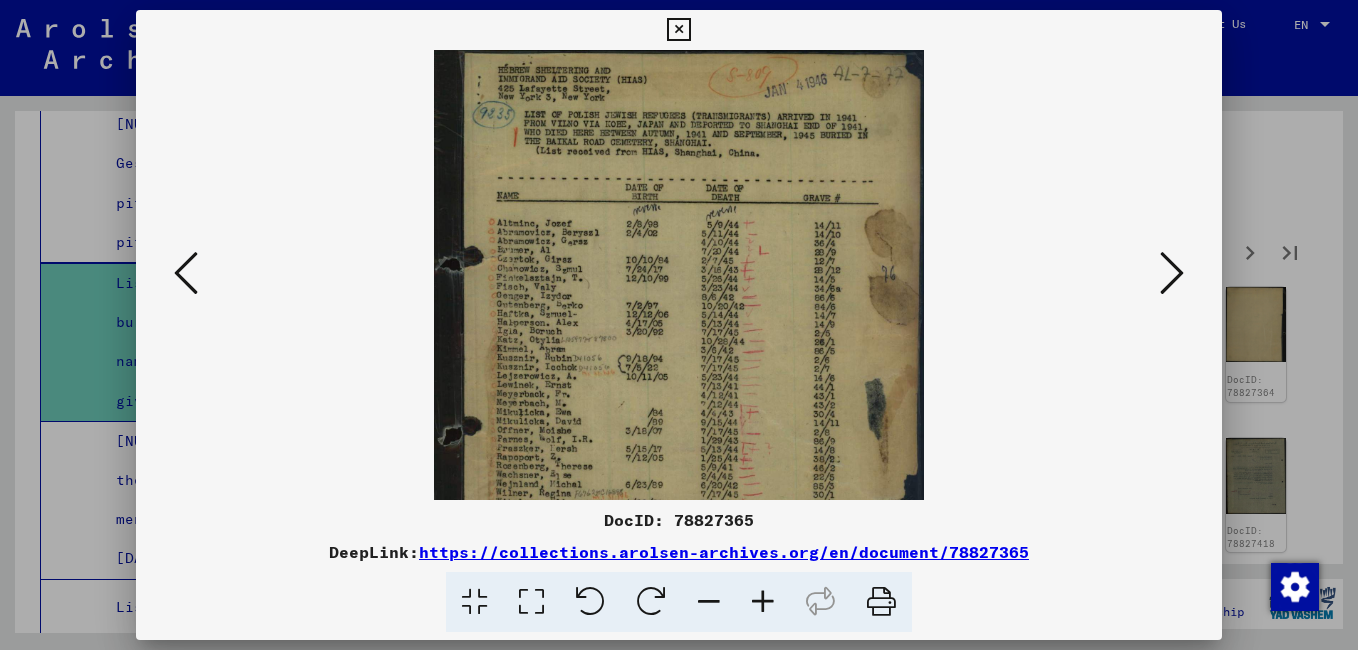 click at bounding box center (763, 602) 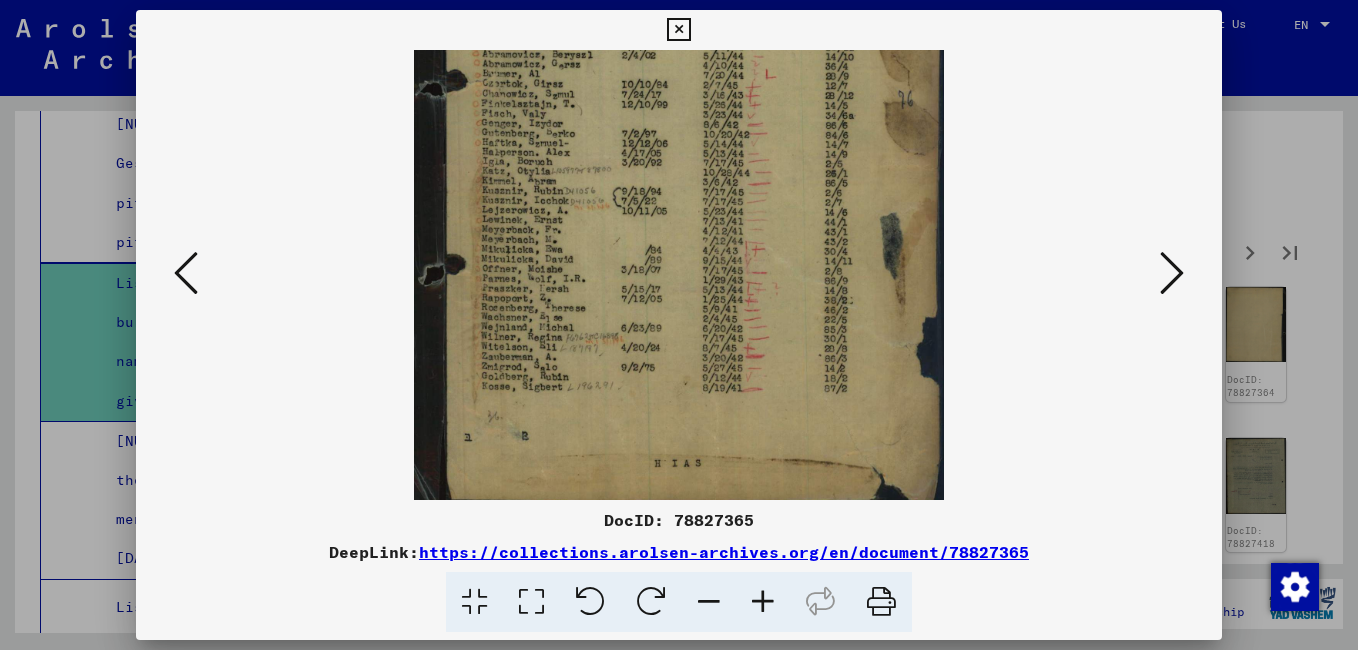 scroll, scrollTop: 200, scrollLeft: 0, axis: vertical 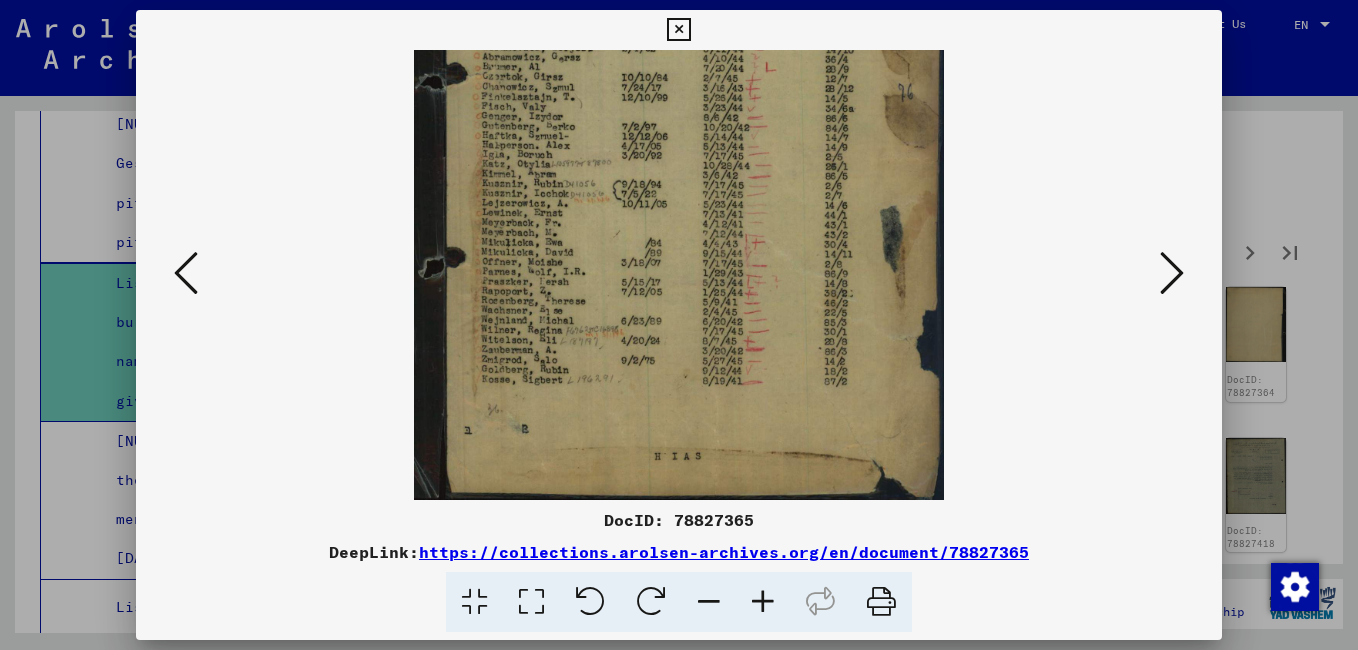 drag, startPoint x: 690, startPoint y: 443, endPoint x: 702, endPoint y: 239, distance: 204.35263 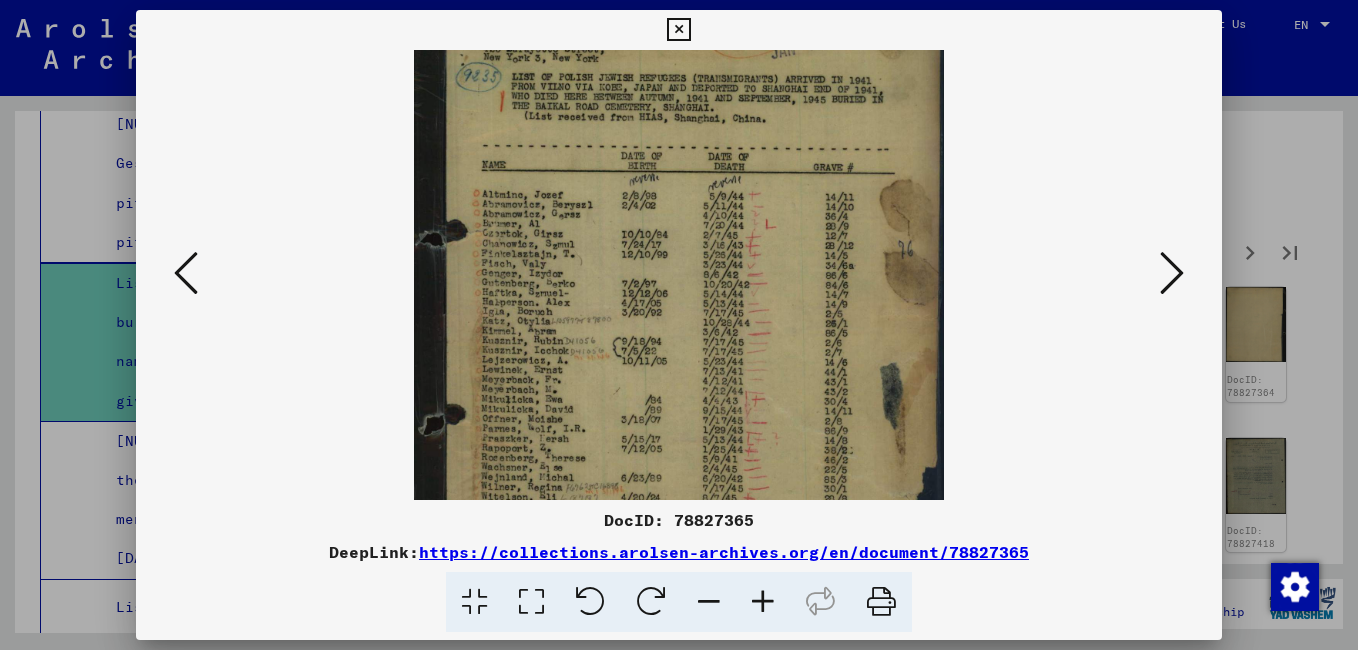 scroll, scrollTop: 0, scrollLeft: 0, axis: both 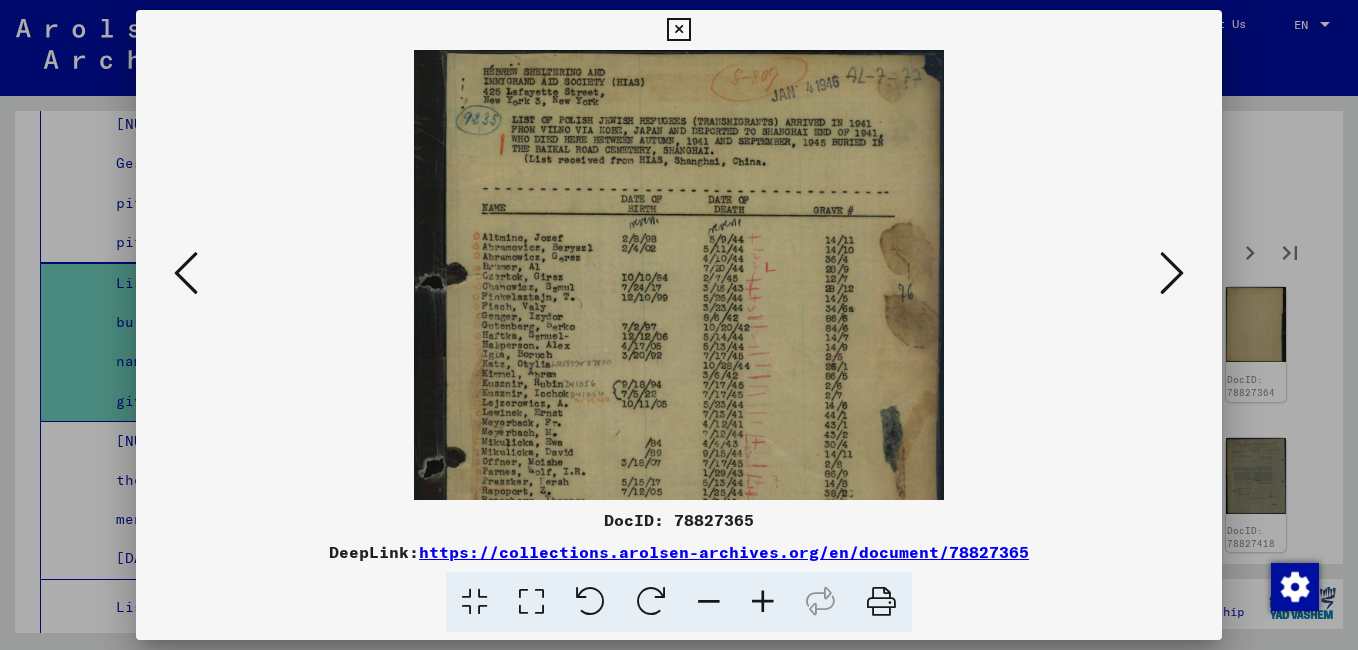 drag, startPoint x: 665, startPoint y: 149, endPoint x: 673, endPoint y: 378, distance: 229.1397 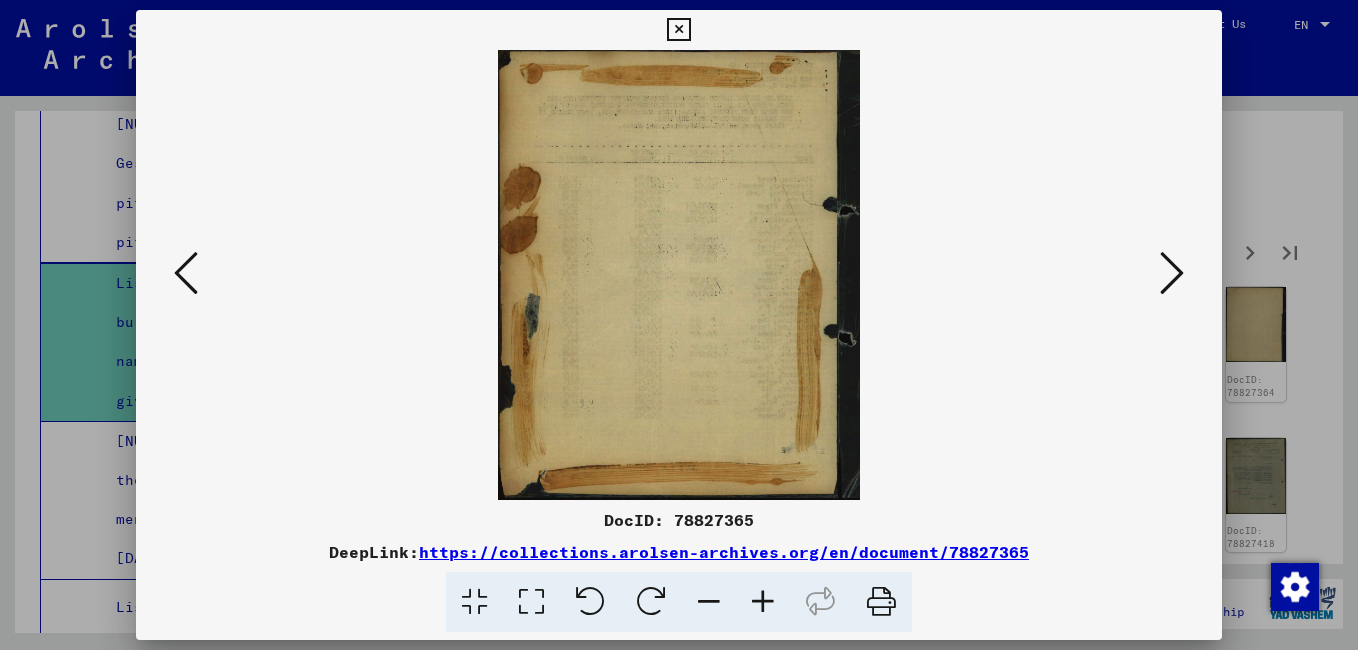 click at bounding box center (1172, 273) 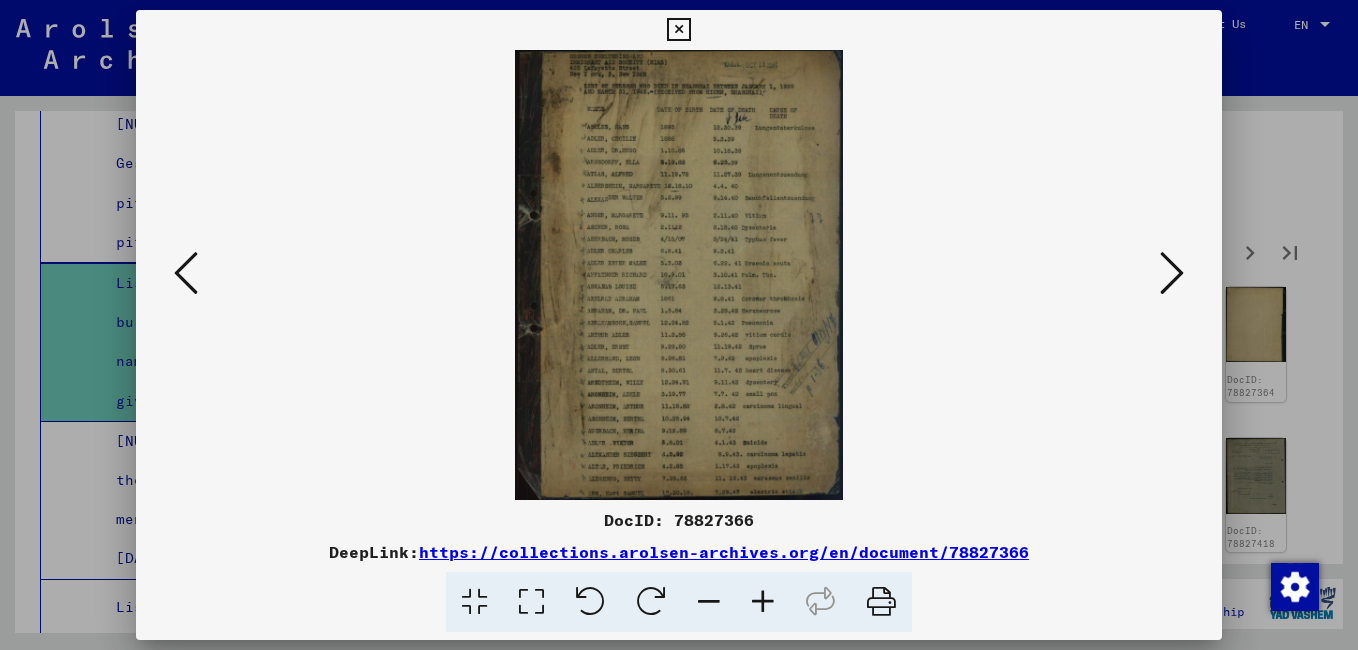 click at bounding box center [1172, 273] 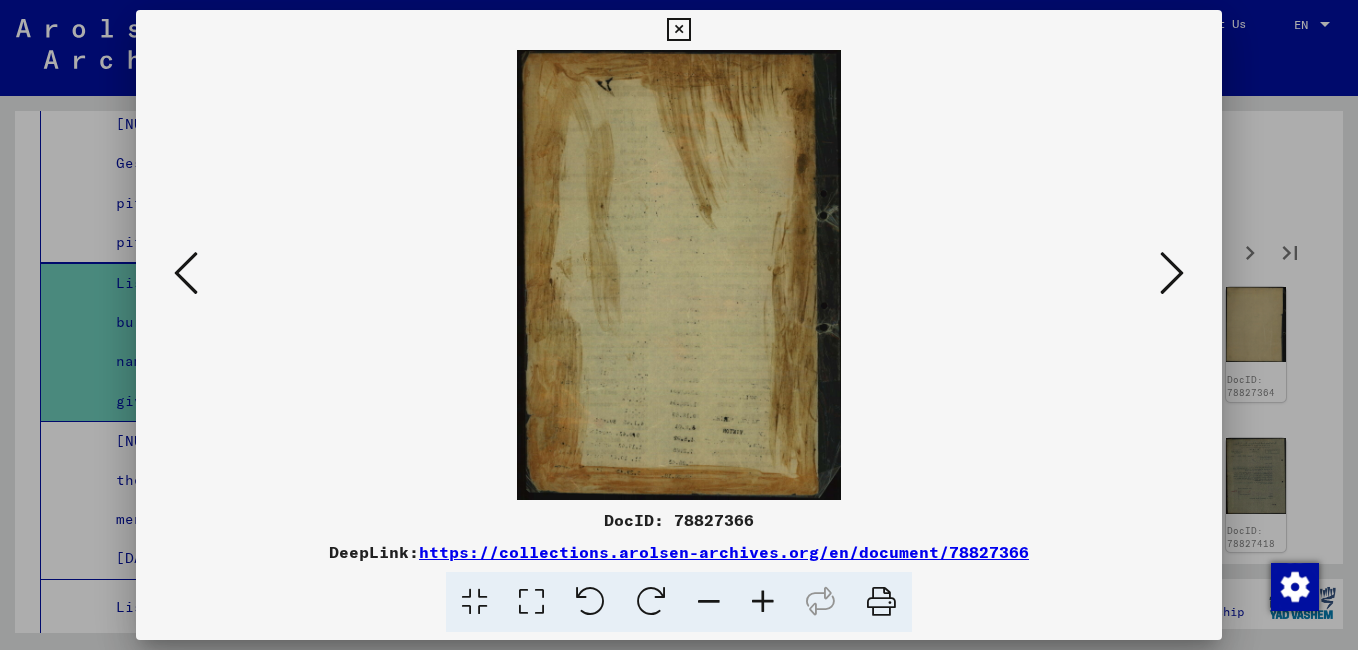 click at bounding box center [1172, 273] 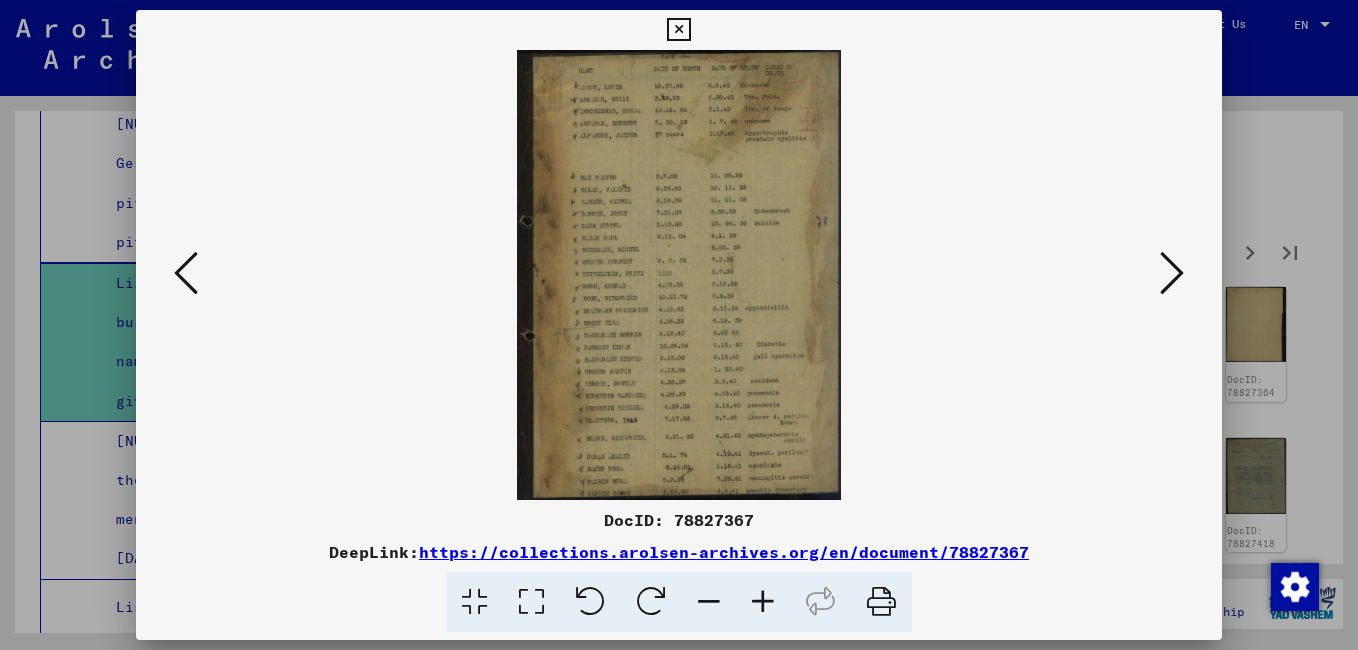 click at bounding box center [1172, 273] 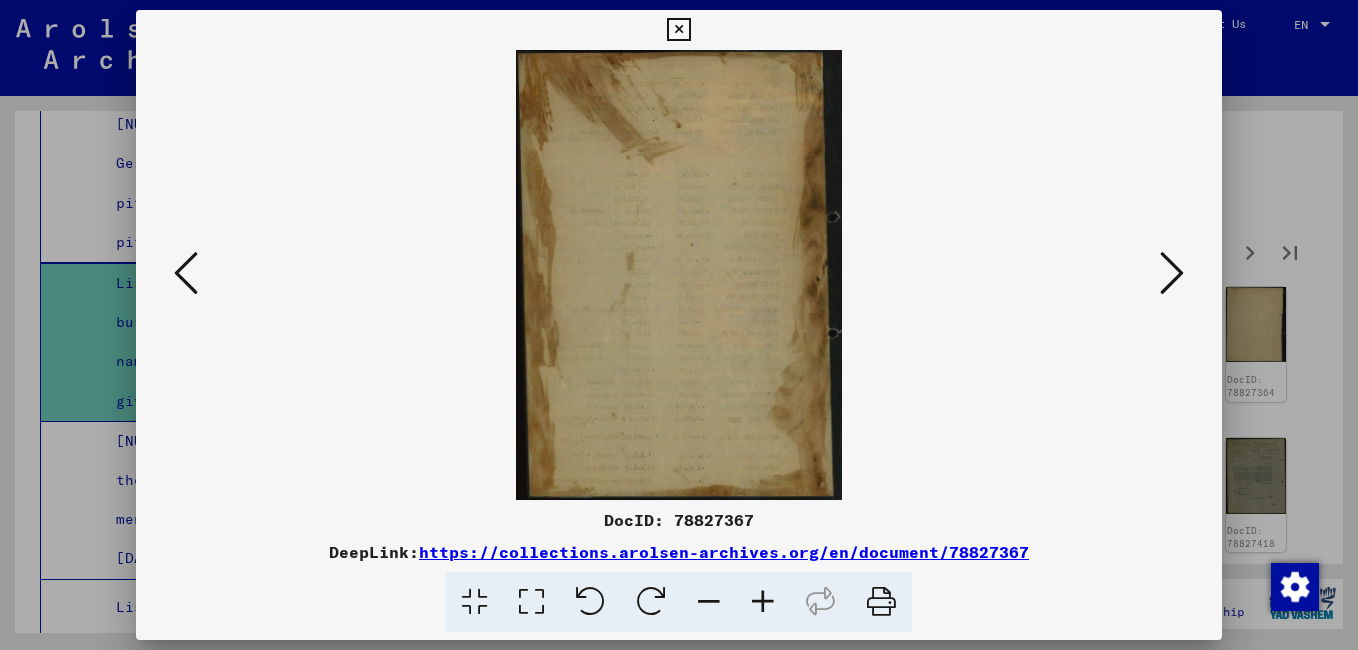 click at bounding box center (1172, 273) 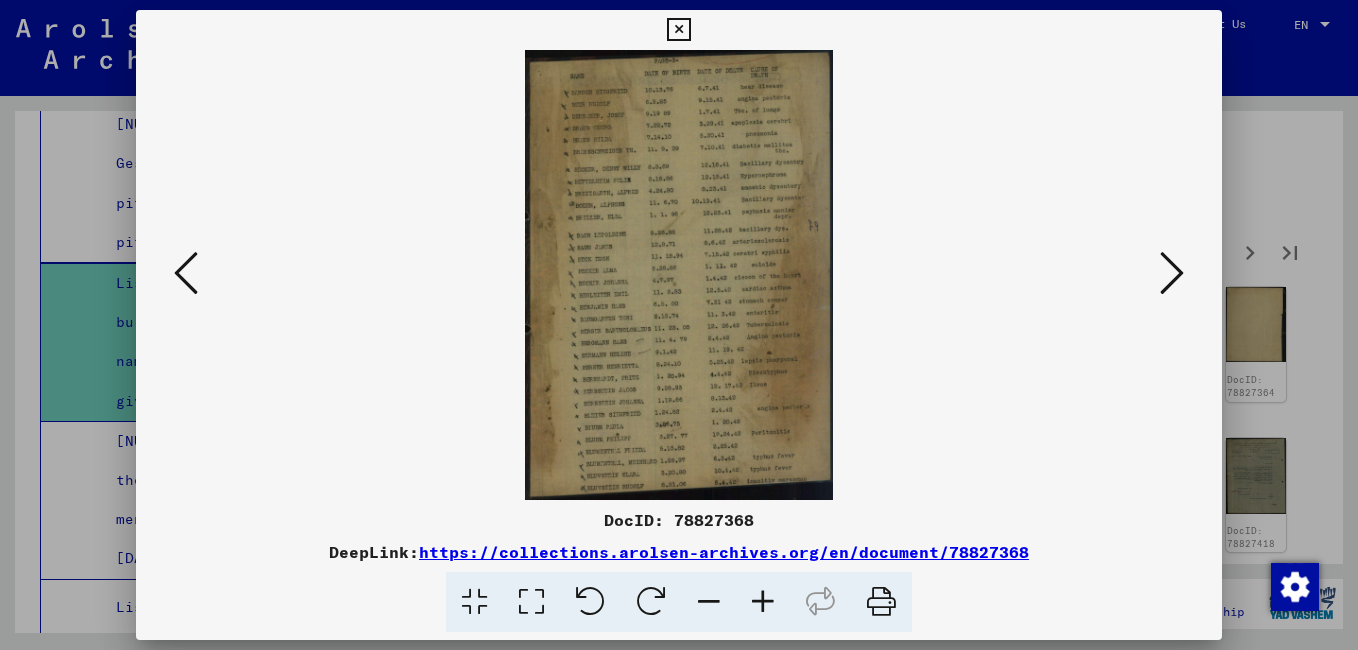 click at bounding box center (763, 602) 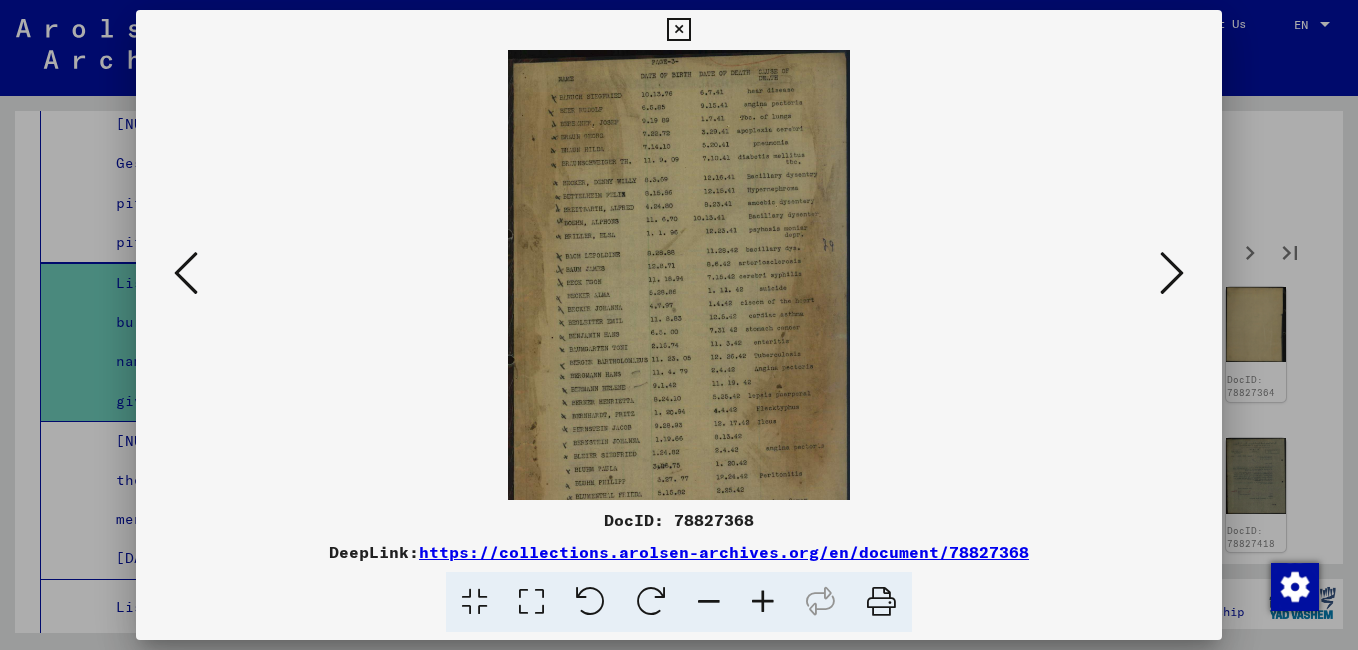 click at bounding box center (763, 602) 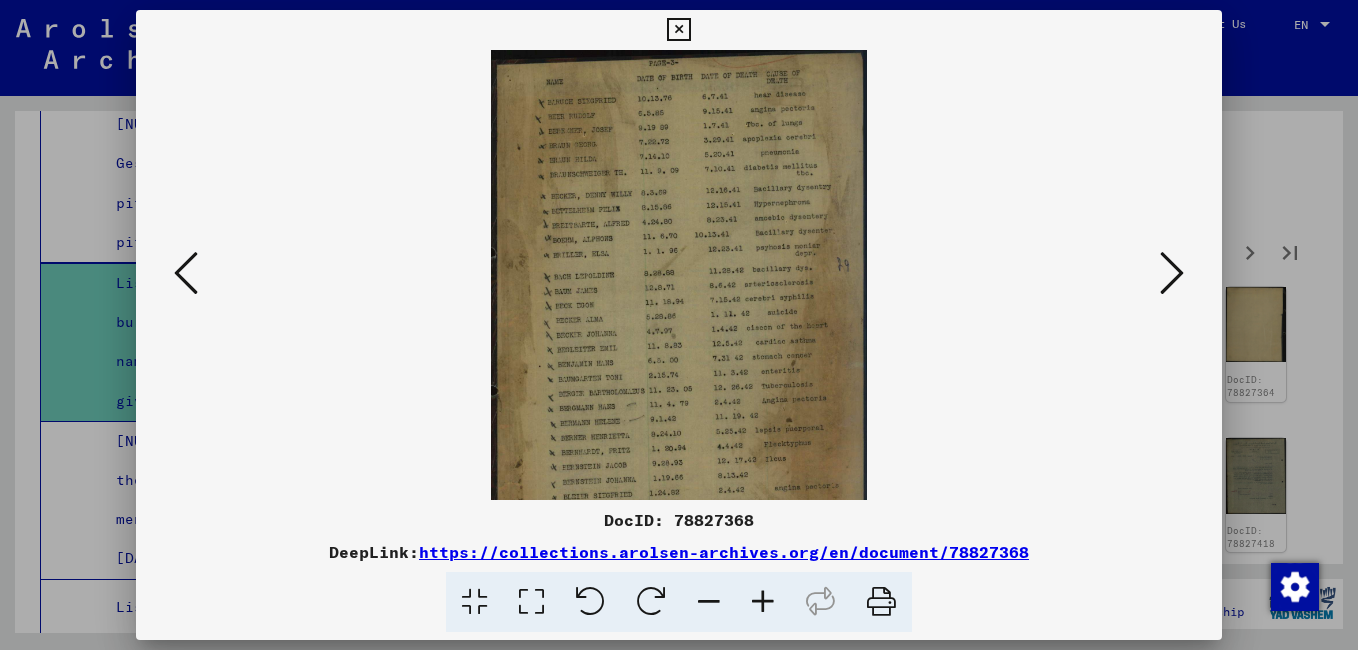 click at bounding box center [763, 602] 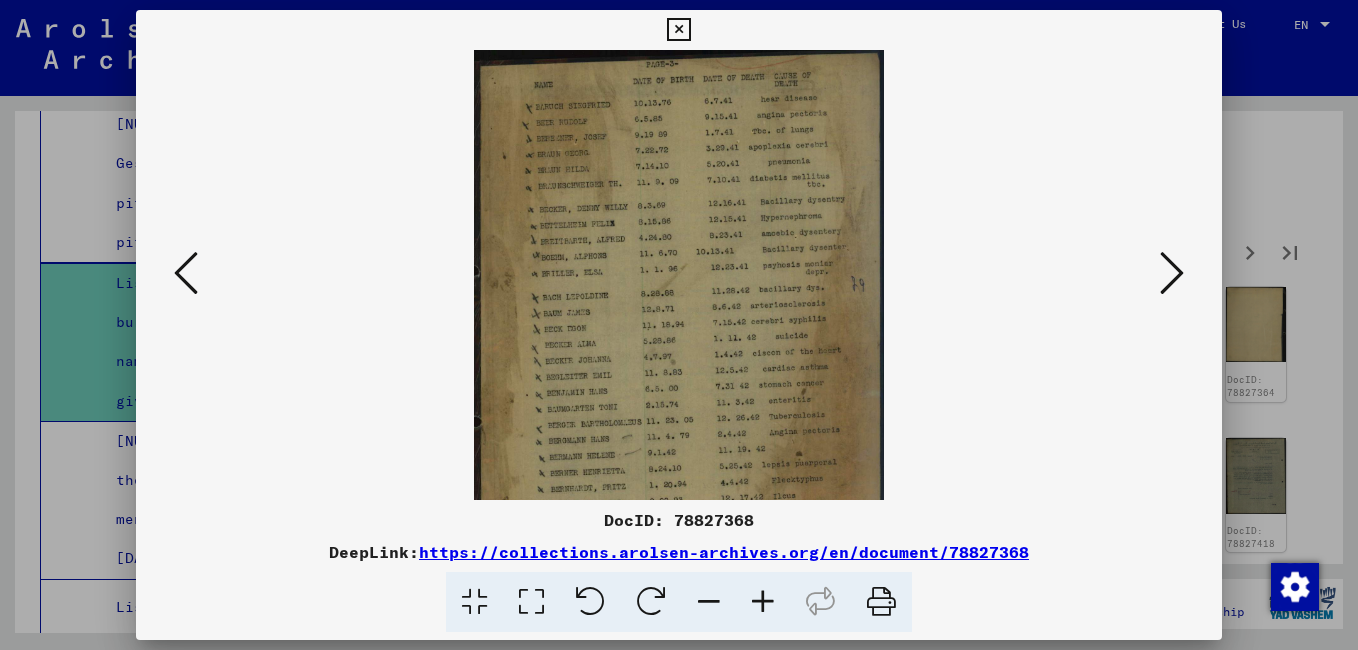 click at bounding box center (763, 602) 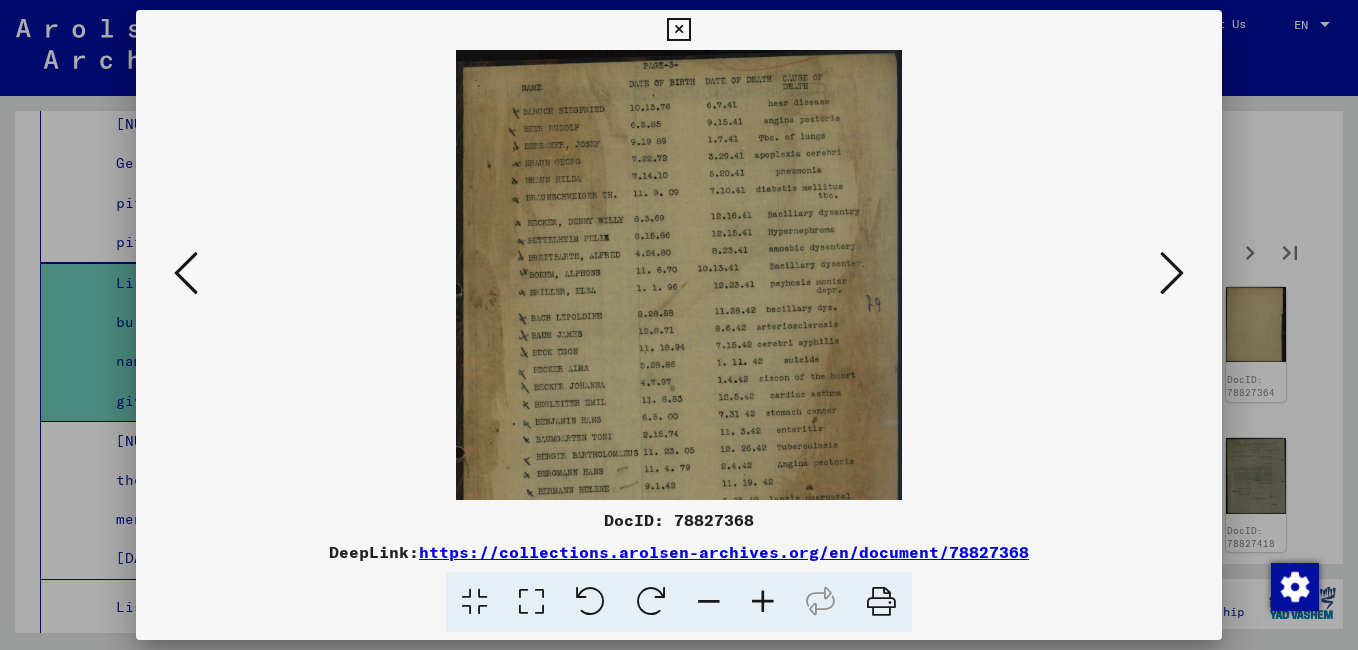 click at bounding box center [763, 602] 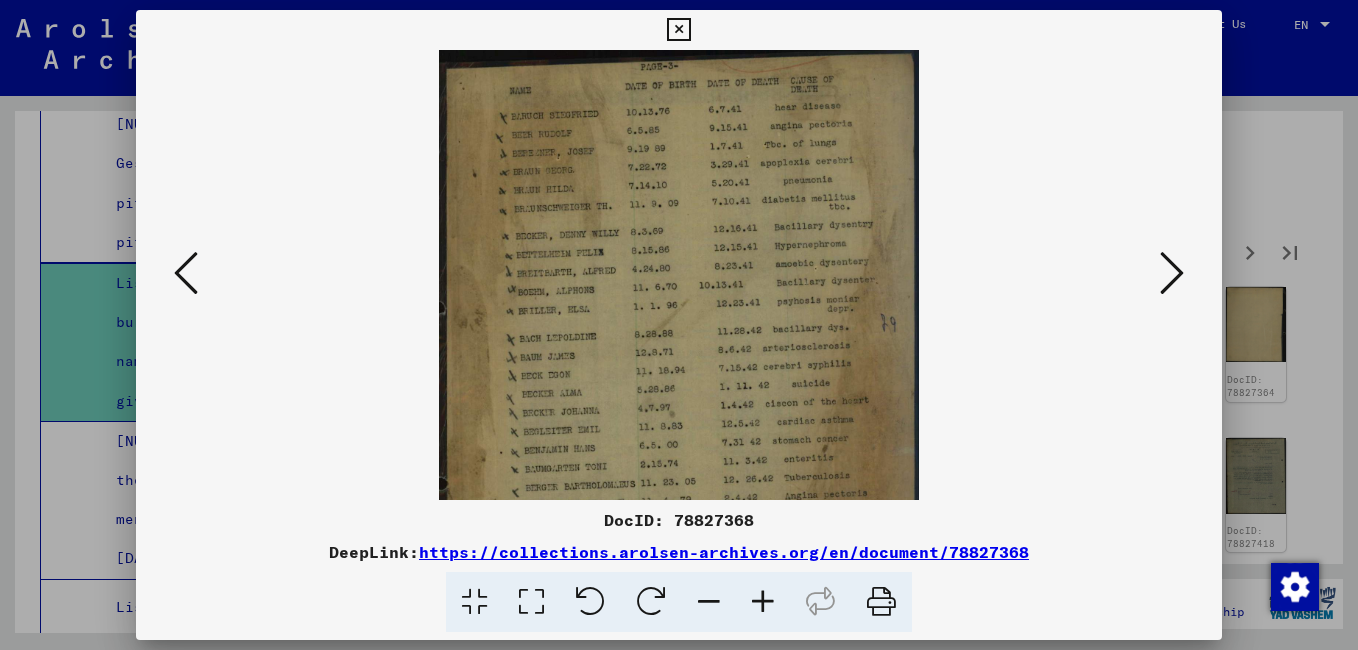 click at bounding box center [763, 602] 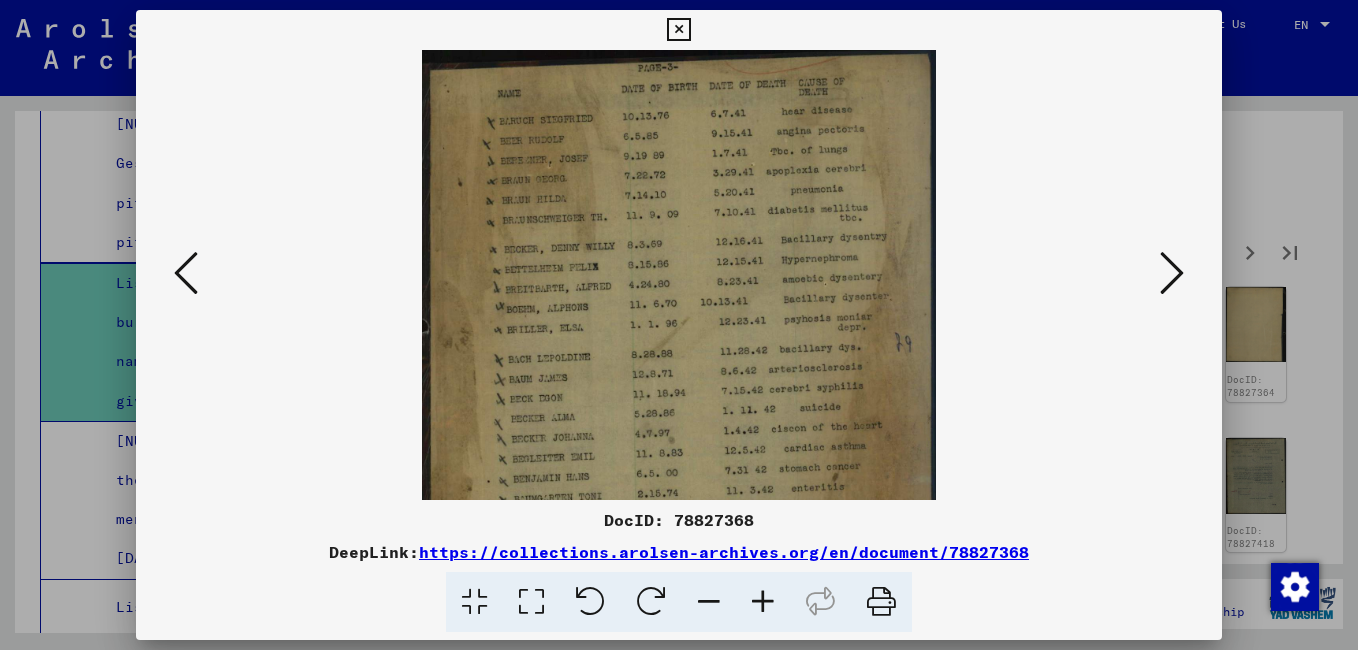 click at bounding box center (1172, 273) 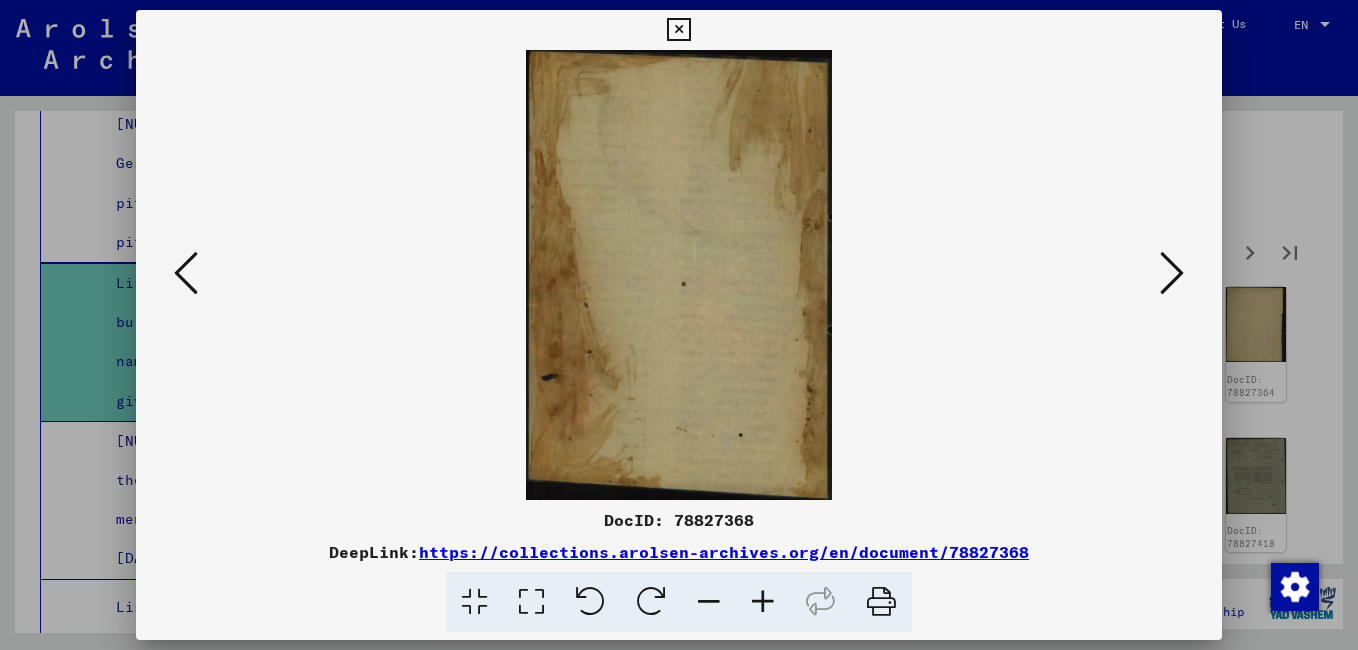 click at bounding box center [1172, 273] 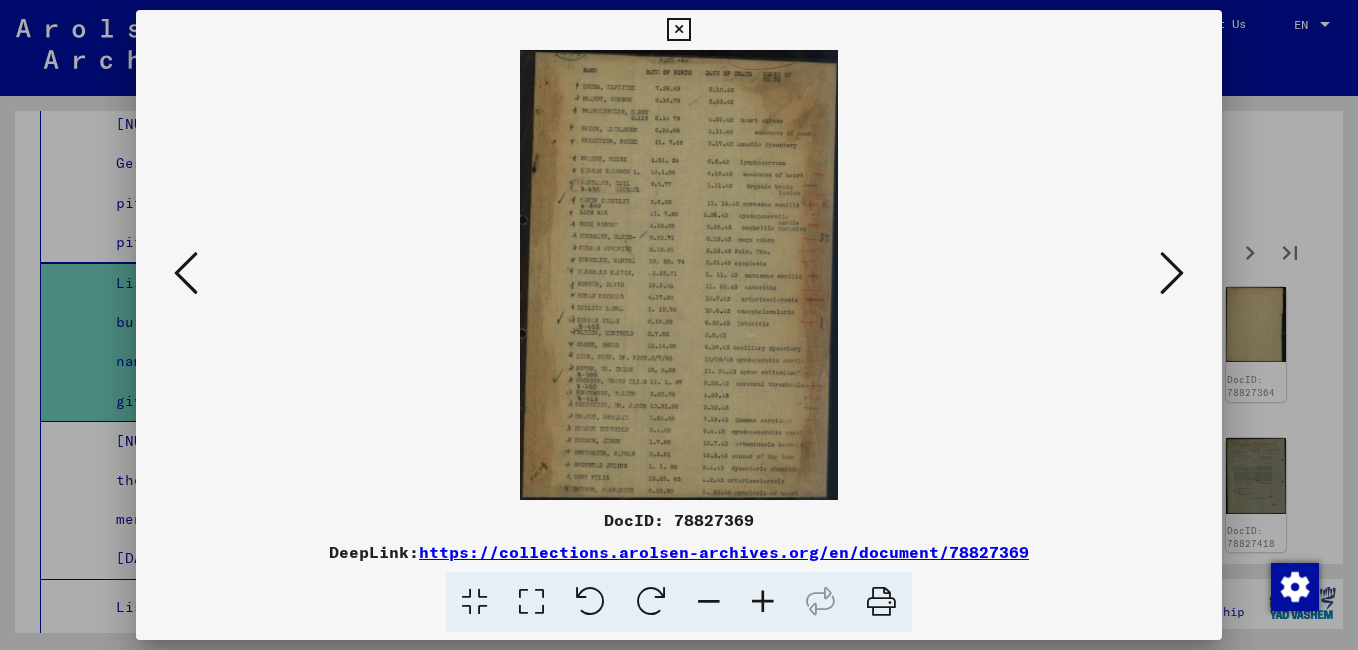 click at bounding box center [1172, 273] 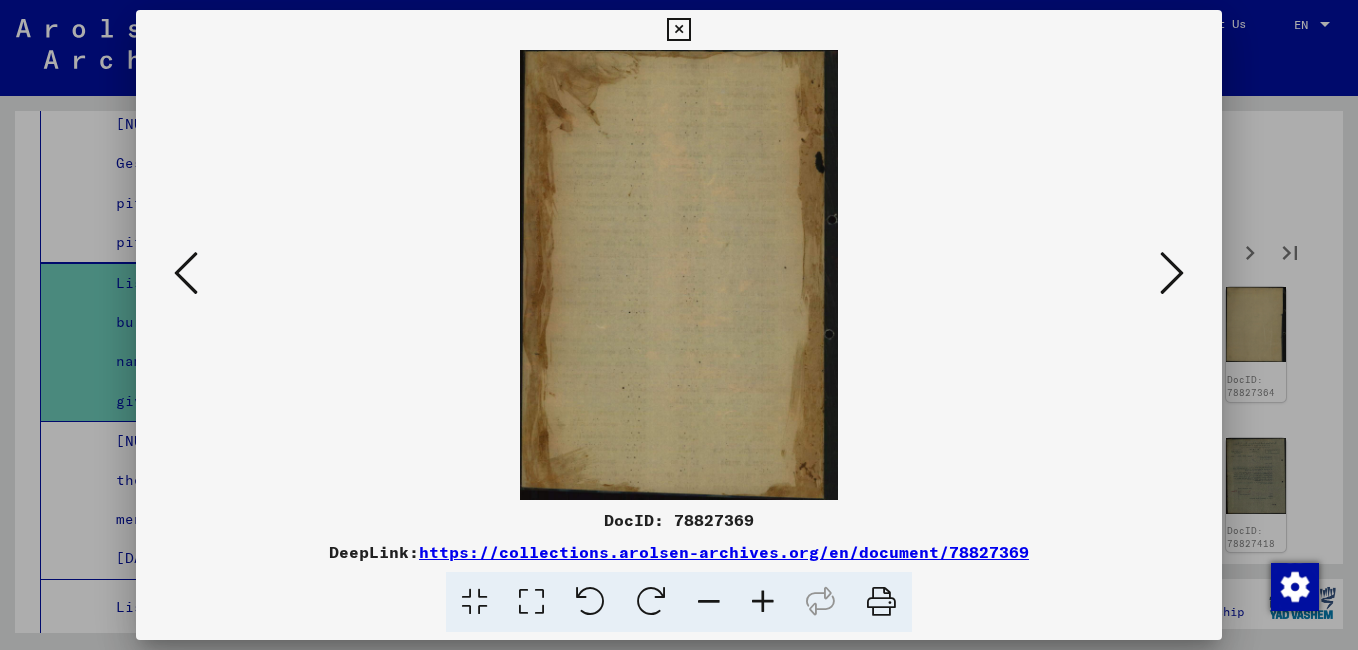 click at bounding box center (1172, 273) 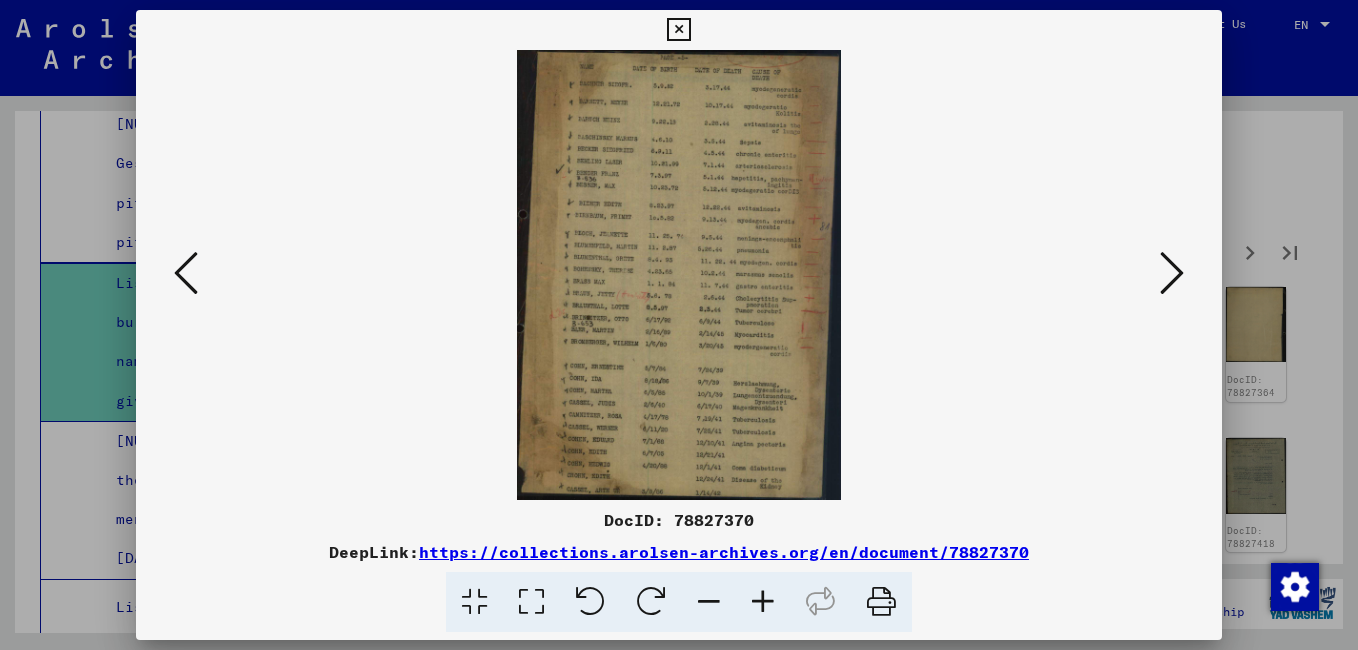 click at bounding box center (763, 602) 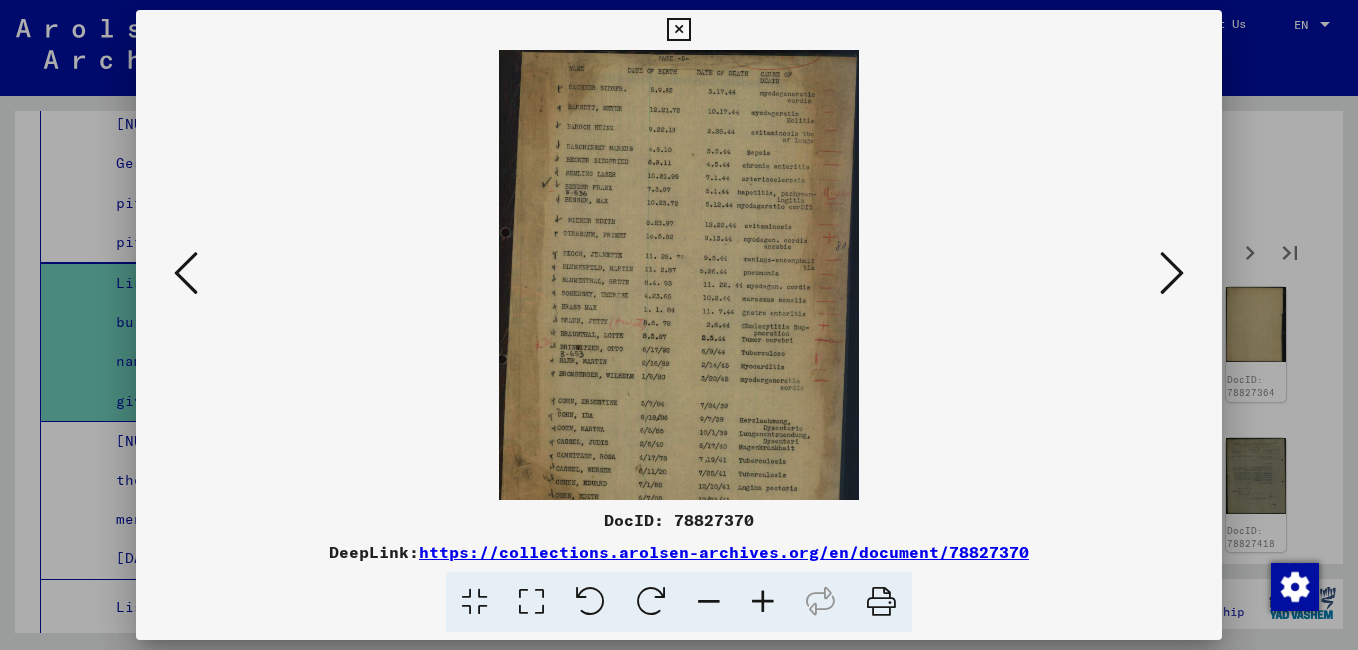 click at bounding box center [763, 602] 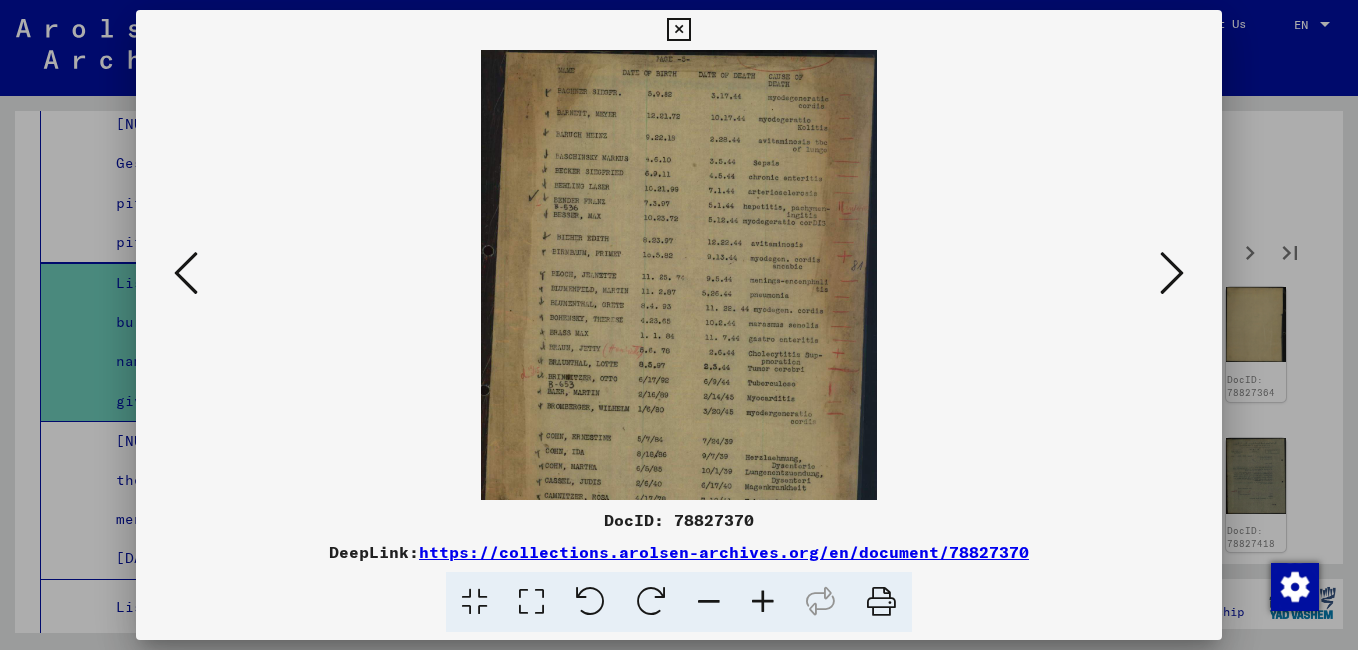 click at bounding box center (763, 602) 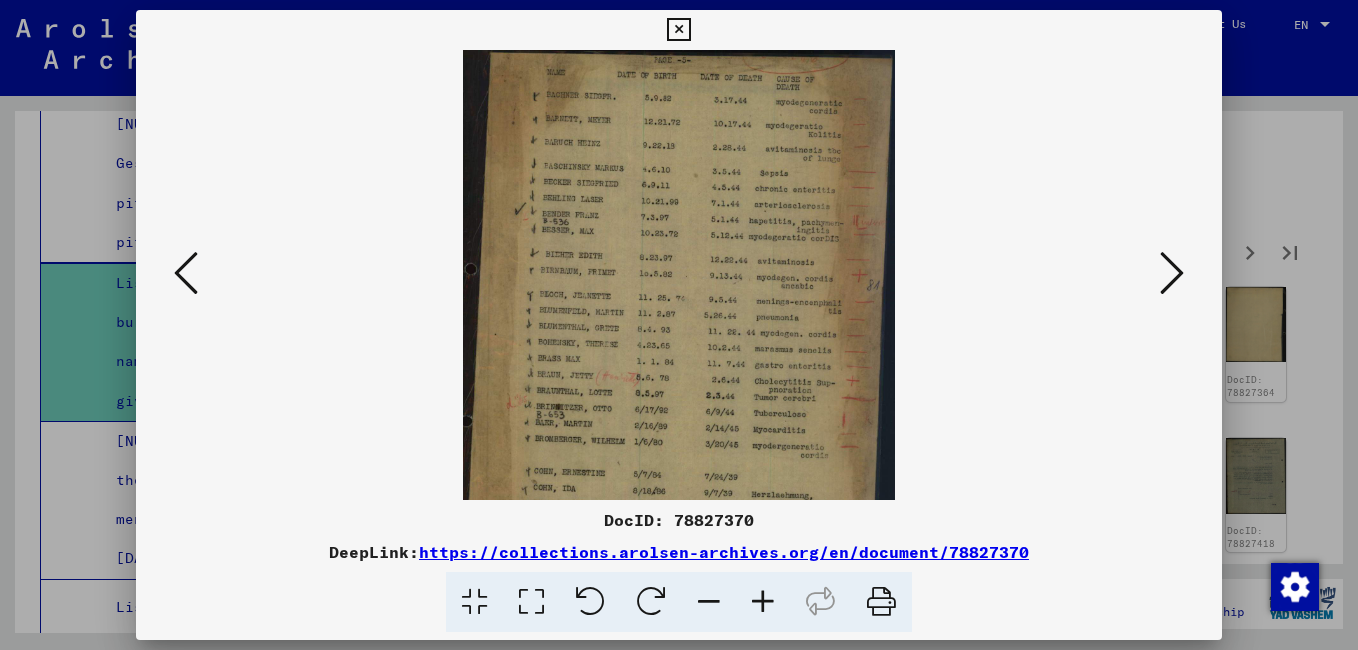 click at bounding box center (763, 602) 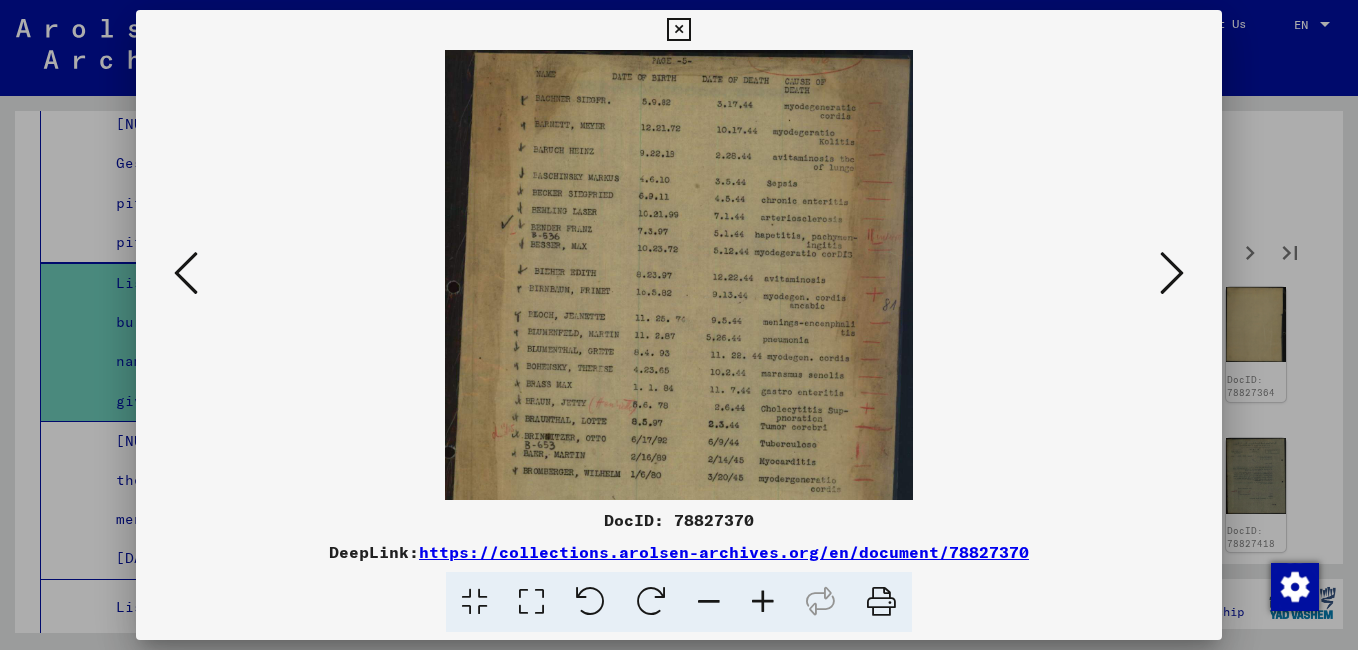 click at bounding box center (763, 602) 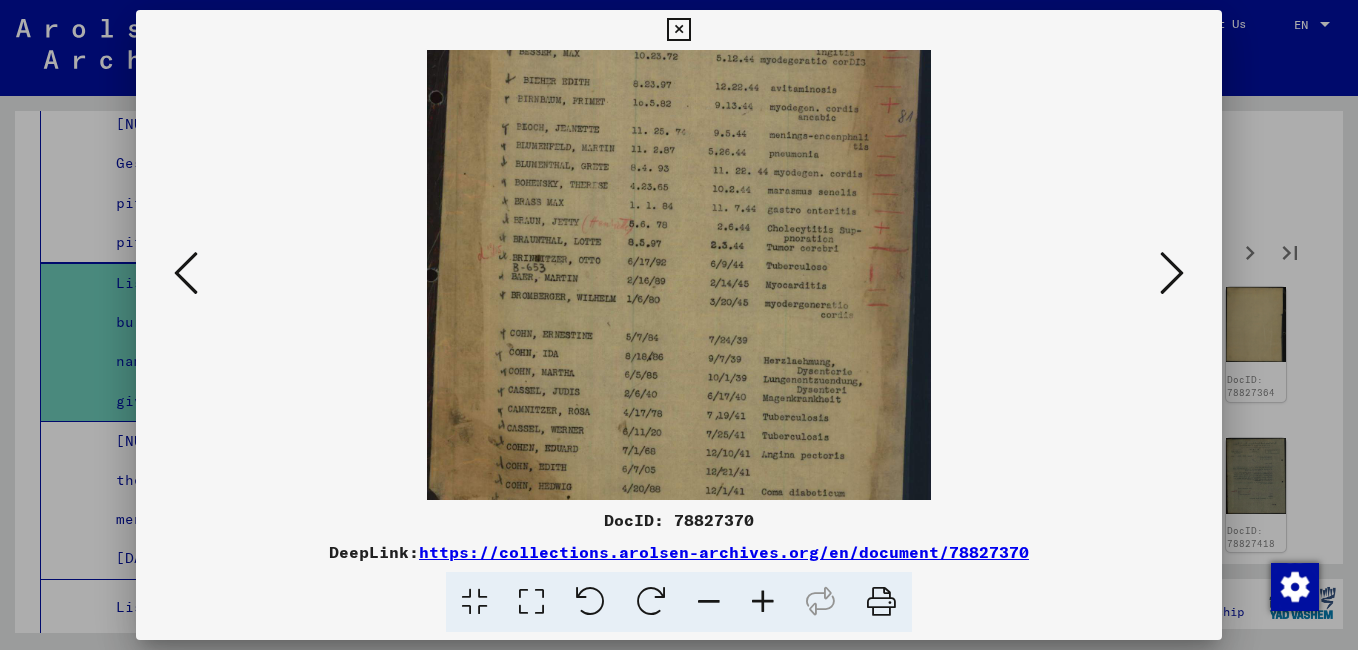 scroll, scrollTop: 213, scrollLeft: 0, axis: vertical 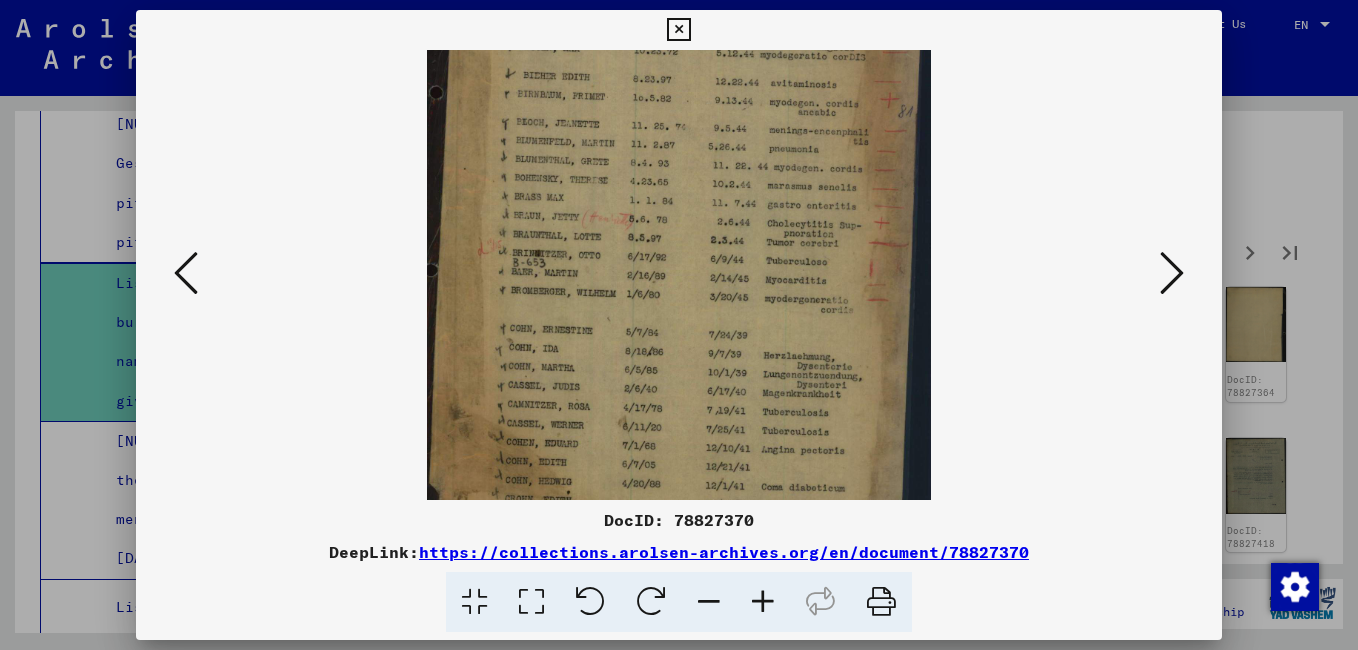 drag, startPoint x: 709, startPoint y: 267, endPoint x: 695, endPoint y: 176, distance: 92.070625 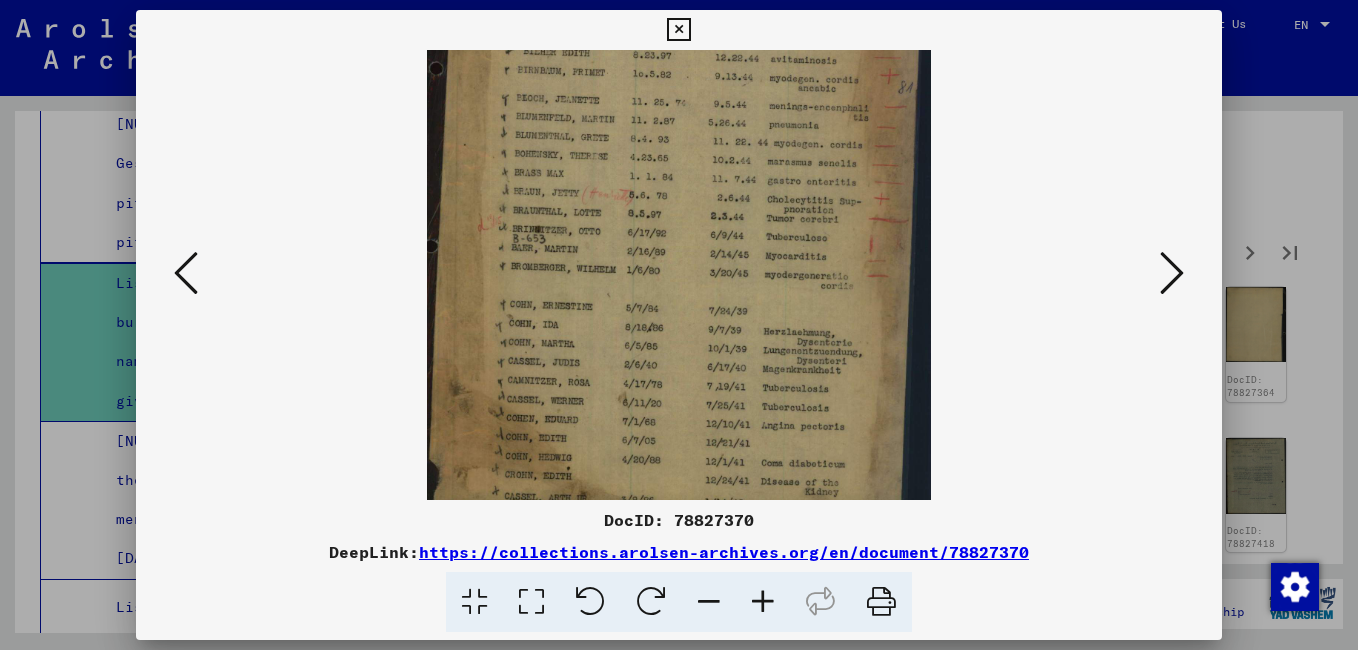 scroll, scrollTop: 250, scrollLeft: 0, axis: vertical 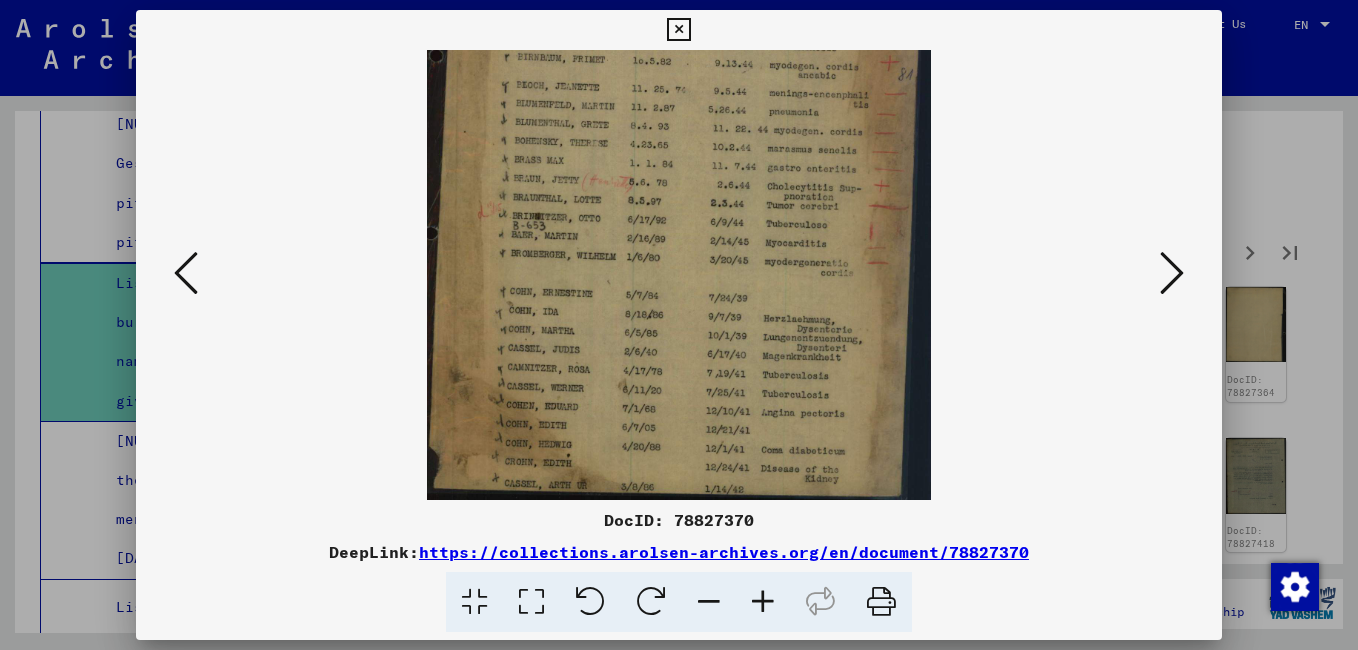 drag, startPoint x: 733, startPoint y: 350, endPoint x: 723, endPoint y: 211, distance: 139.35925 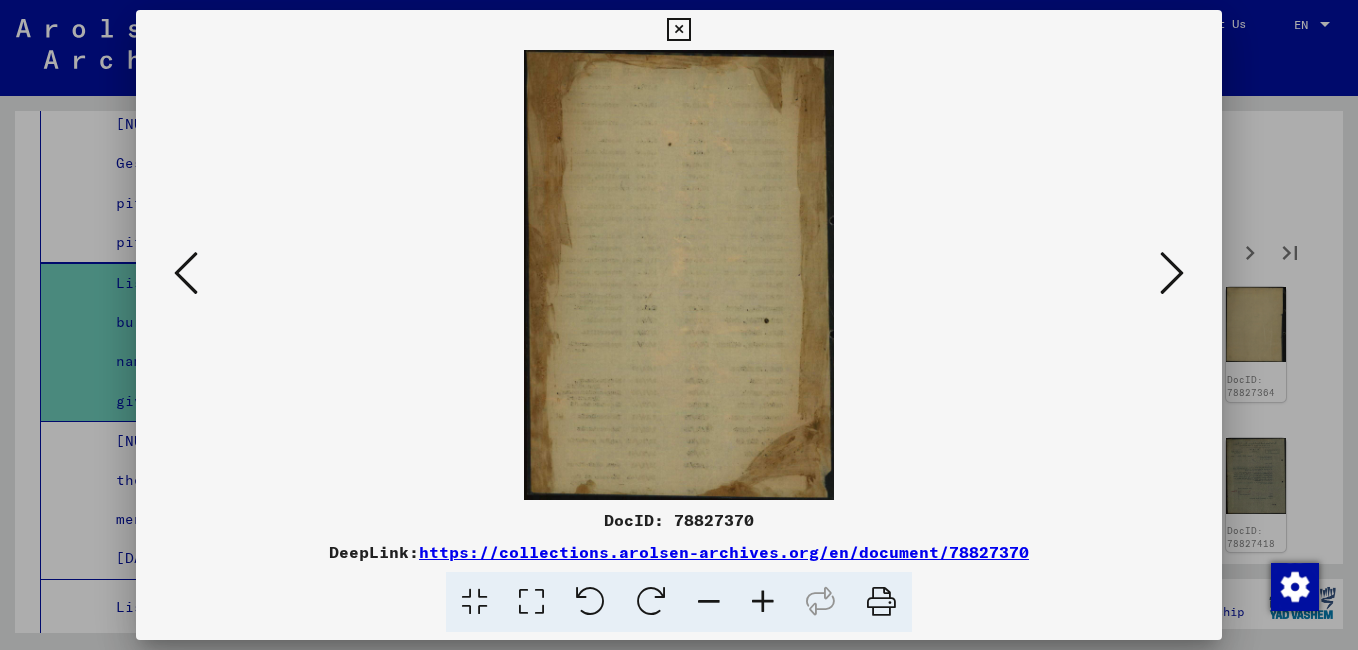 scroll, scrollTop: 0, scrollLeft: 0, axis: both 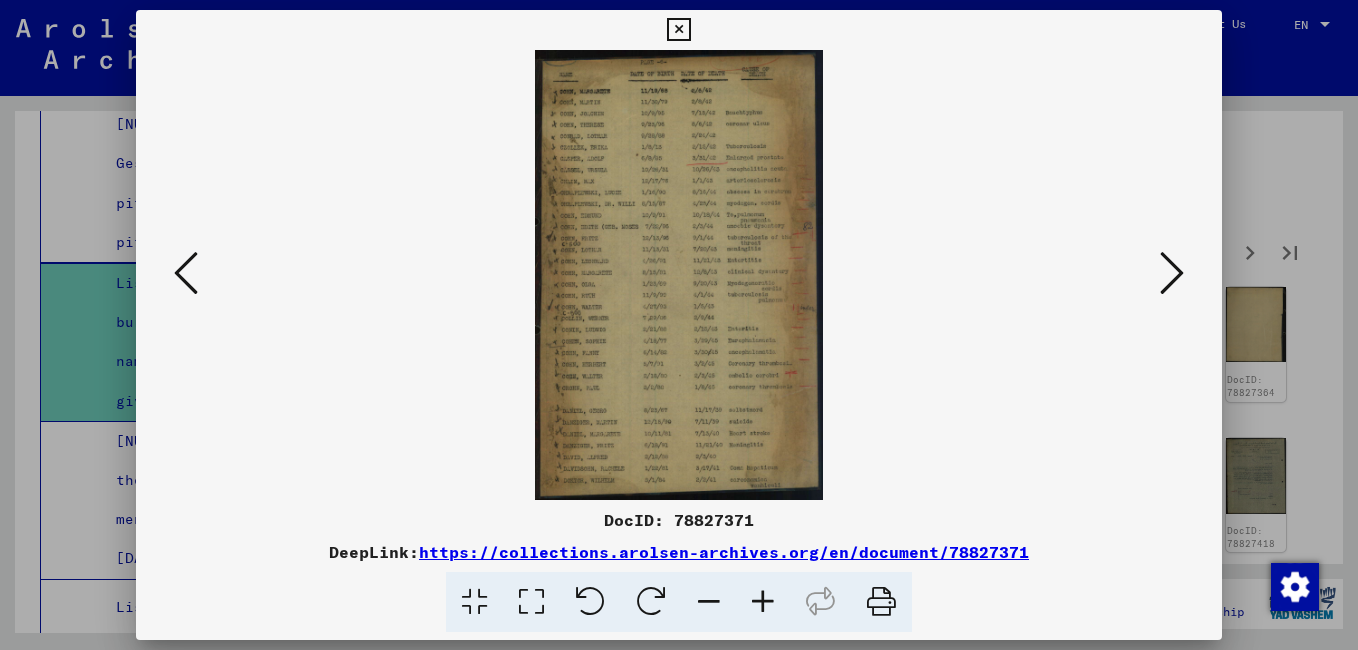 click at bounding box center [763, 602] 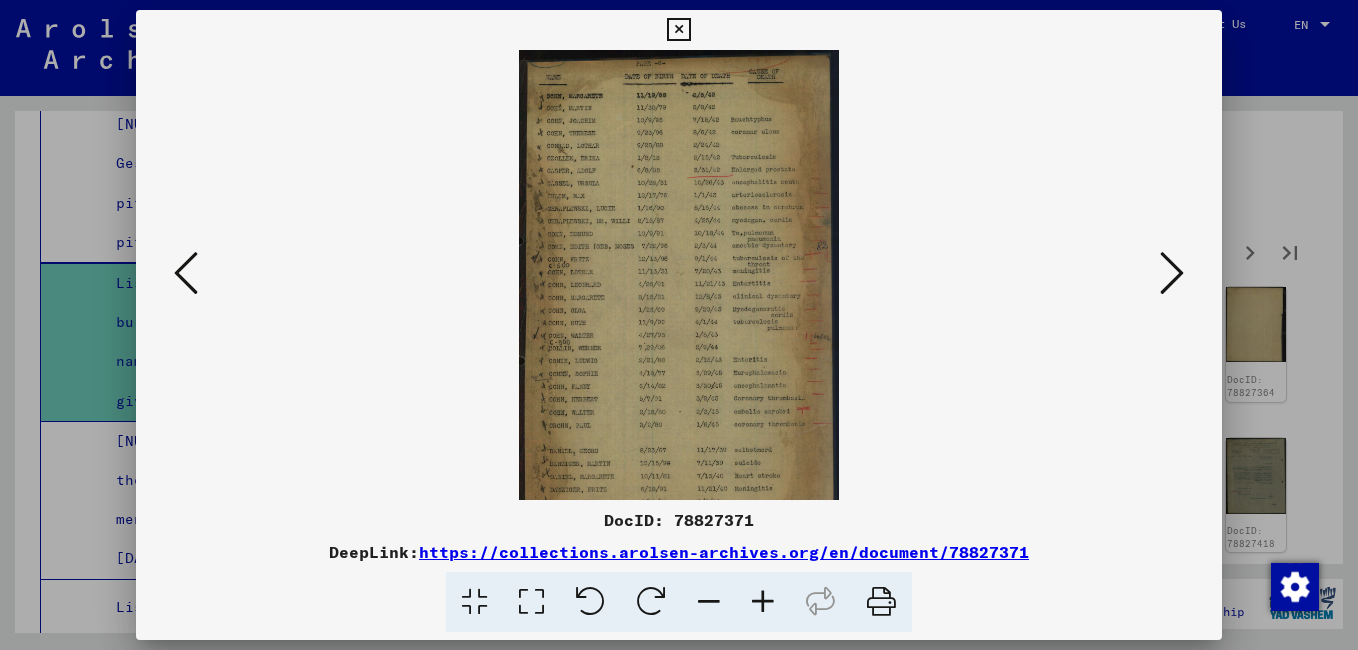click at bounding box center [763, 602] 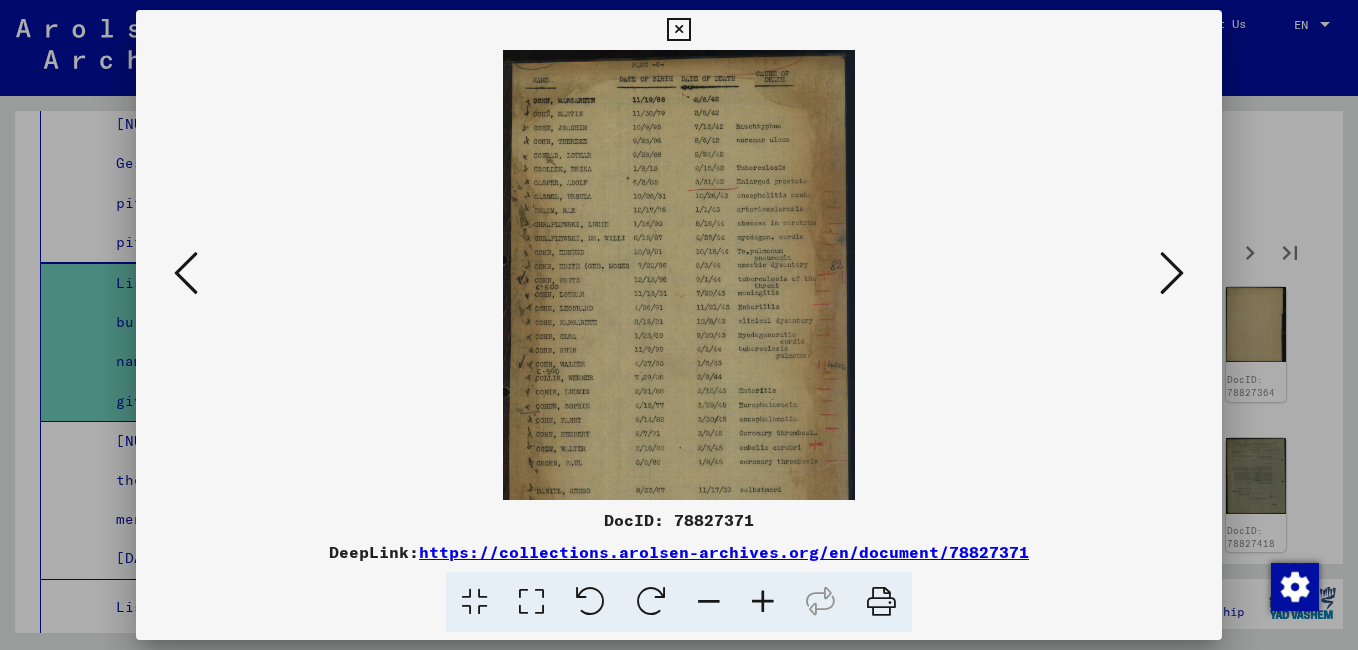click at bounding box center (763, 602) 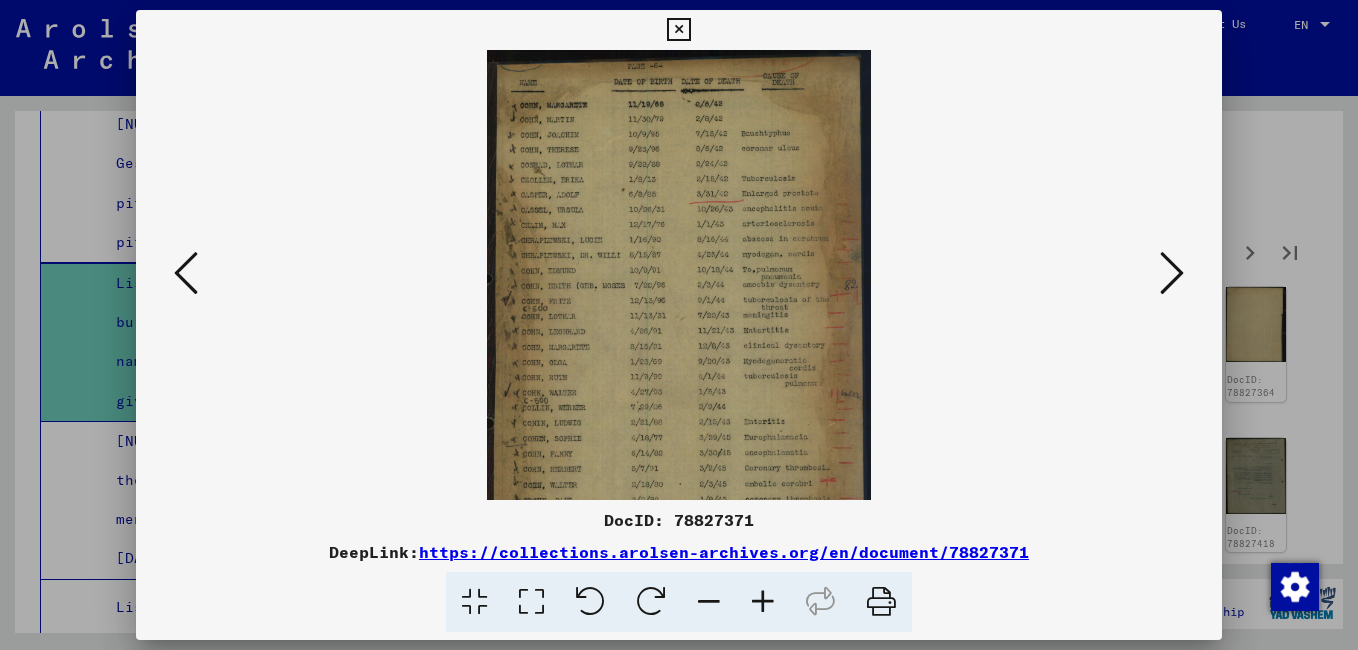 click at bounding box center (763, 602) 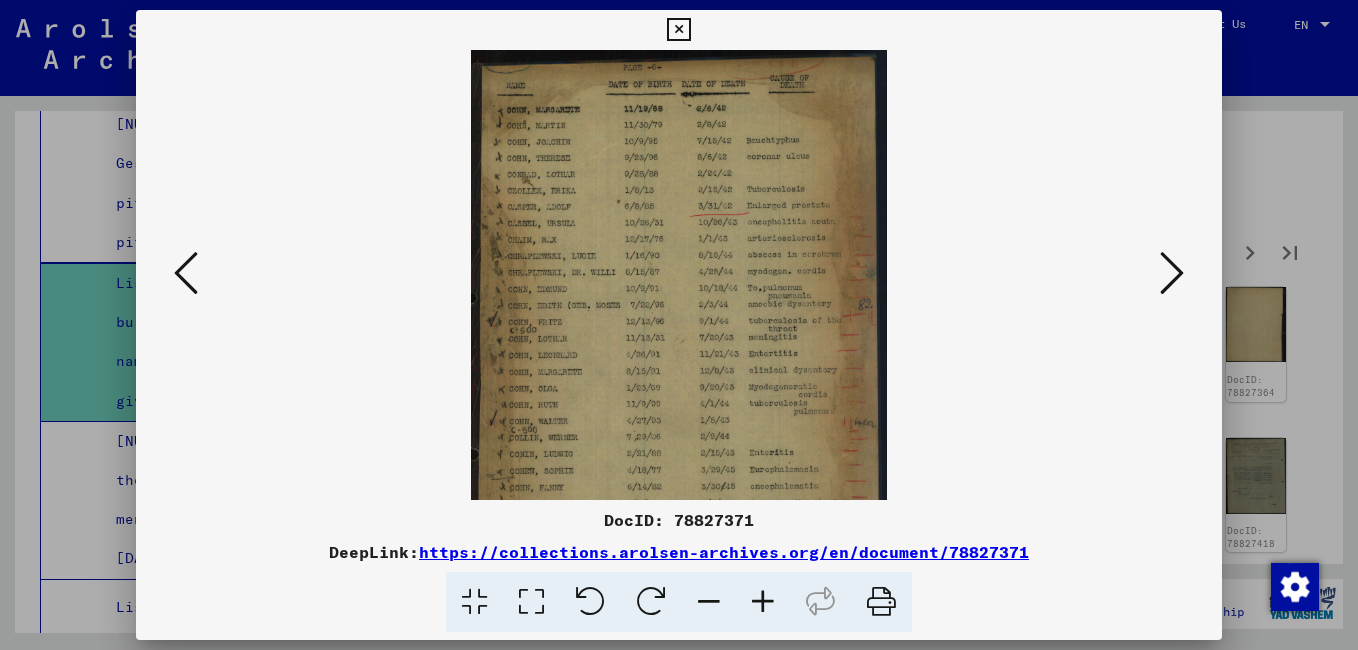 click at bounding box center (763, 602) 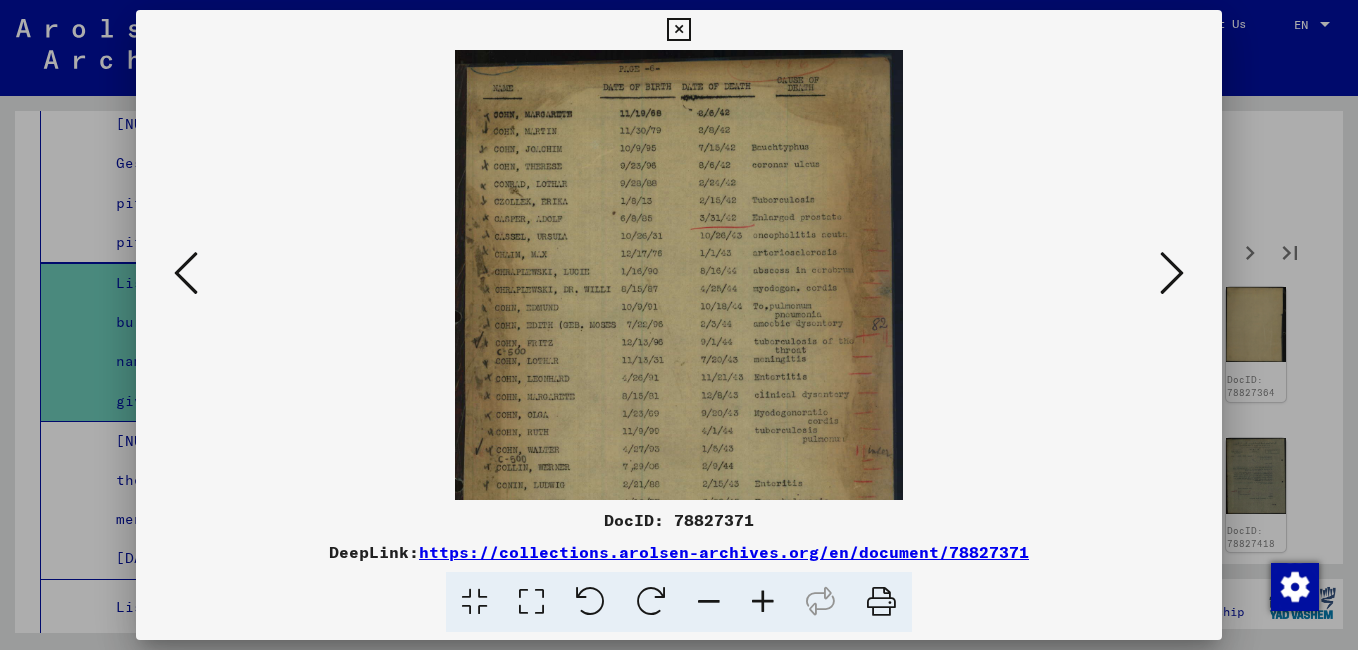 click at bounding box center (763, 602) 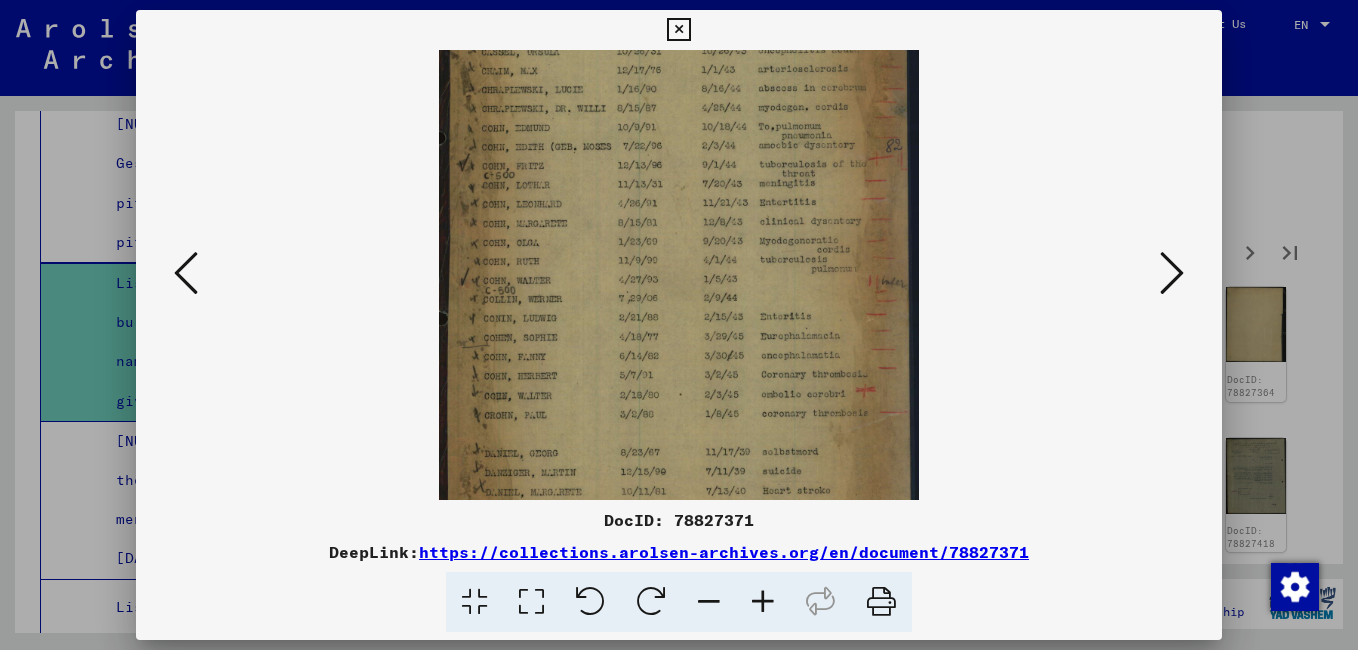 scroll, scrollTop: 199, scrollLeft: 0, axis: vertical 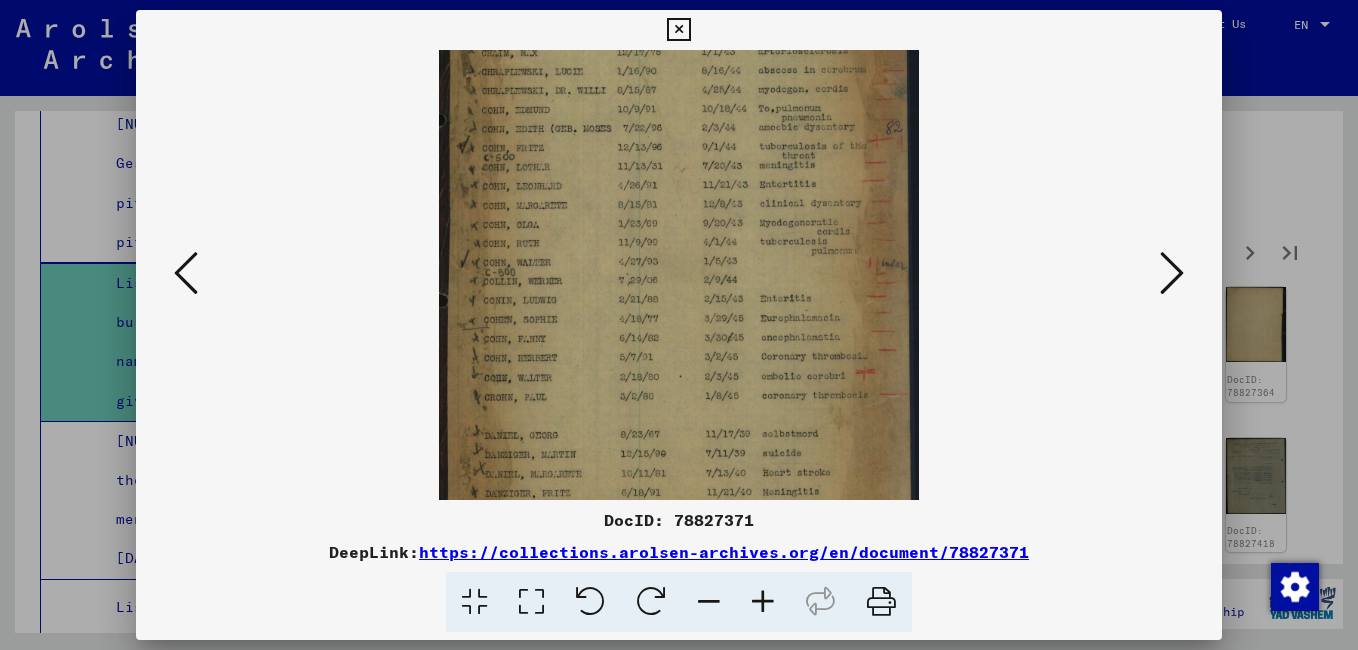 drag, startPoint x: 695, startPoint y: 295, endPoint x: 700, endPoint y: 164, distance: 131.09538 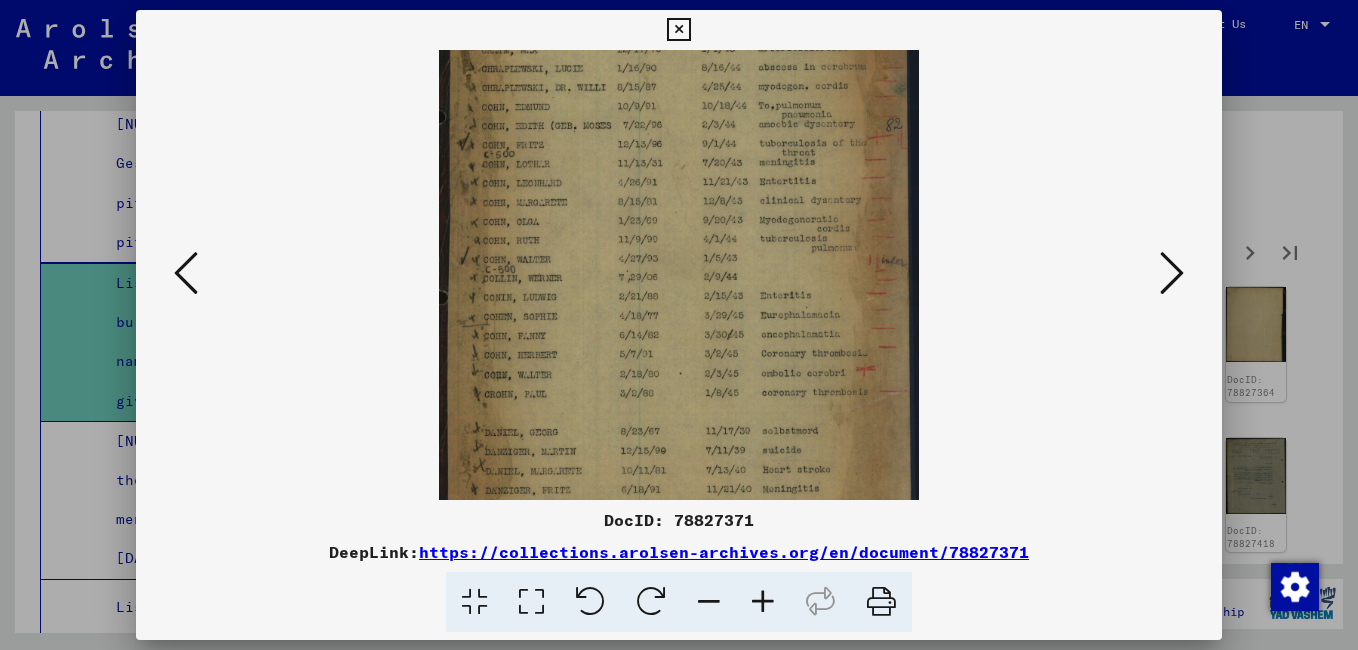 scroll, scrollTop: 300, scrollLeft: 0, axis: vertical 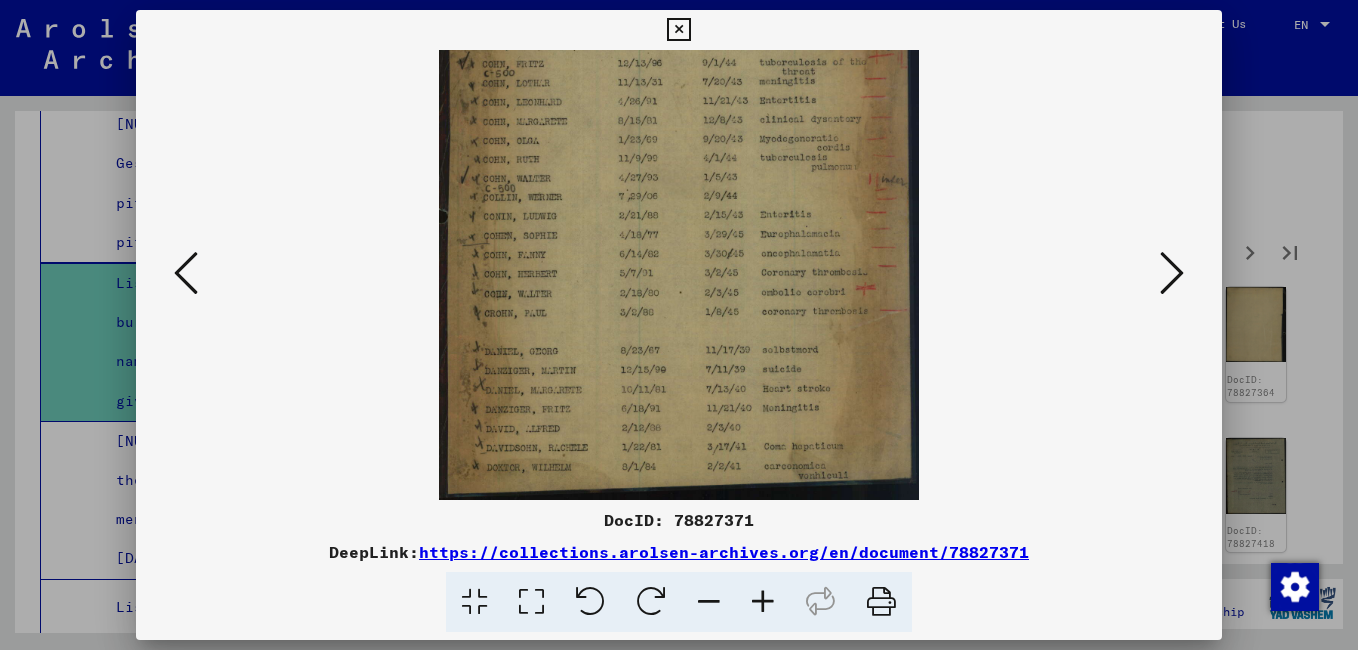 drag, startPoint x: 678, startPoint y: 370, endPoint x: 690, endPoint y: 145, distance: 225.31978 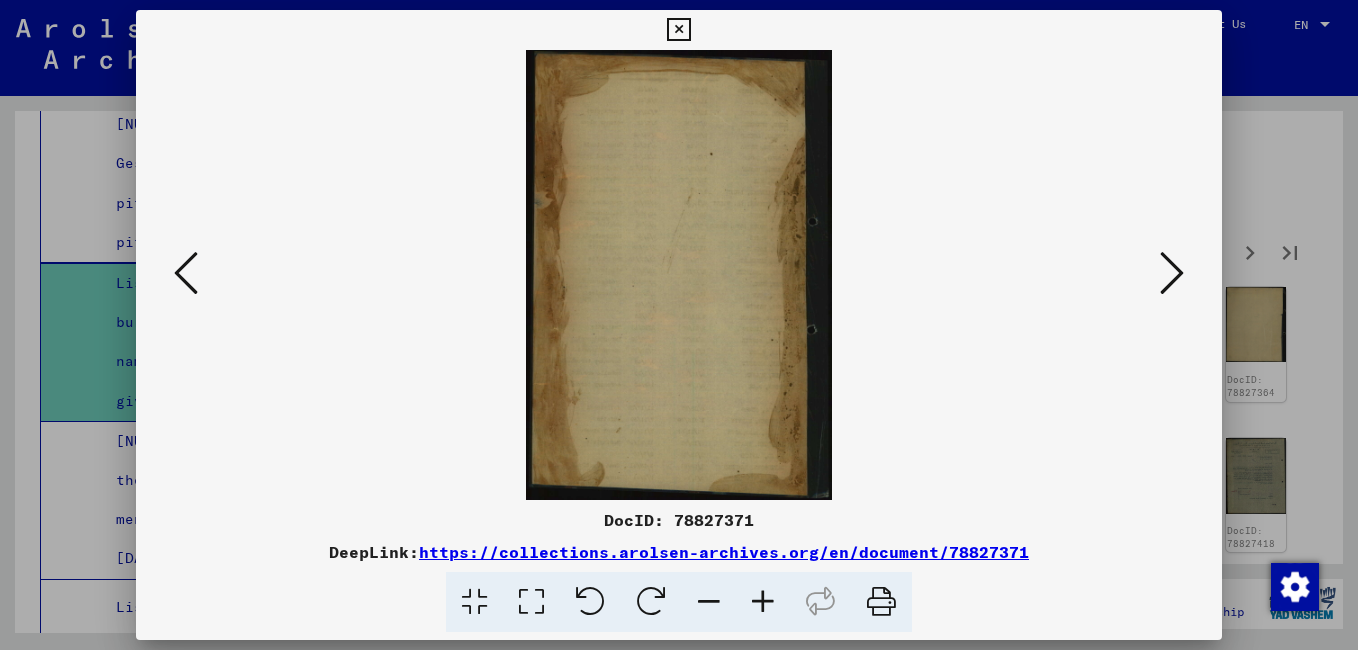 scroll, scrollTop: 0, scrollLeft: 0, axis: both 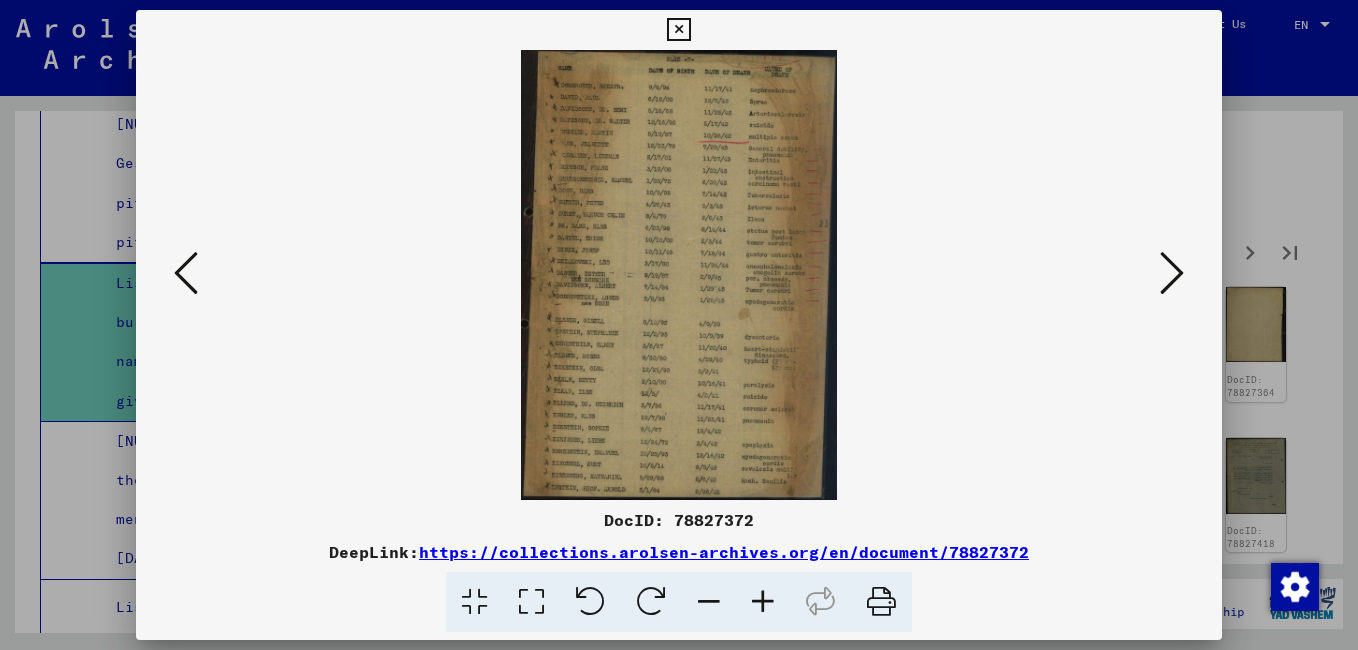 click at bounding box center (763, 602) 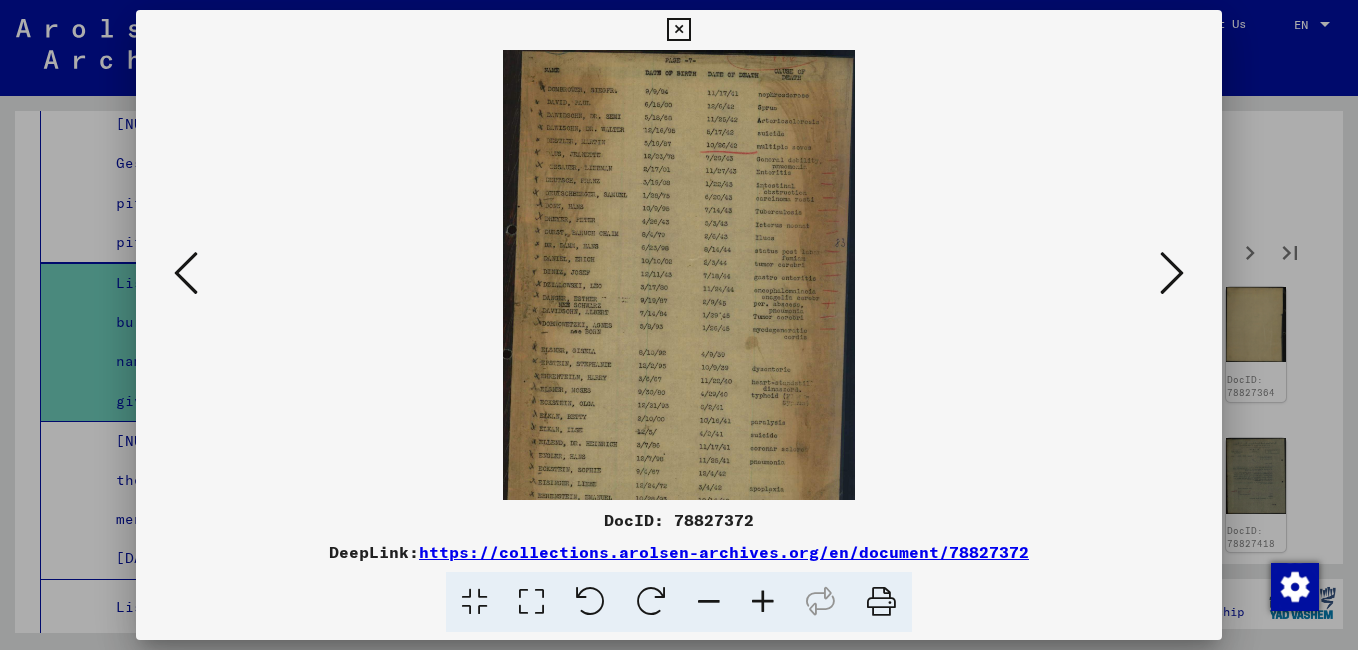 click at bounding box center [763, 602] 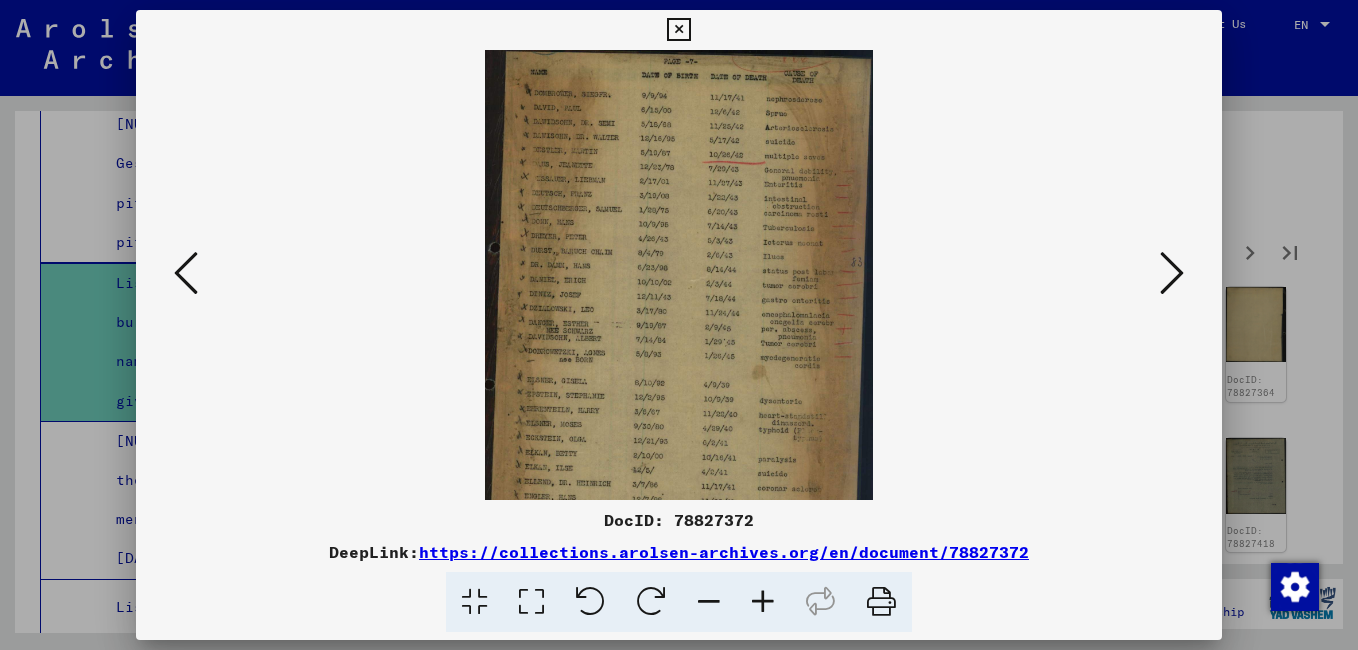click at bounding box center (763, 602) 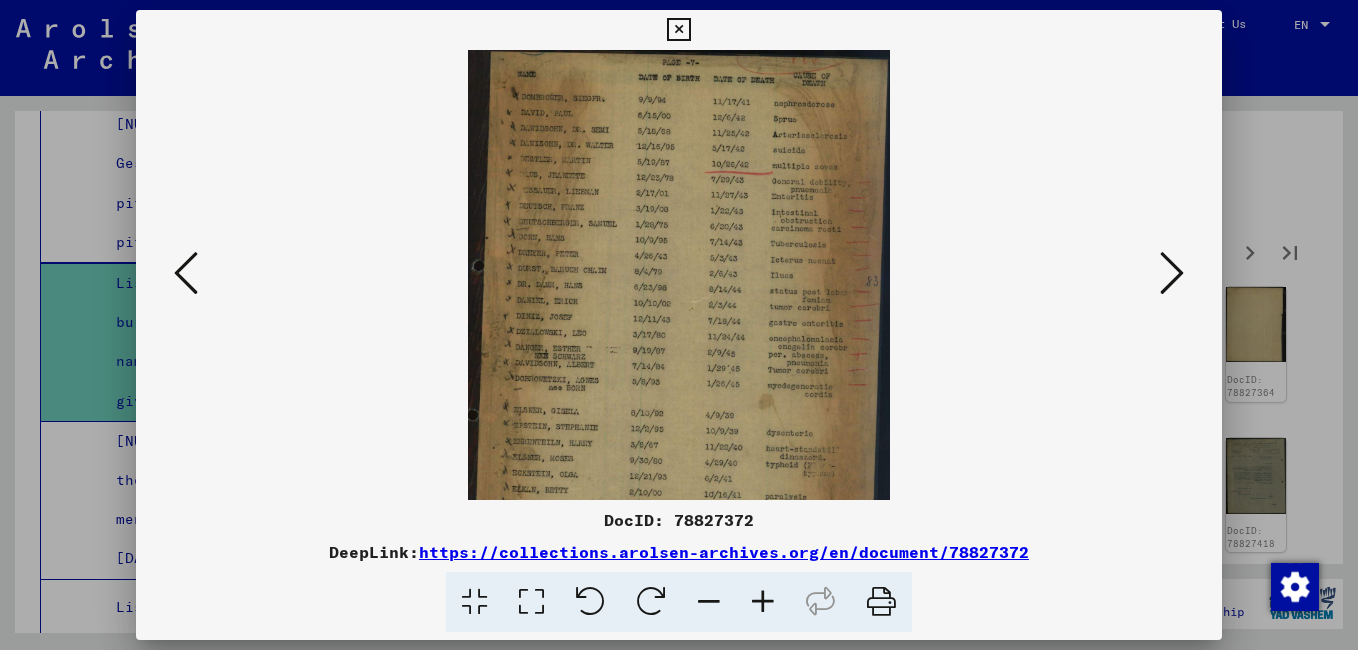 click at bounding box center (763, 602) 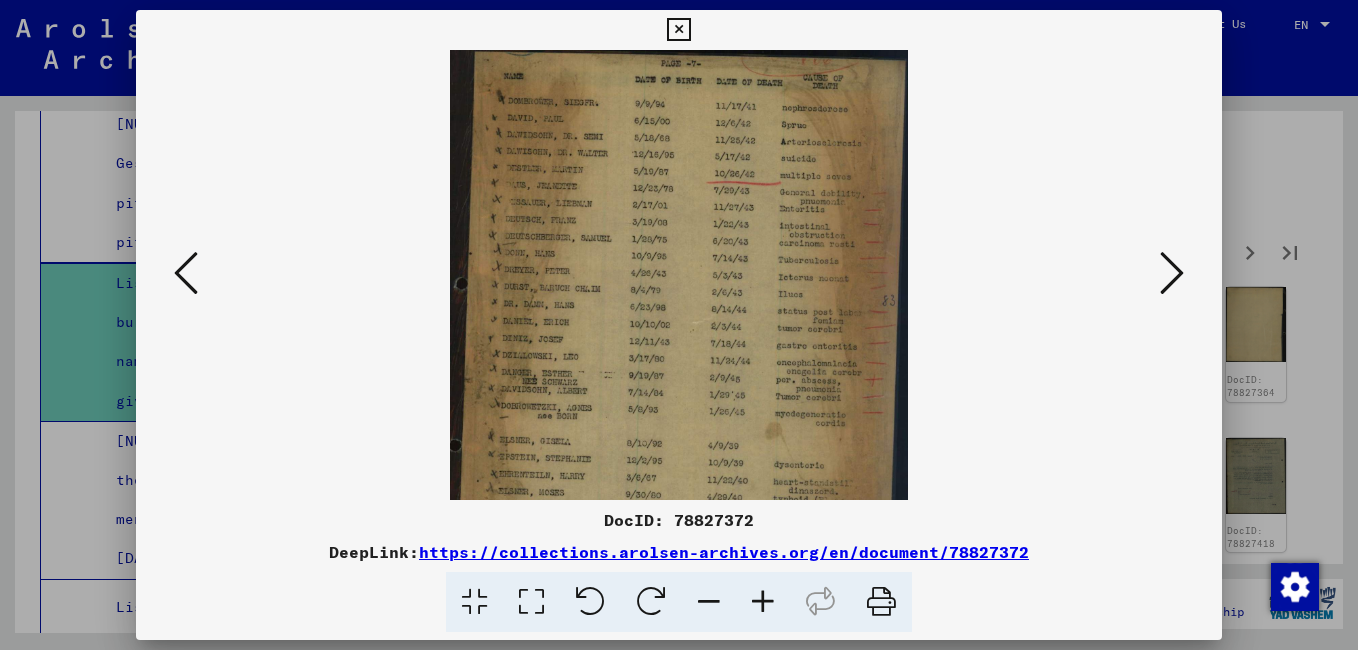 drag, startPoint x: 647, startPoint y: 156, endPoint x: 647, endPoint y: 314, distance: 158 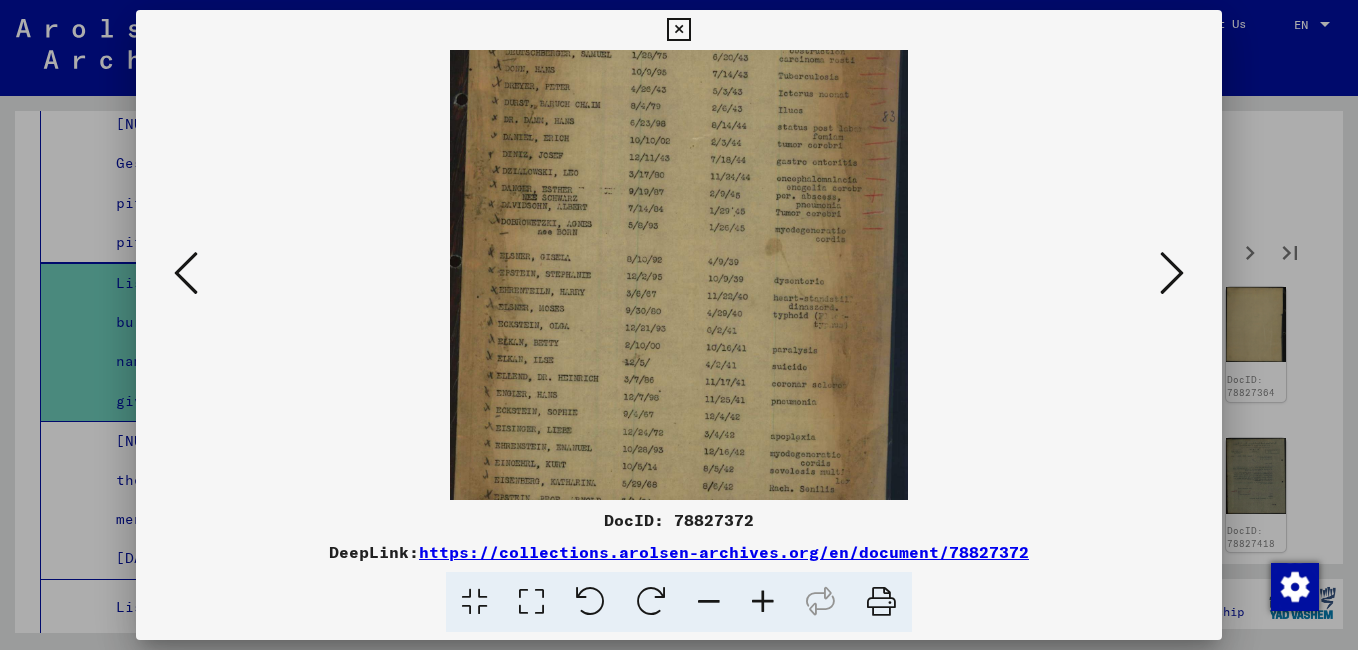 scroll, scrollTop: 200, scrollLeft: 0, axis: vertical 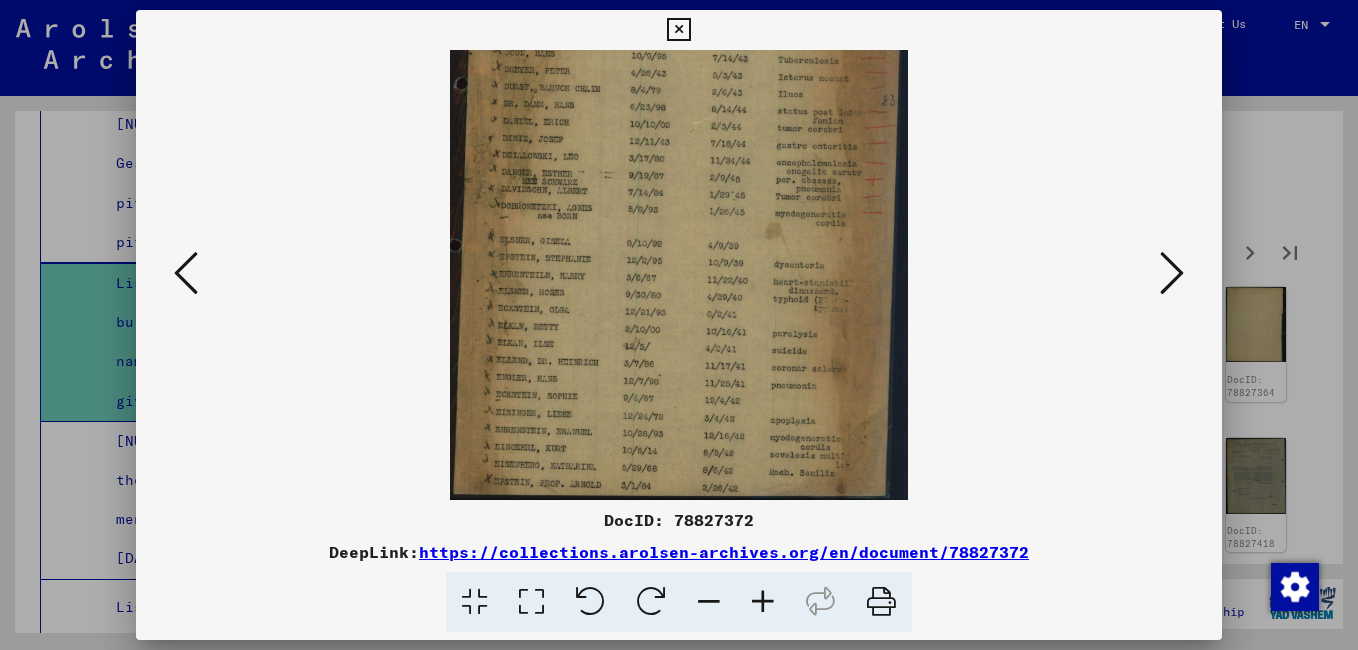 drag, startPoint x: 712, startPoint y: 421, endPoint x: 713, endPoint y: 207, distance: 214.00233 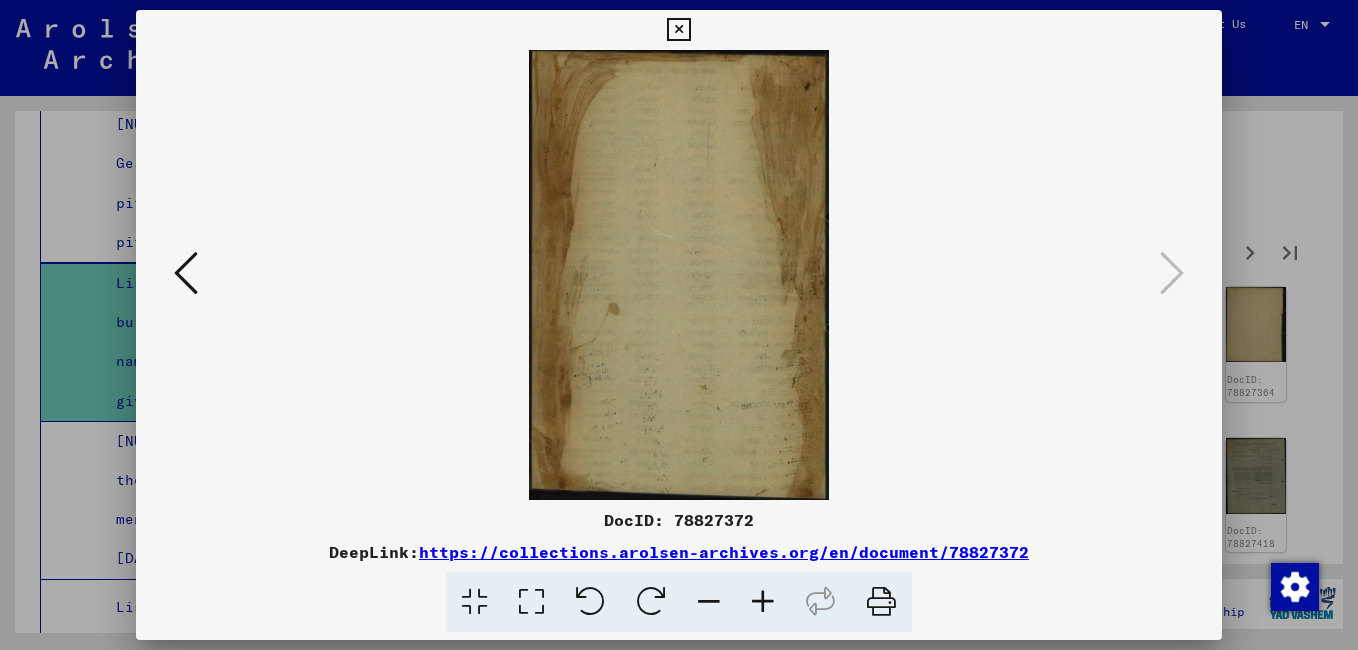 click at bounding box center (678, 30) 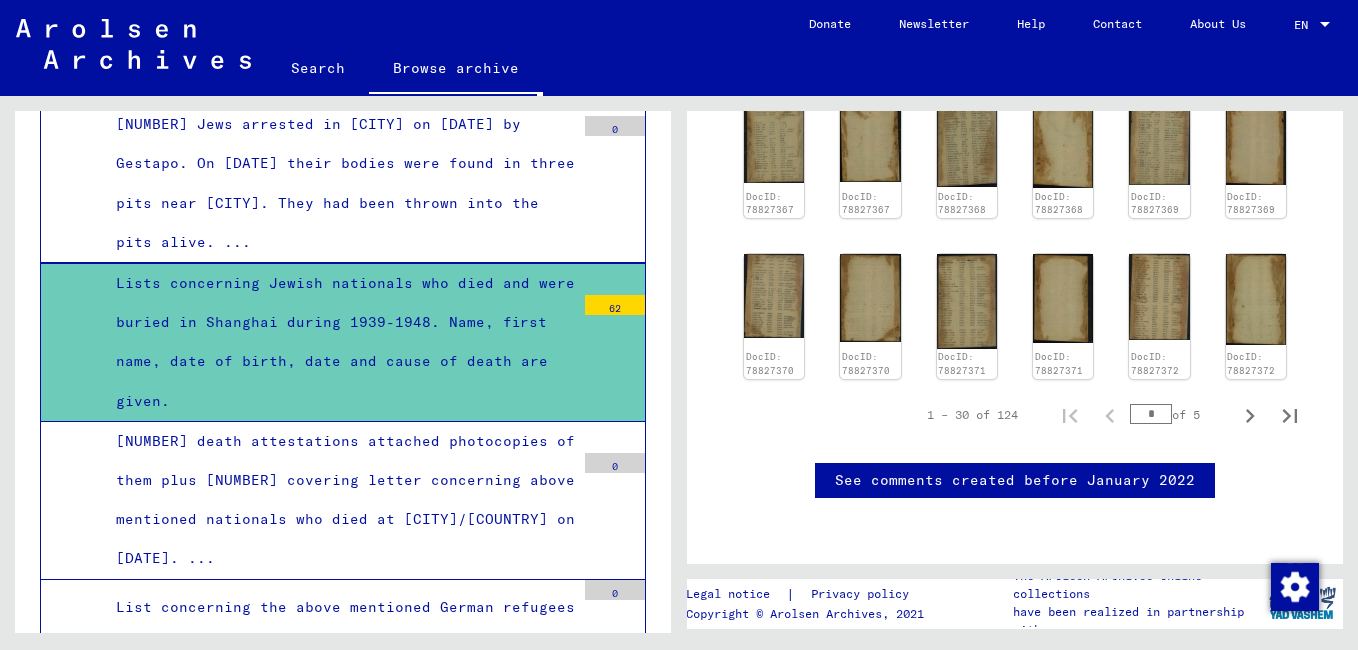 scroll, scrollTop: 1820, scrollLeft: 0, axis: vertical 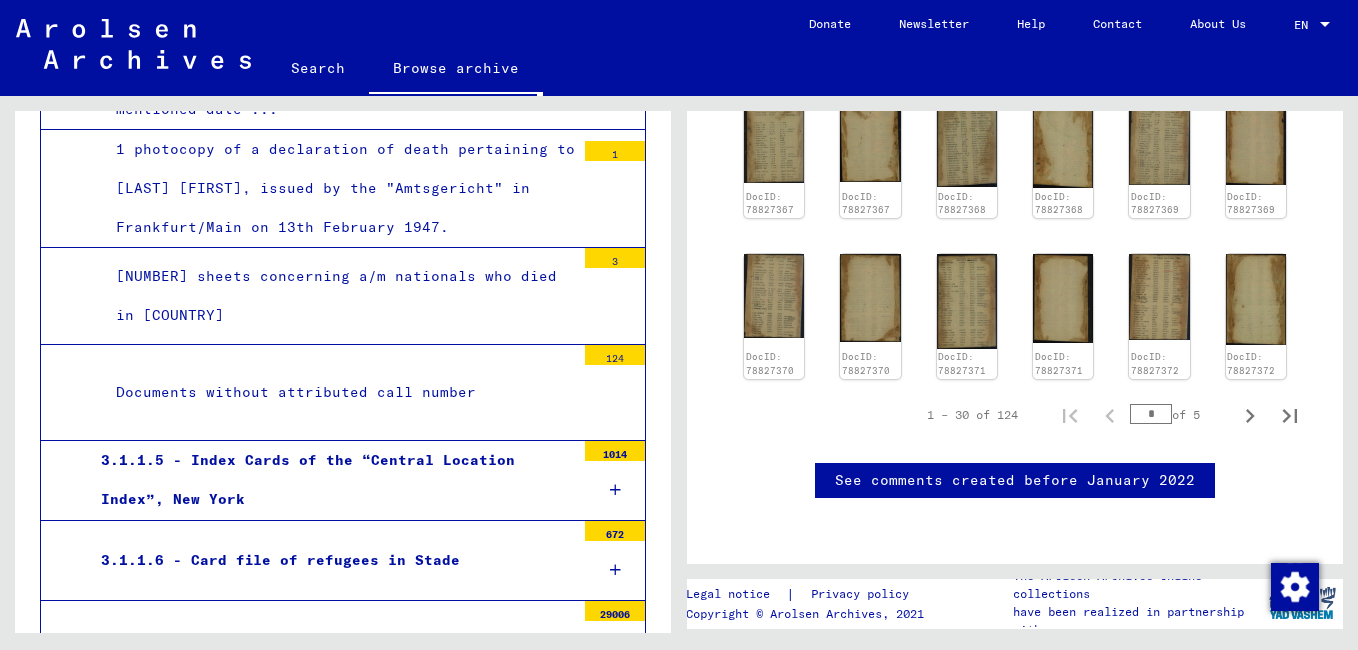 click on "3.1.1.5 - Index Cards of the “Central Location Index”, New York" at bounding box center (330, 480) 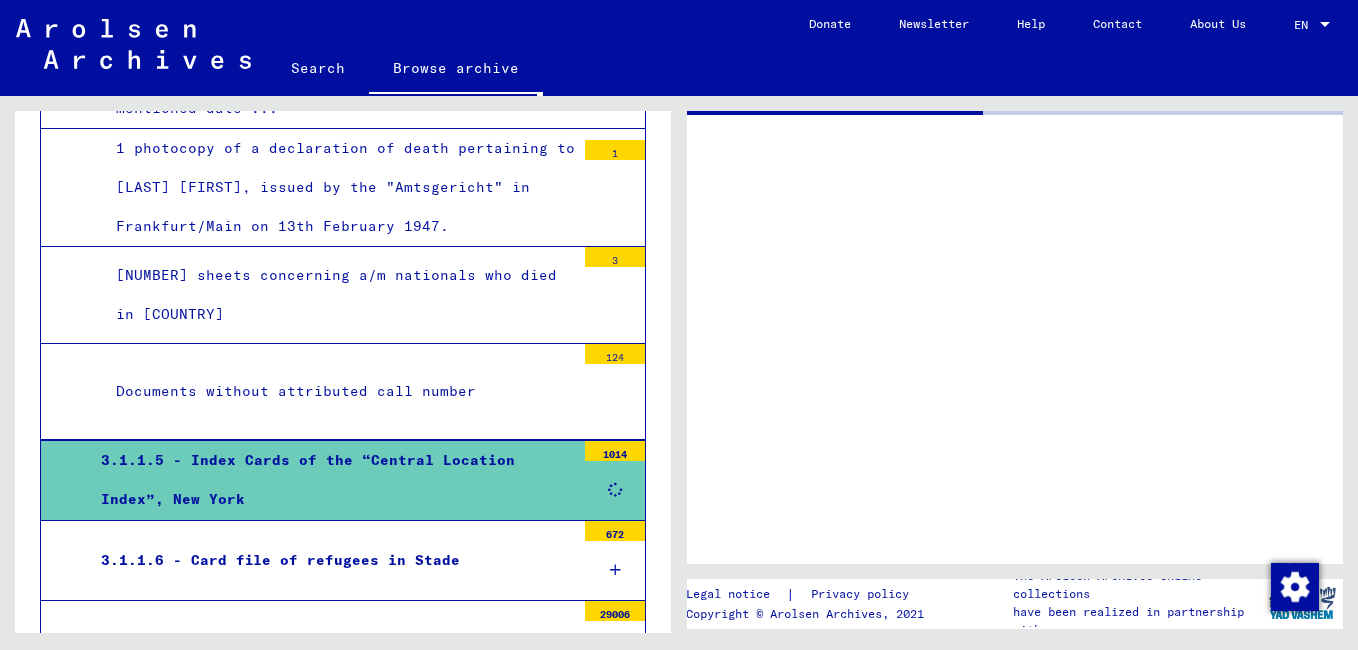 scroll, scrollTop: 0, scrollLeft: 0, axis: both 